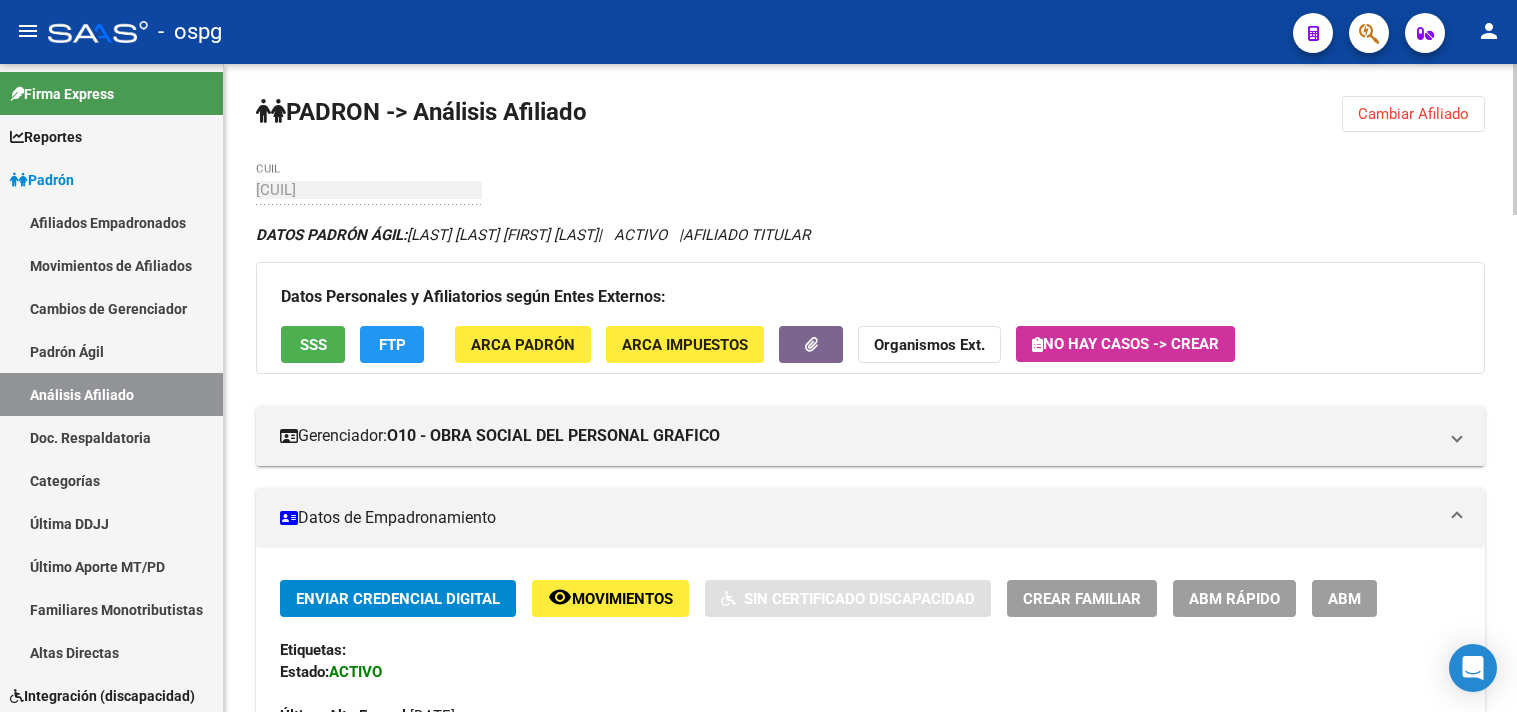 scroll, scrollTop: 0, scrollLeft: 0, axis: both 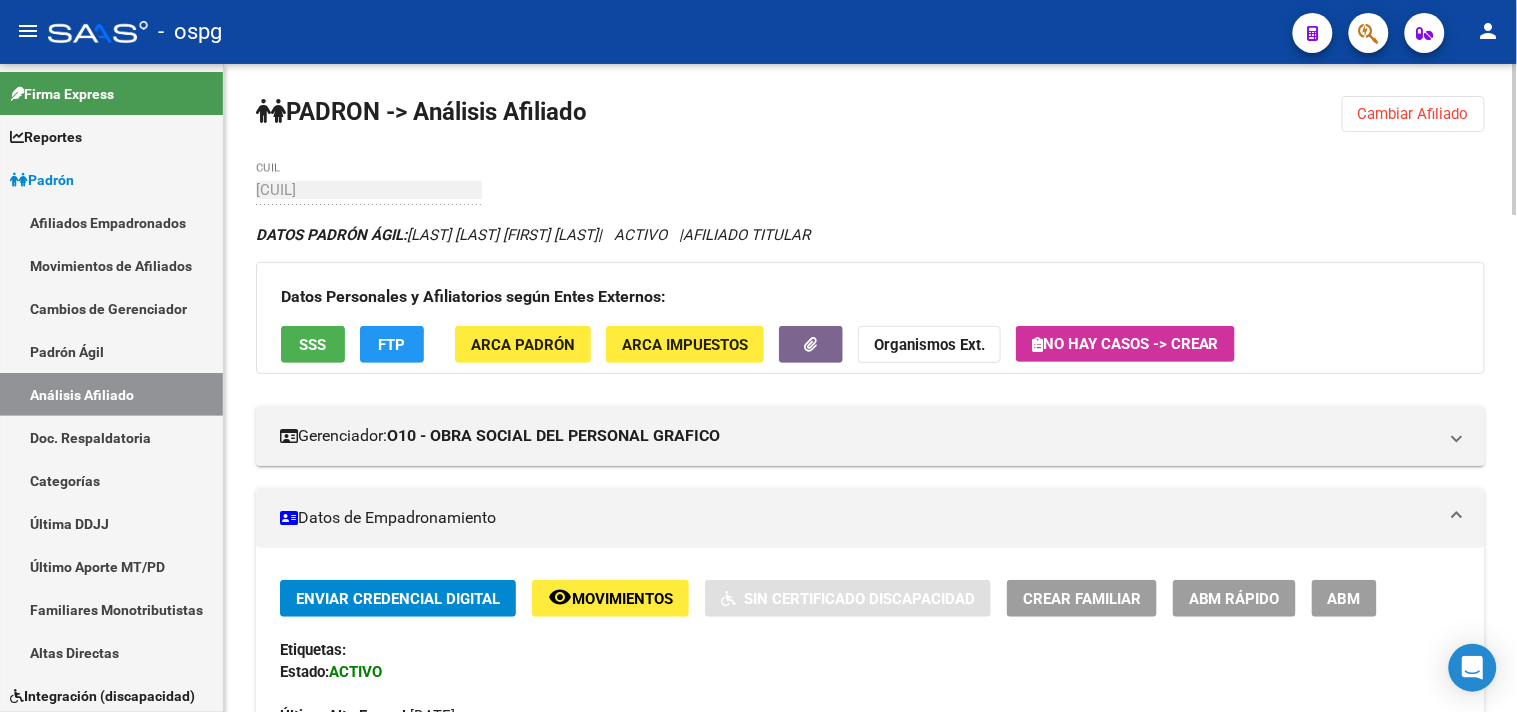 drag, startPoint x: 1387, startPoint y: 126, endPoint x: 1365, endPoint y: 126, distance: 22 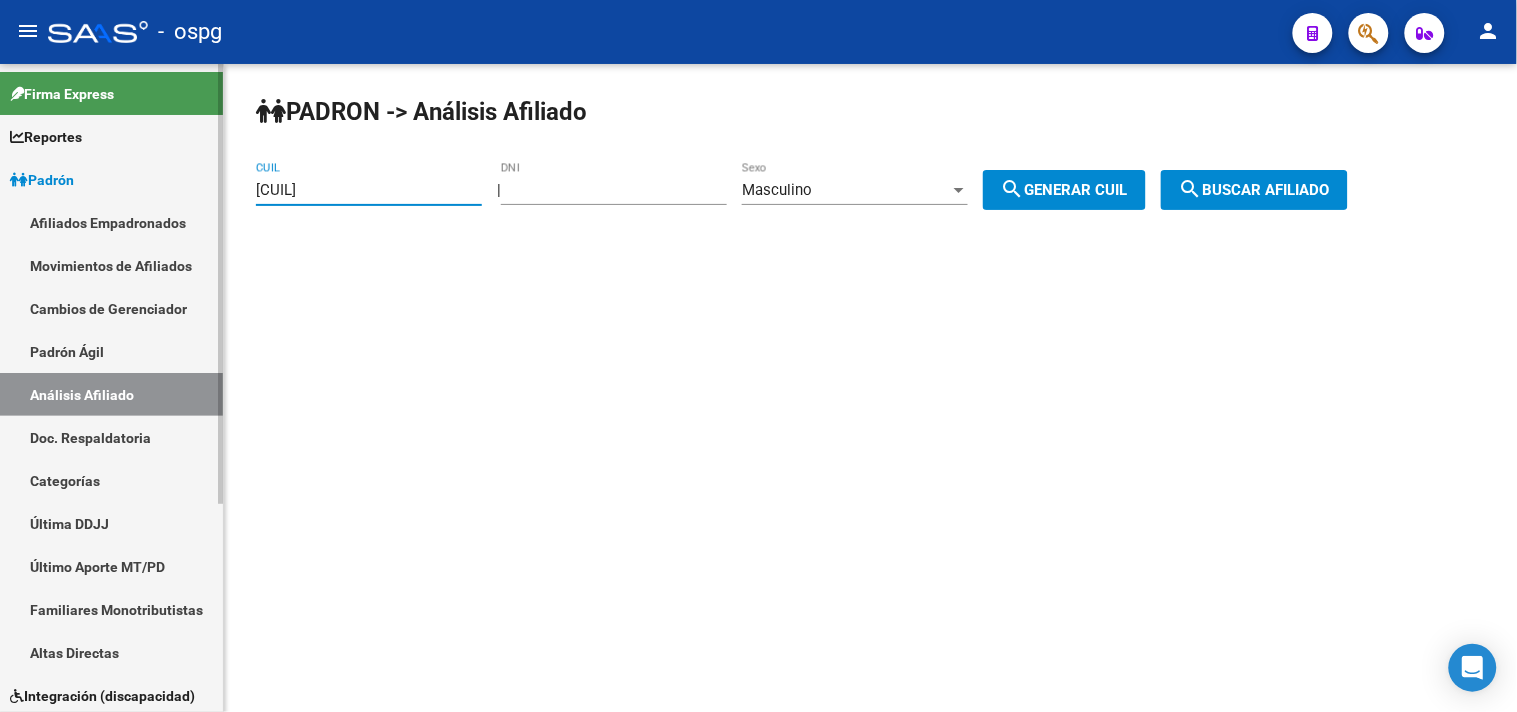drag, startPoint x: 371, startPoint y: 191, endPoint x: 188, endPoint y: 185, distance: 183.09833 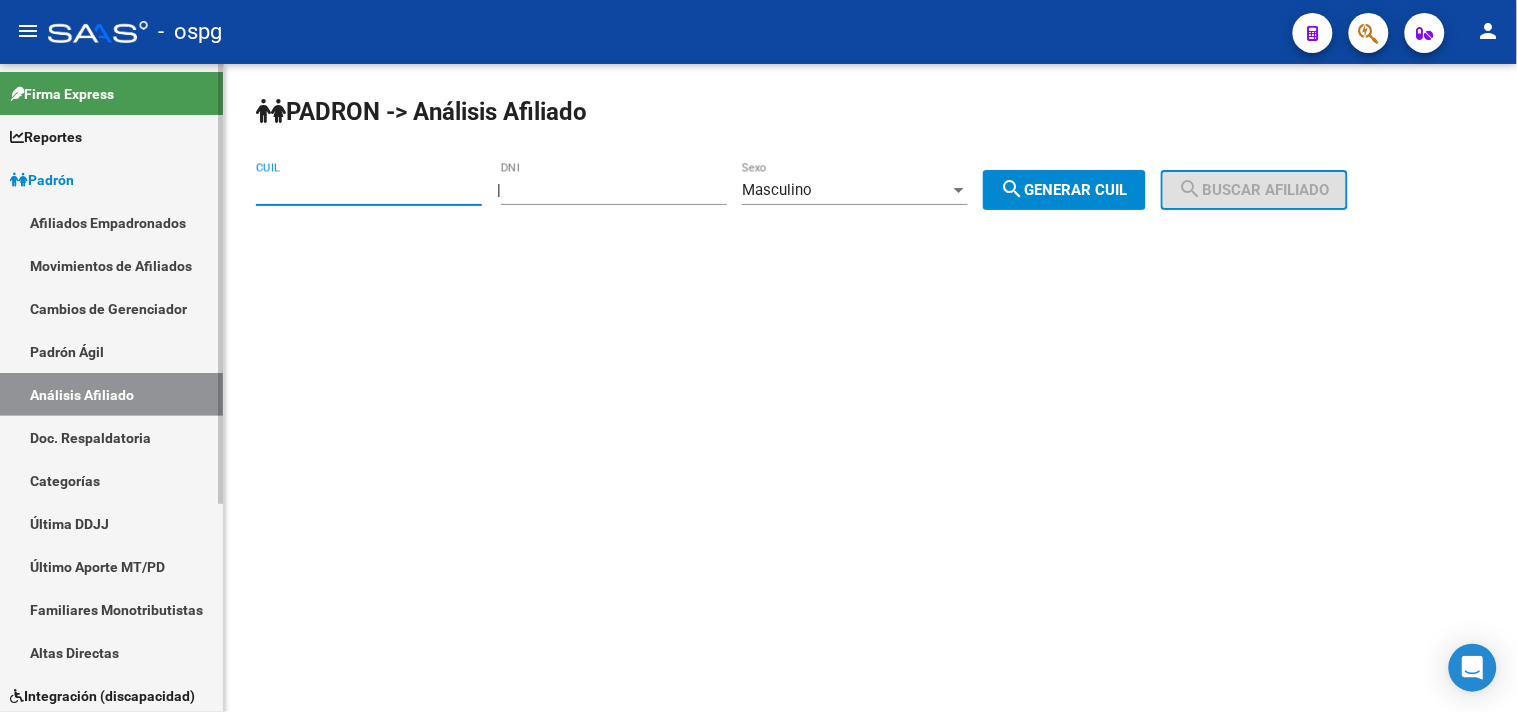 paste on "[CUIL]" 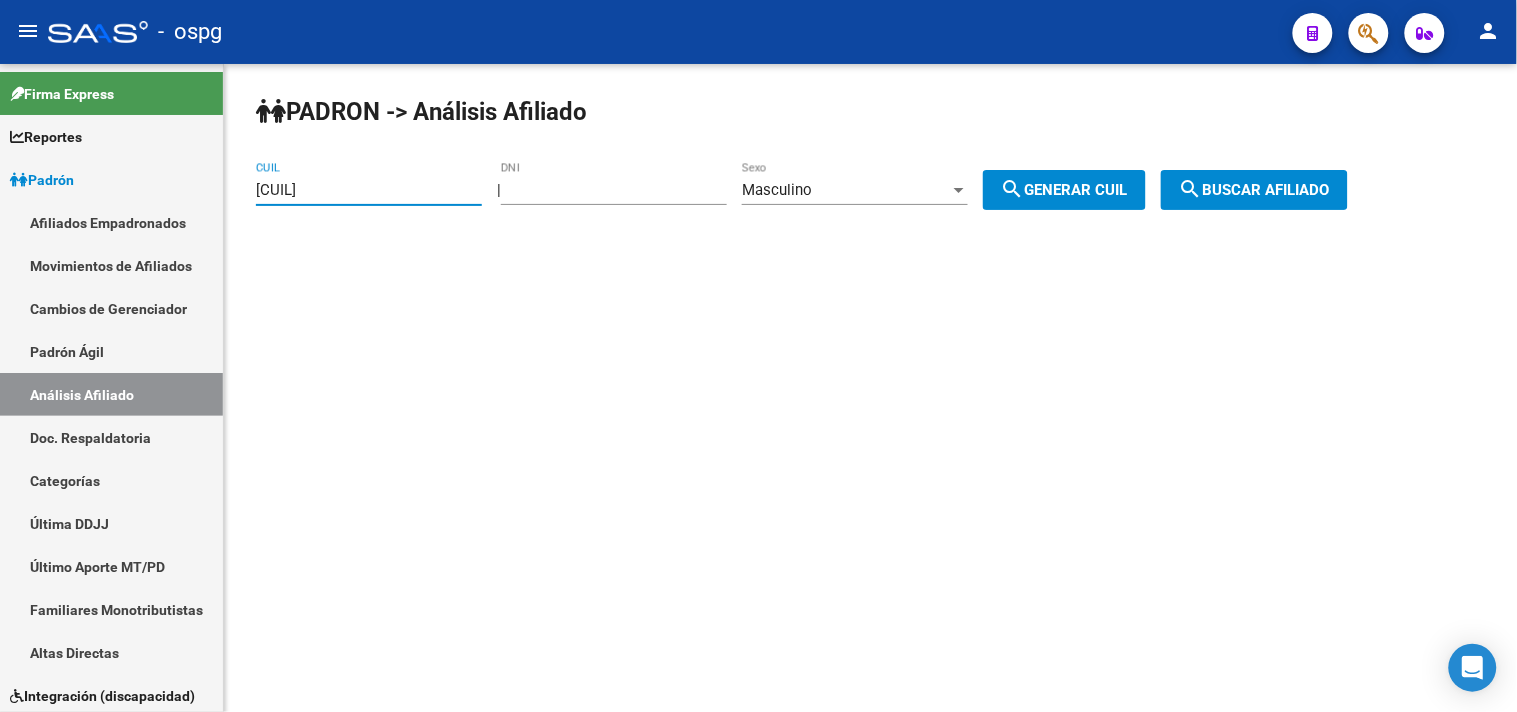 type on "[CUIL]" 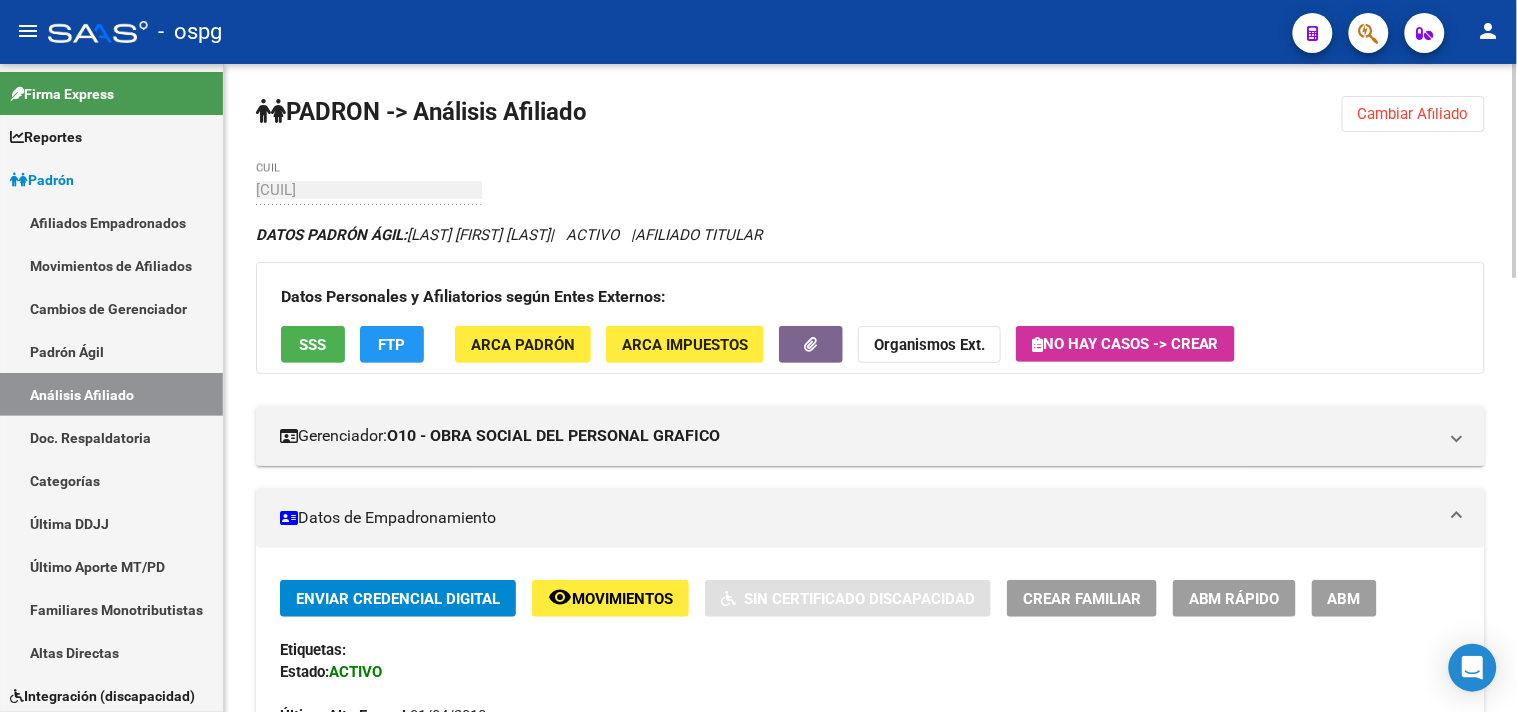 click on "FTP" 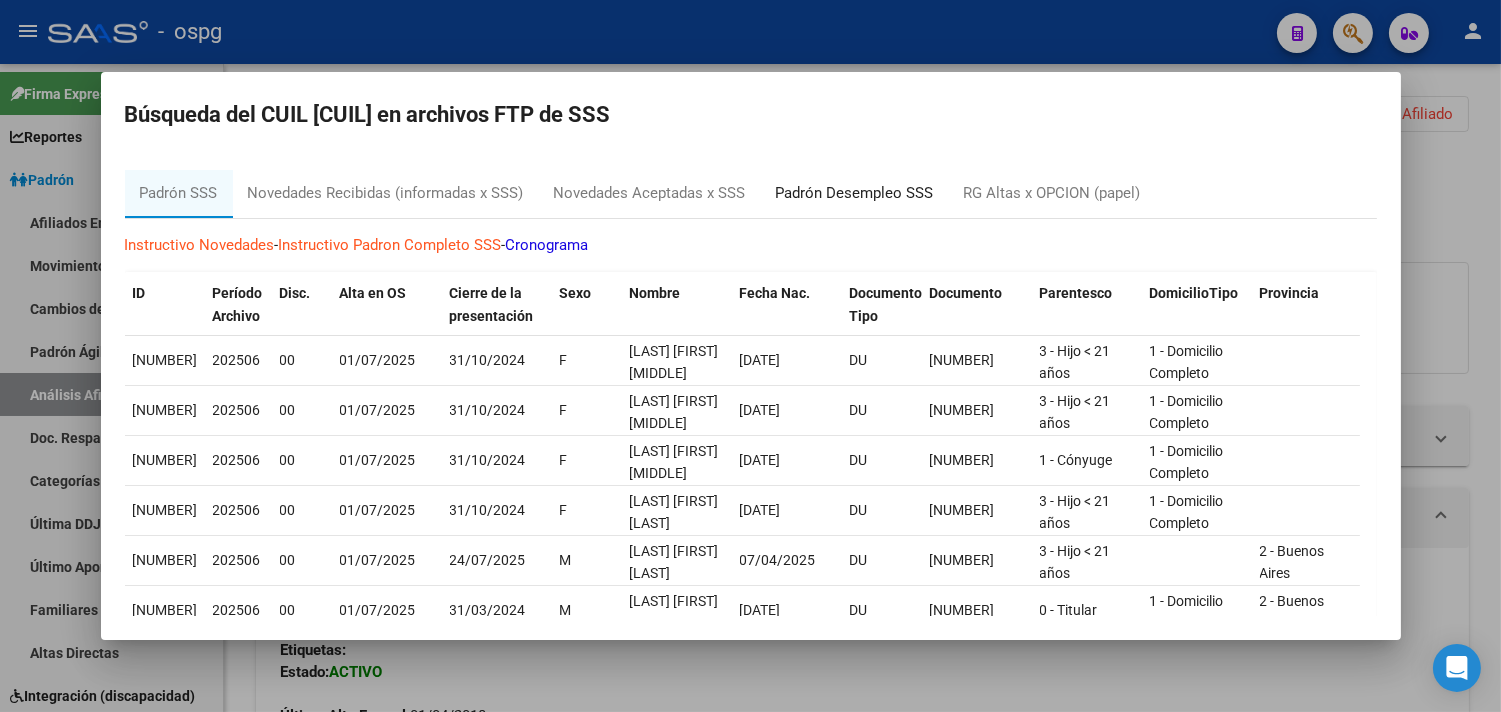 click on "Padrón Desempleo SSS" at bounding box center (855, 193) 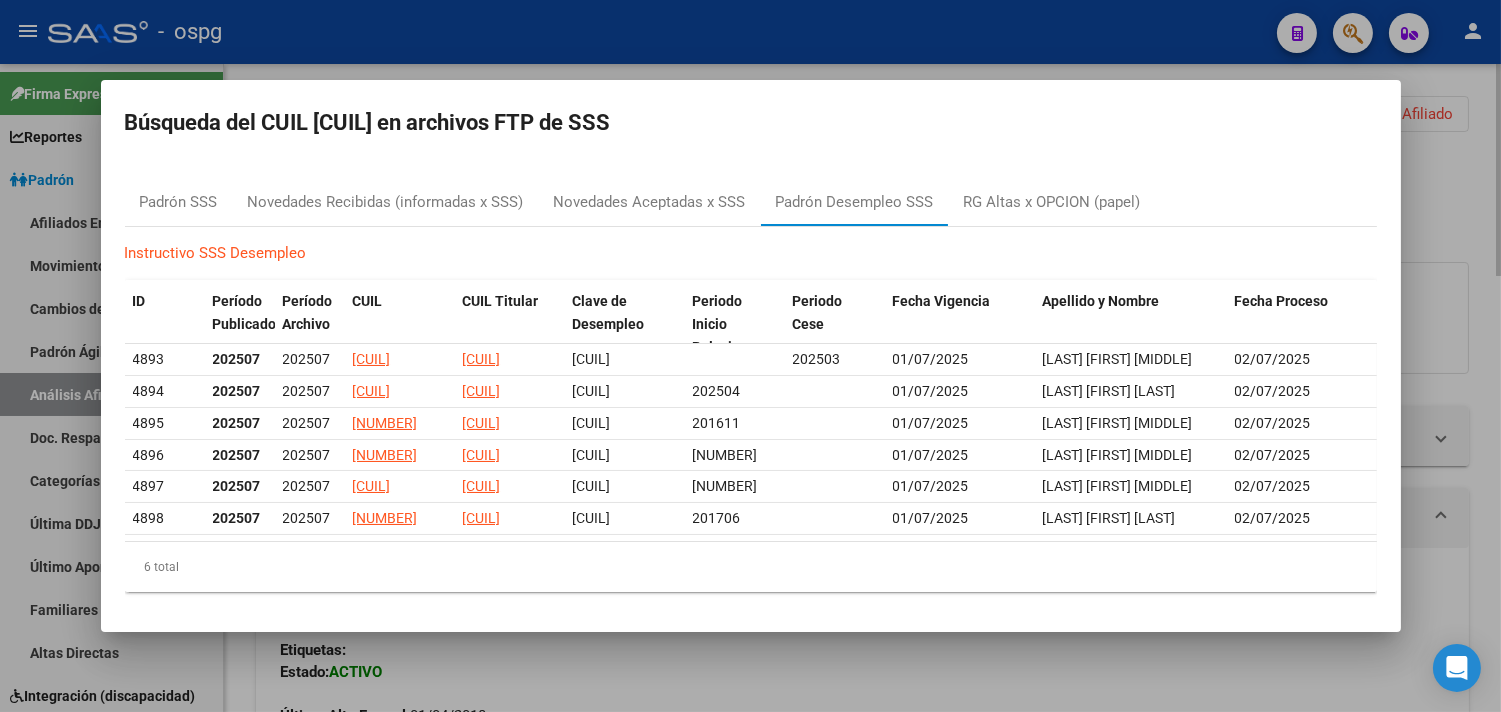 click at bounding box center [750, 356] 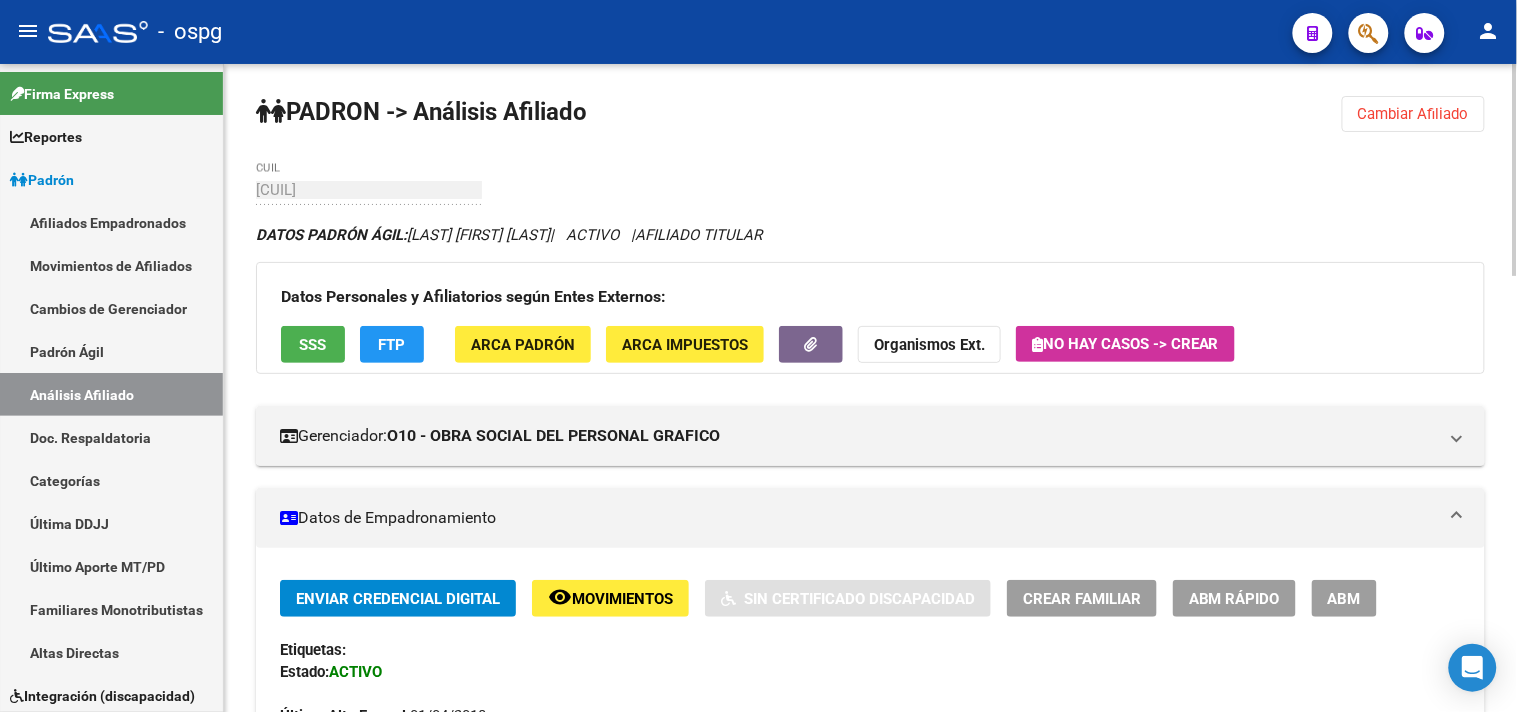 click on "Cambiar Afiliado" 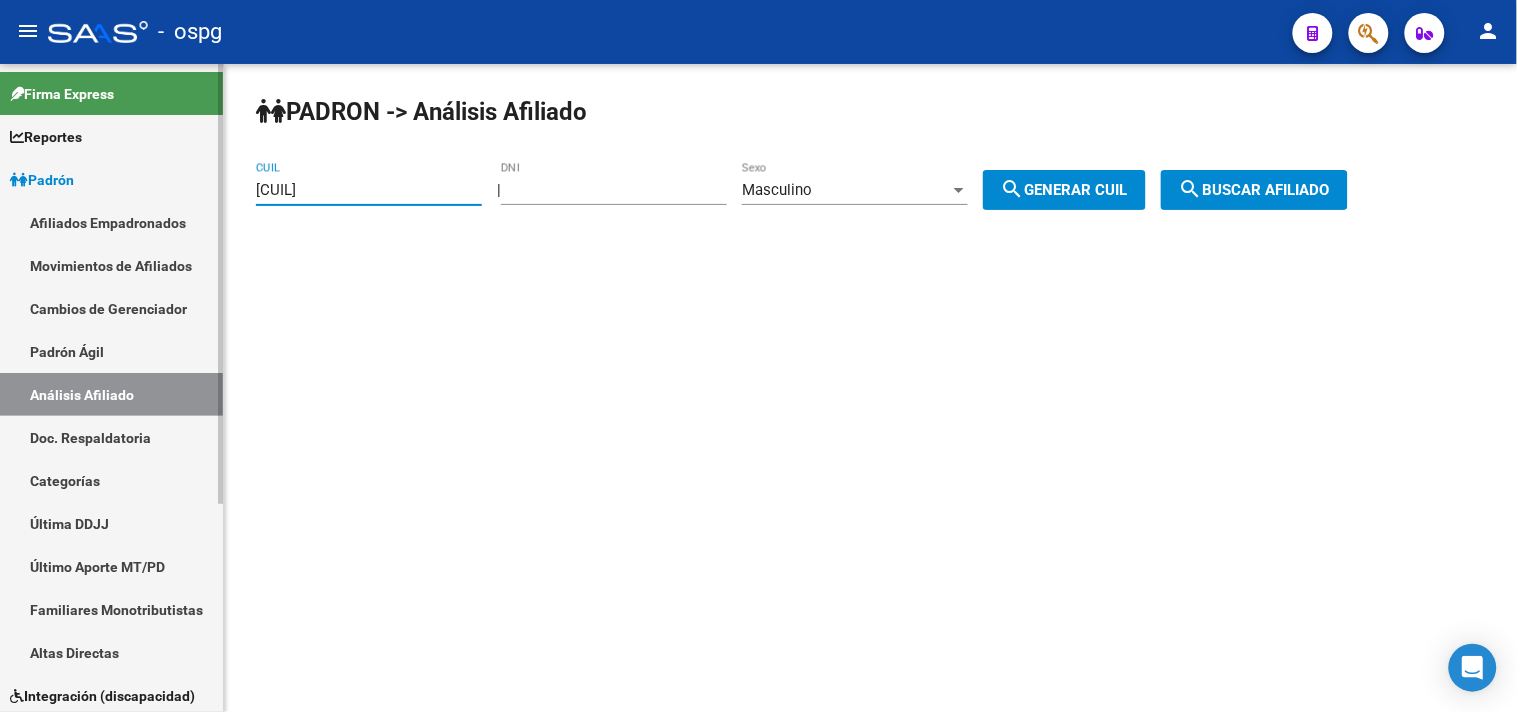 drag, startPoint x: 371, startPoint y: 192, endPoint x: 177, endPoint y: 180, distance: 194.37077 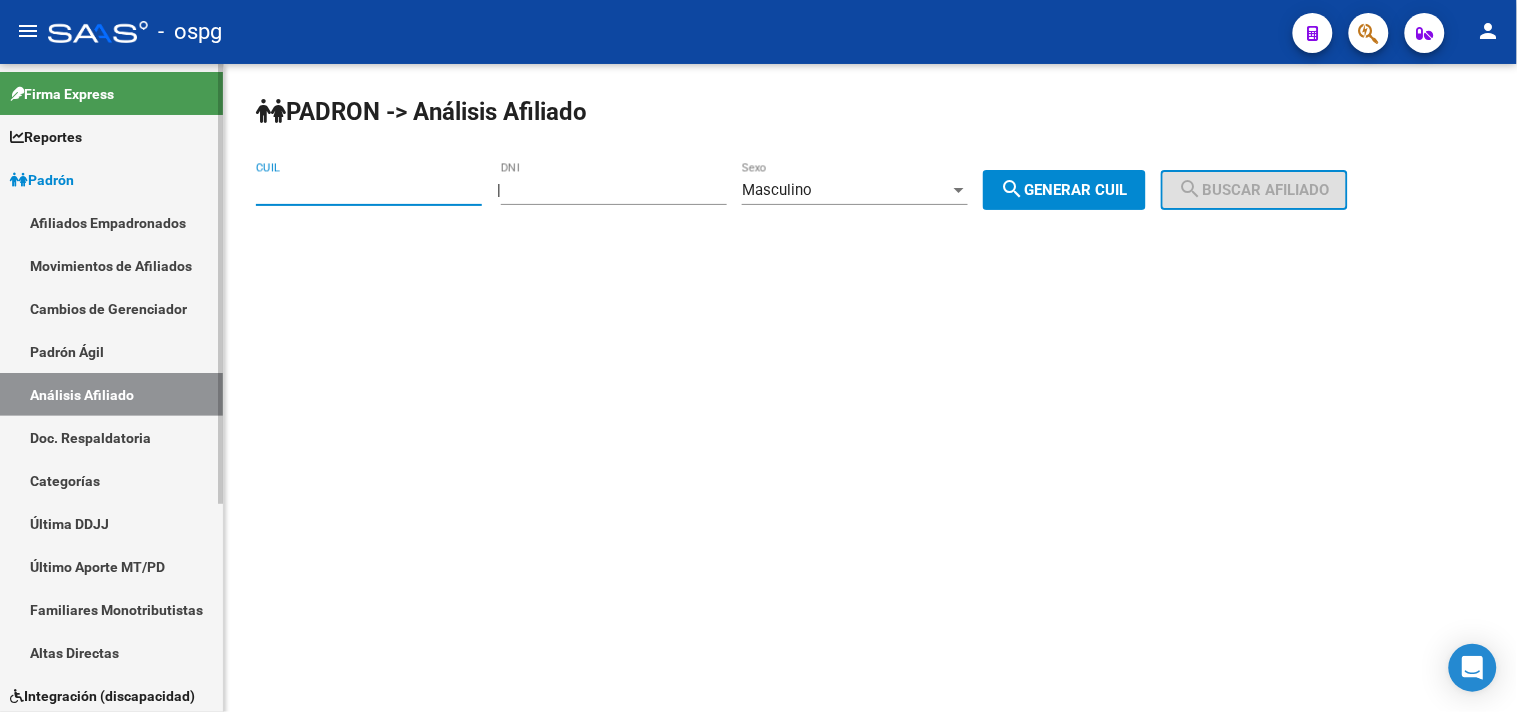 paste on "[CUIL]" 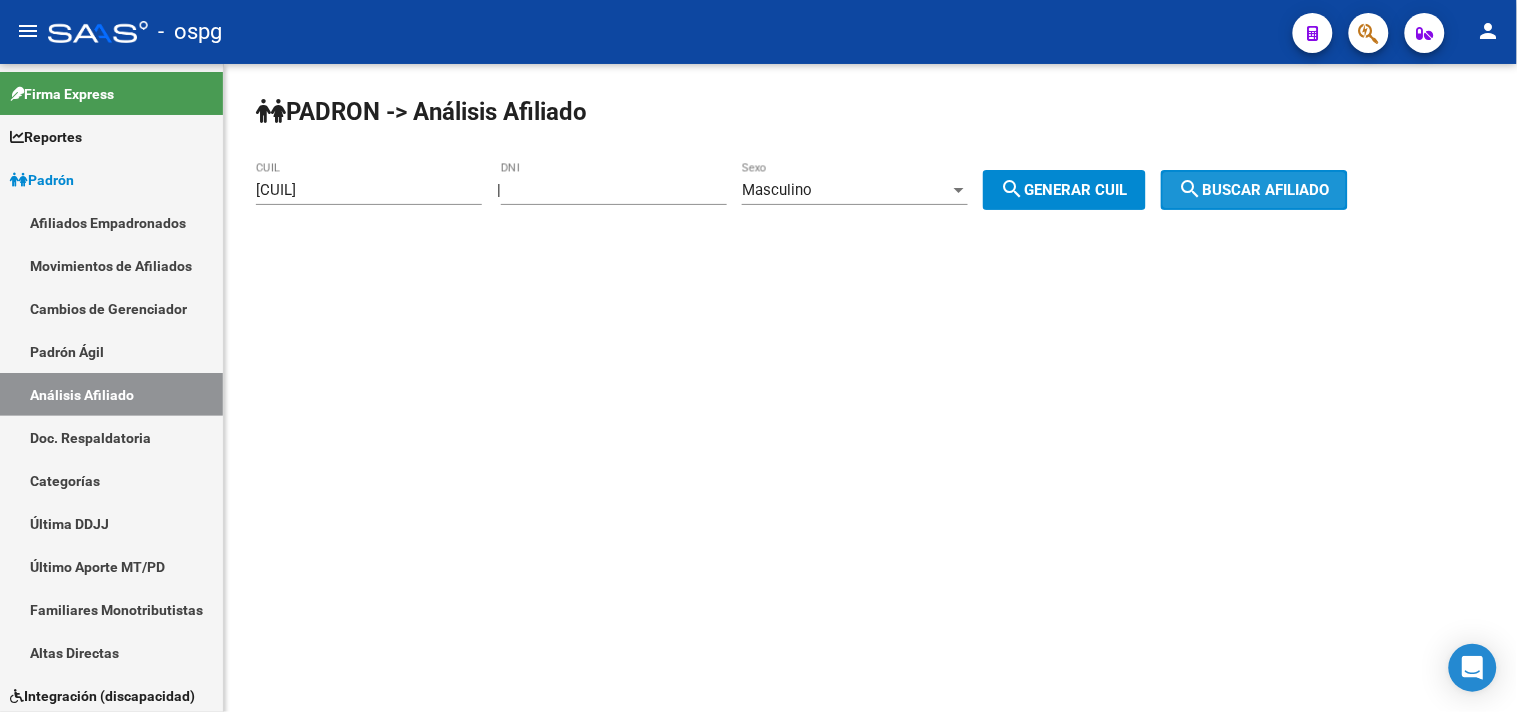 click on "search  Buscar afiliado" 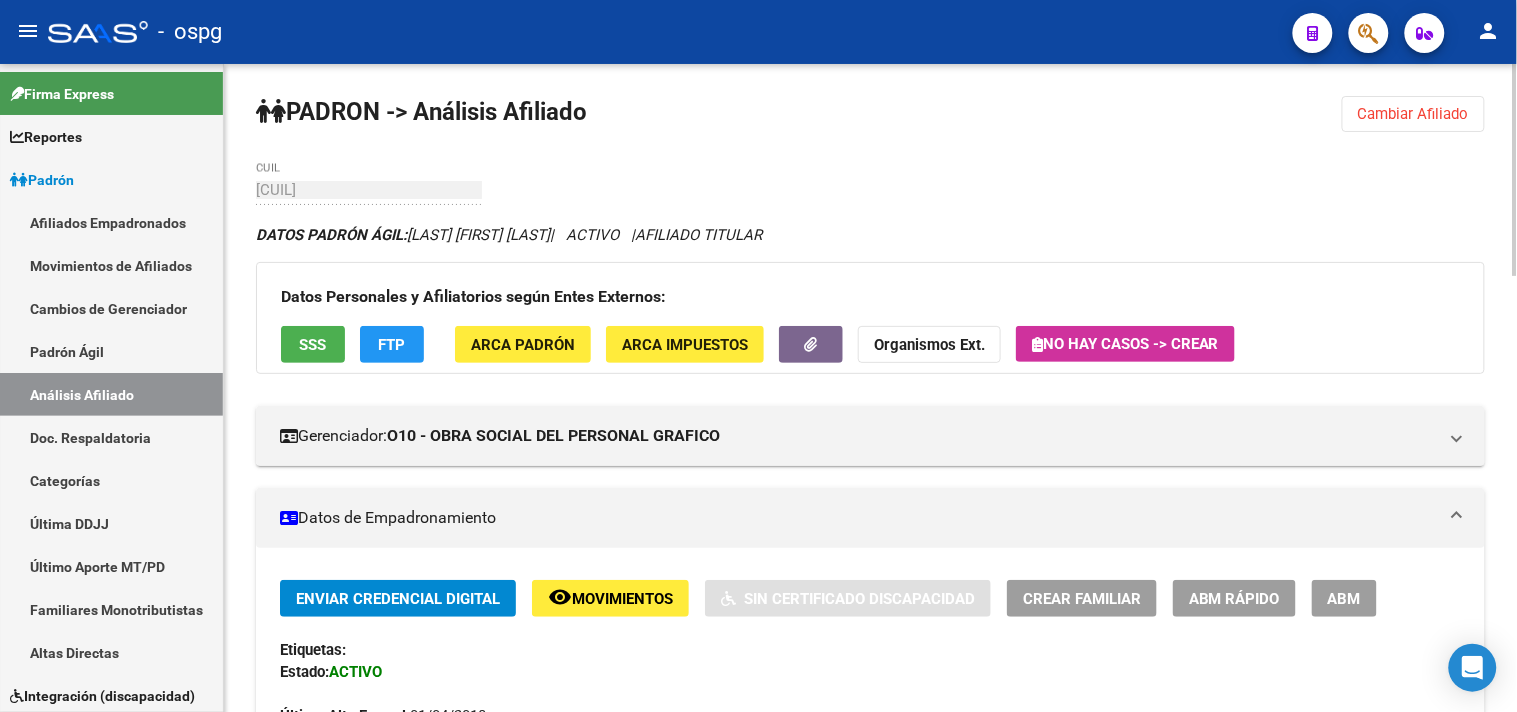 click on "Cambiar Afiliado" 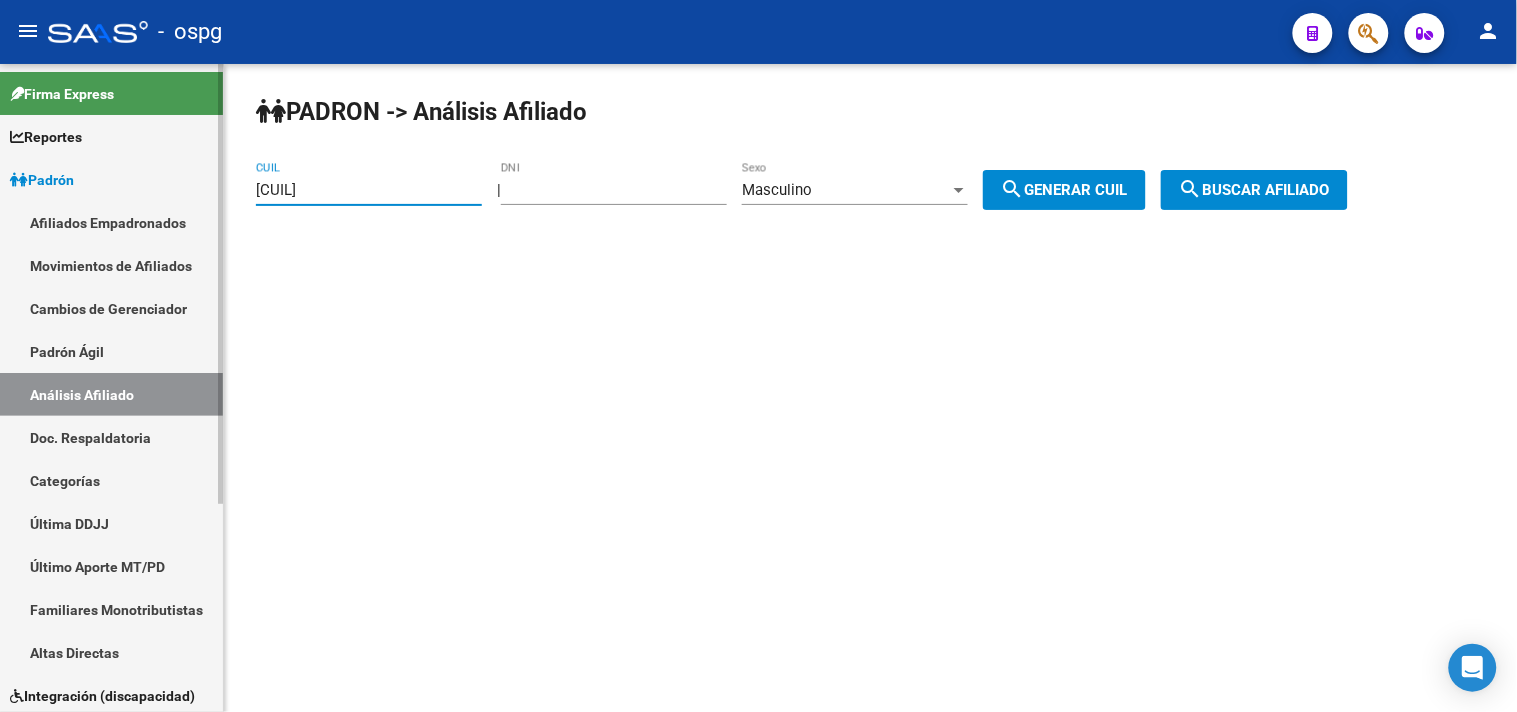 drag, startPoint x: 404, startPoint y: 188, endPoint x: 136, endPoint y: 194, distance: 268.06717 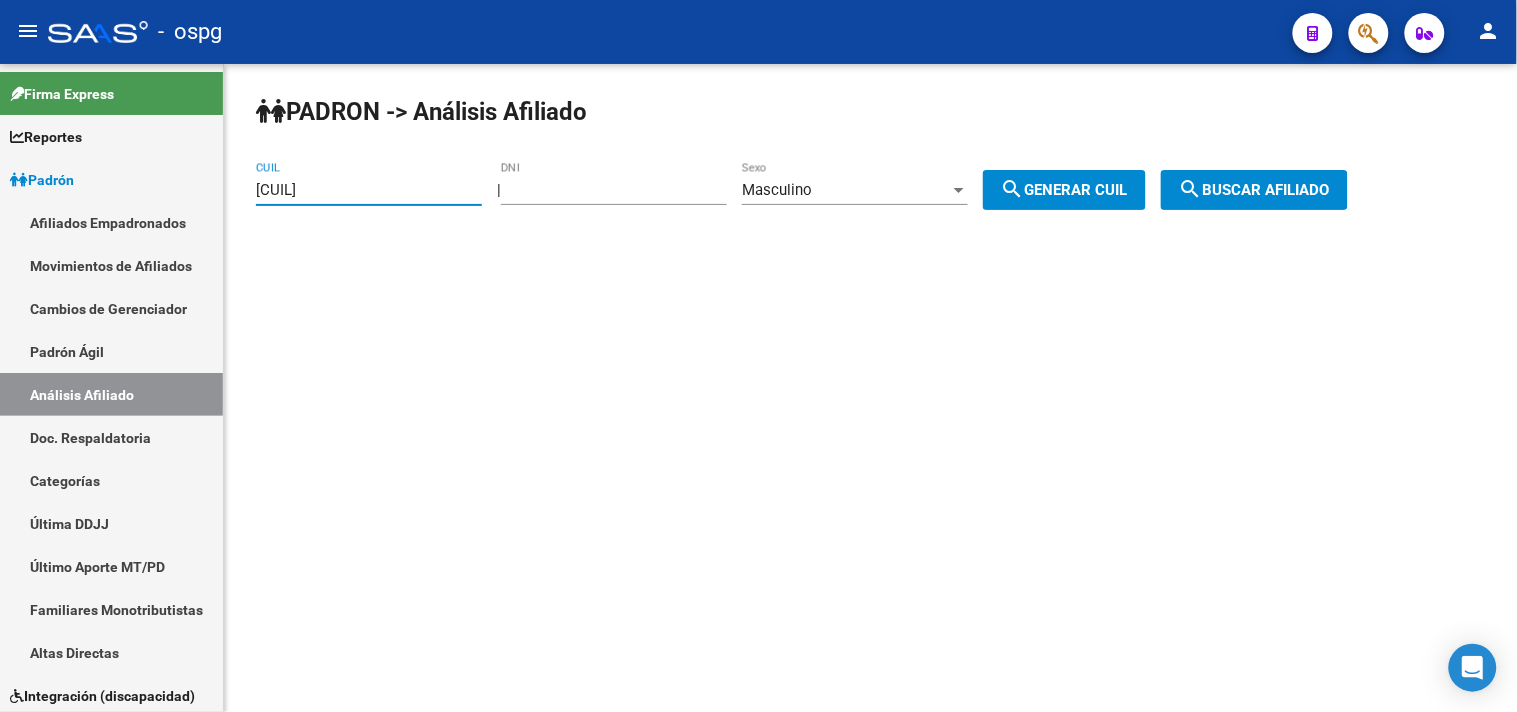 type on "[CUIL]" 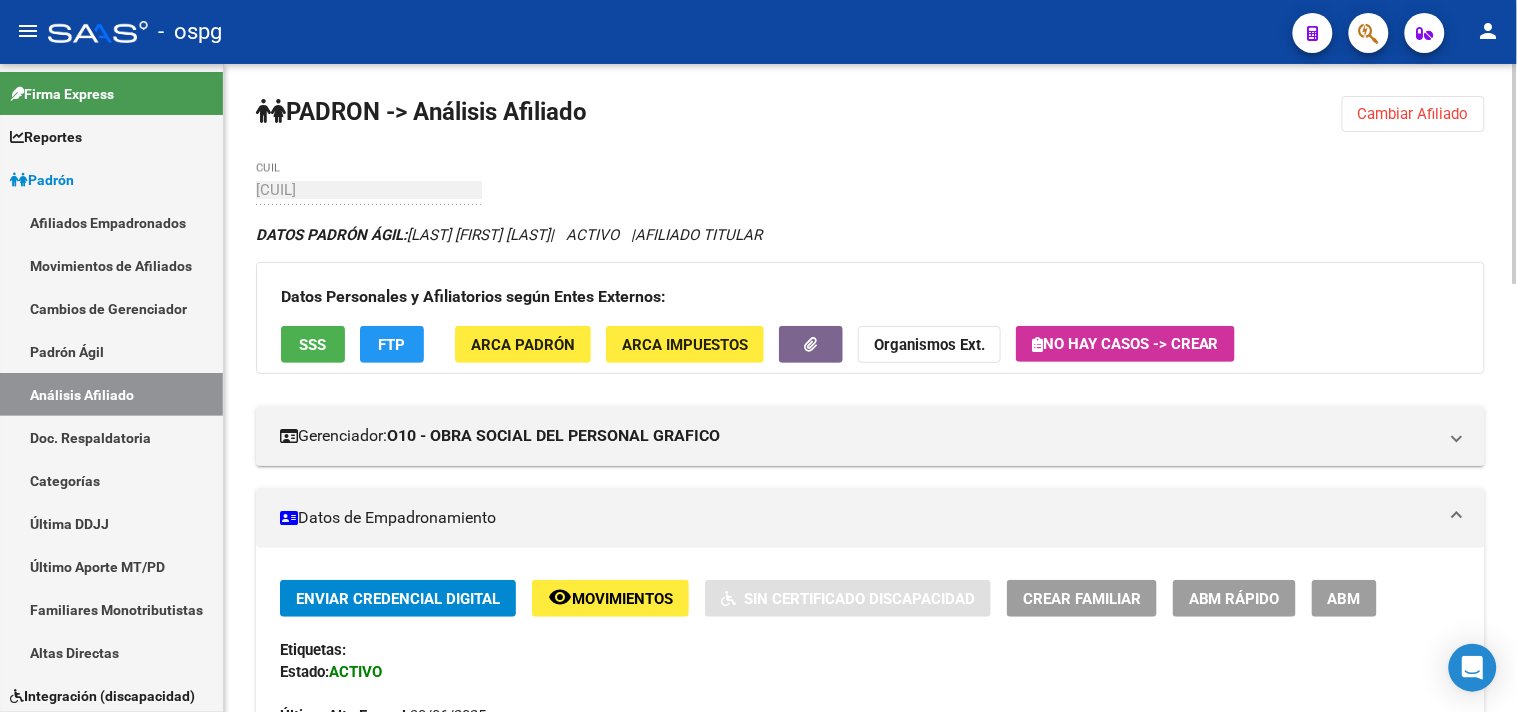 click on "FTP" 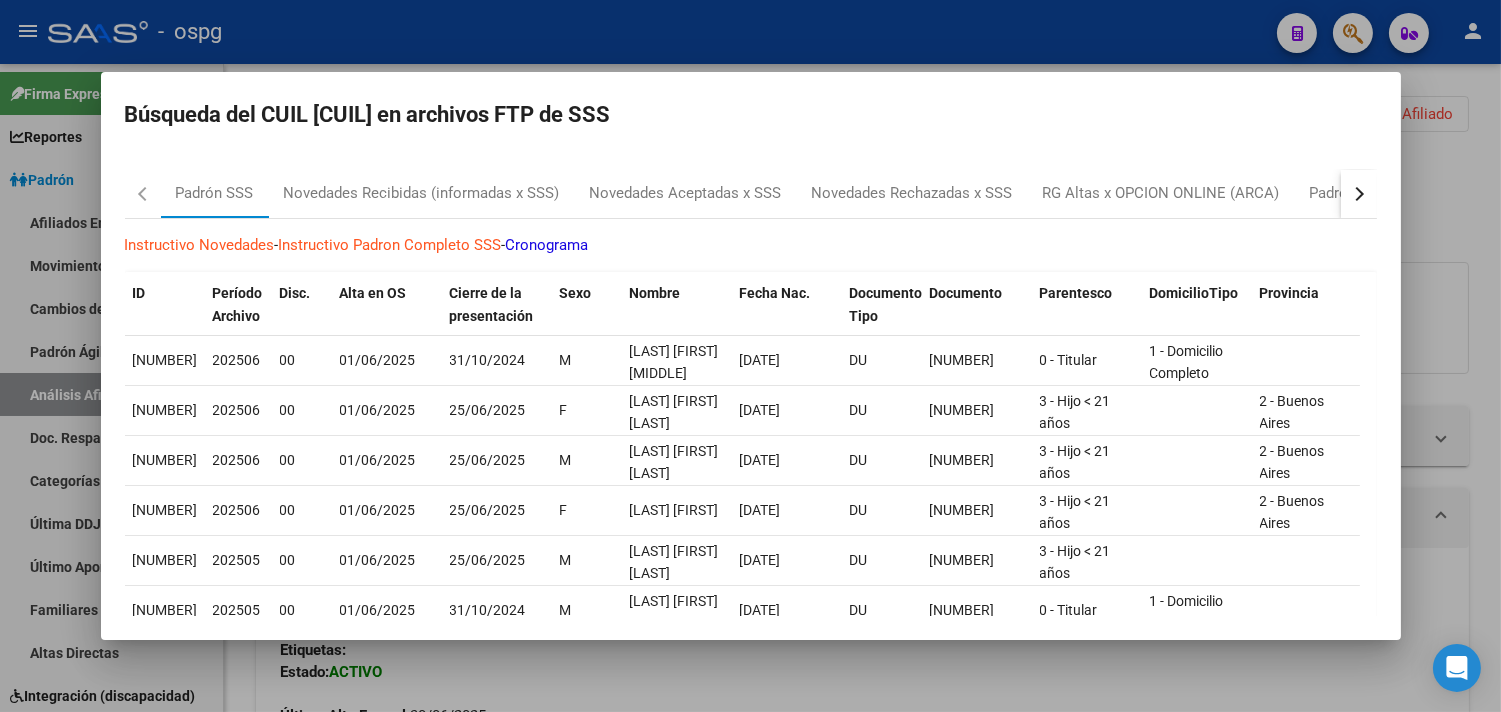 click at bounding box center [1359, 194] 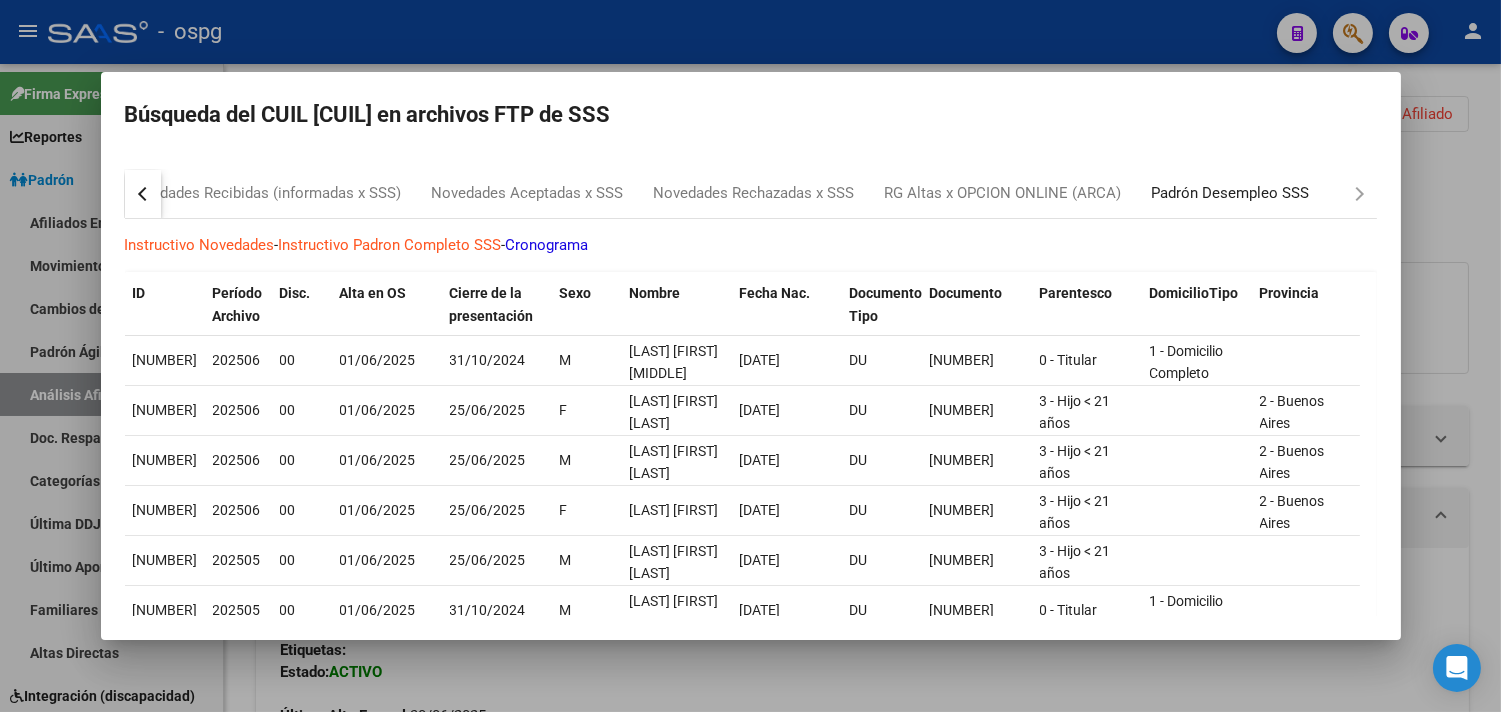 click on "Padrón Desempleo SSS" at bounding box center [1231, 193] 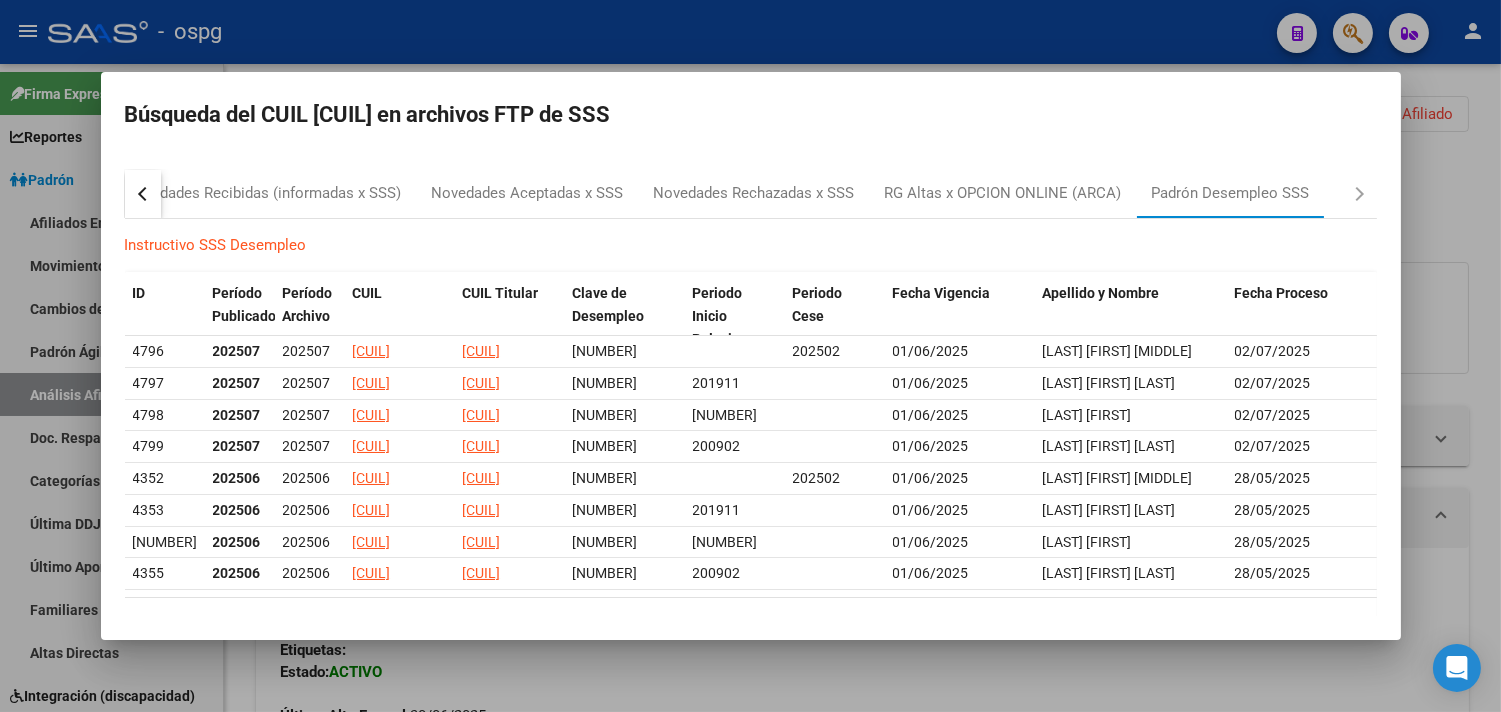 click at bounding box center [750, 356] 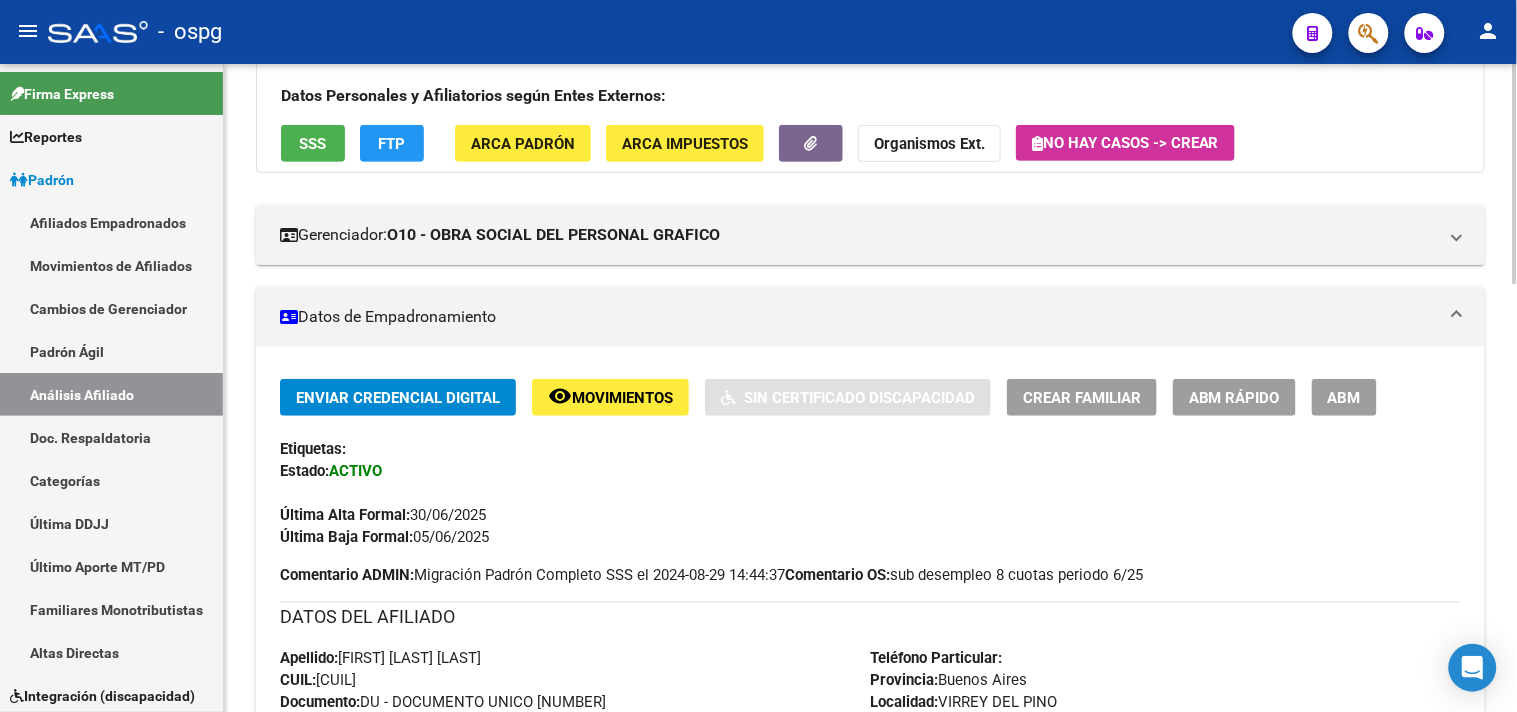 scroll, scrollTop: 0, scrollLeft: 0, axis: both 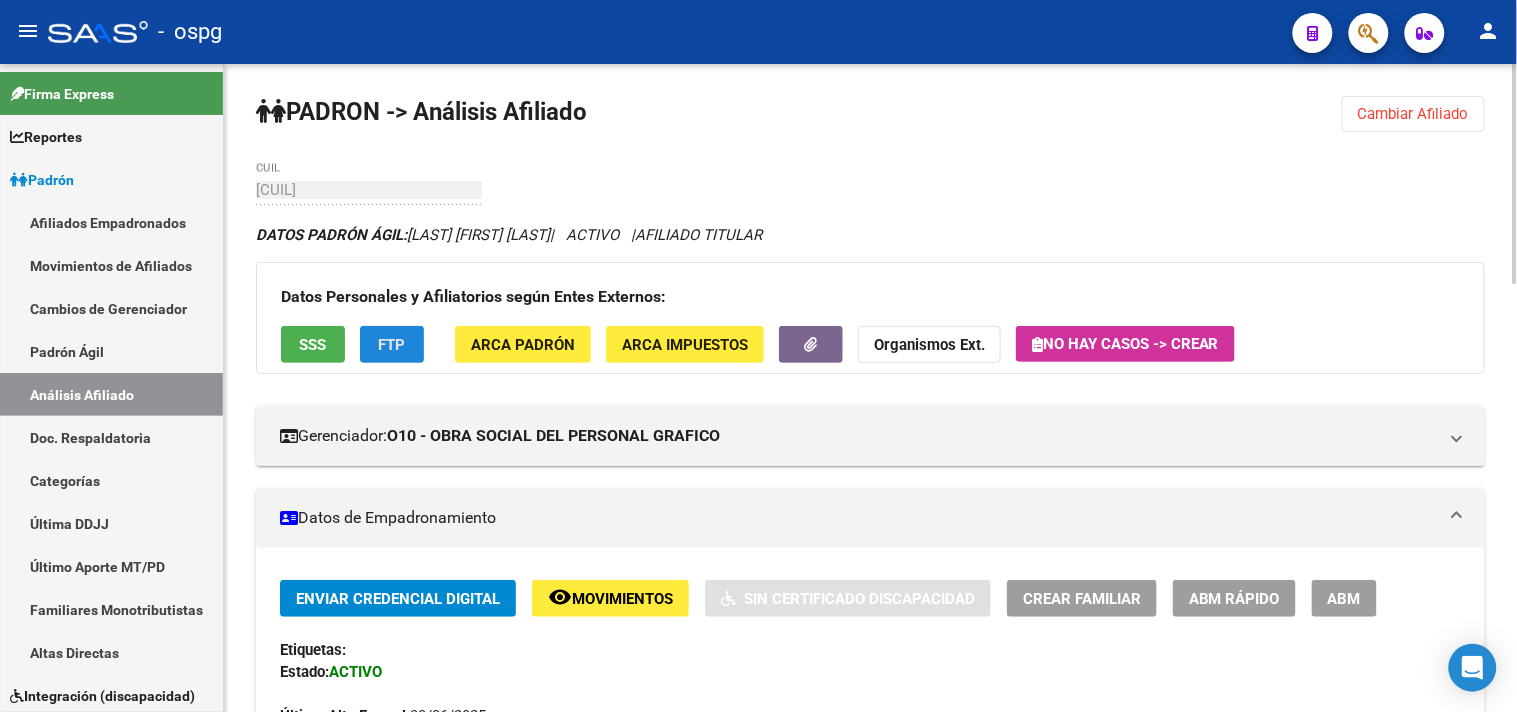 click on "FTP" 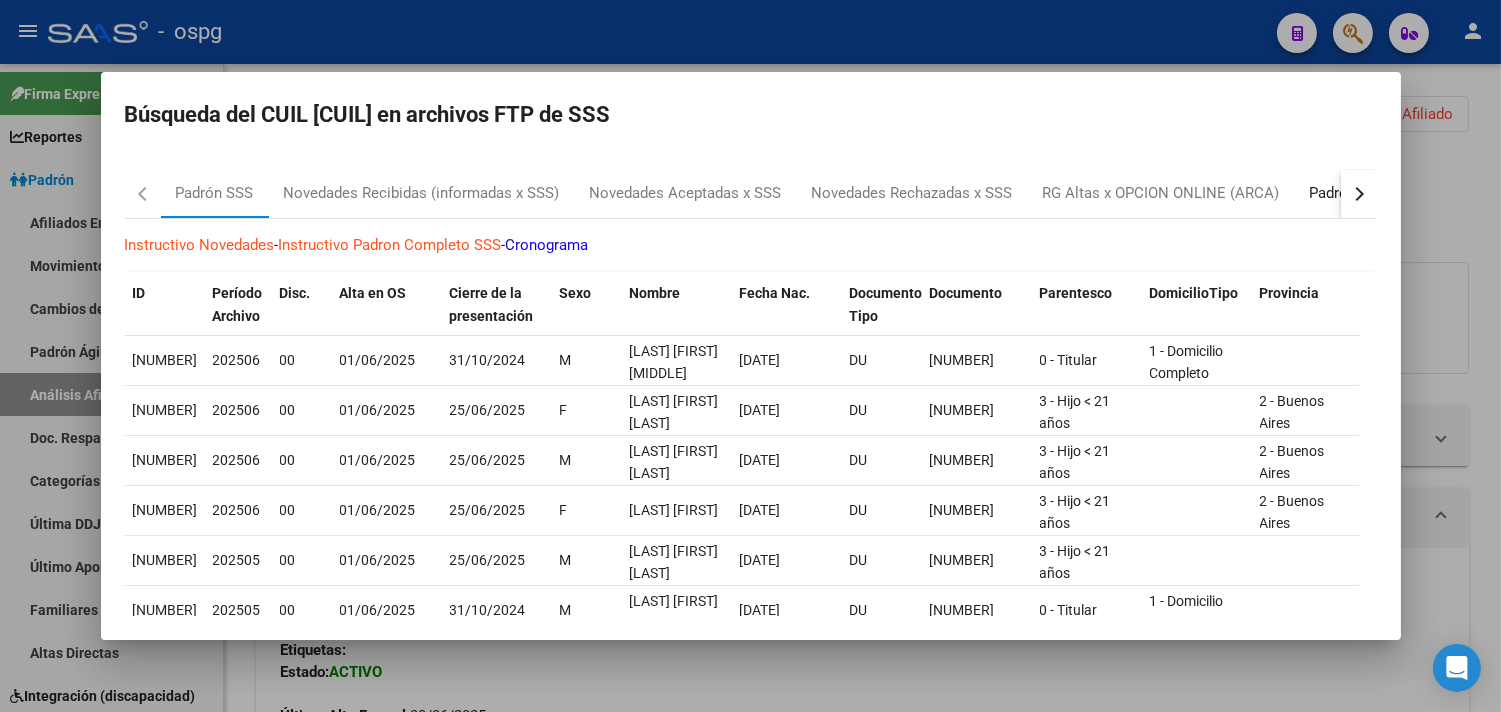 click on "Padrón Desempleo SSS" at bounding box center (1389, 193) 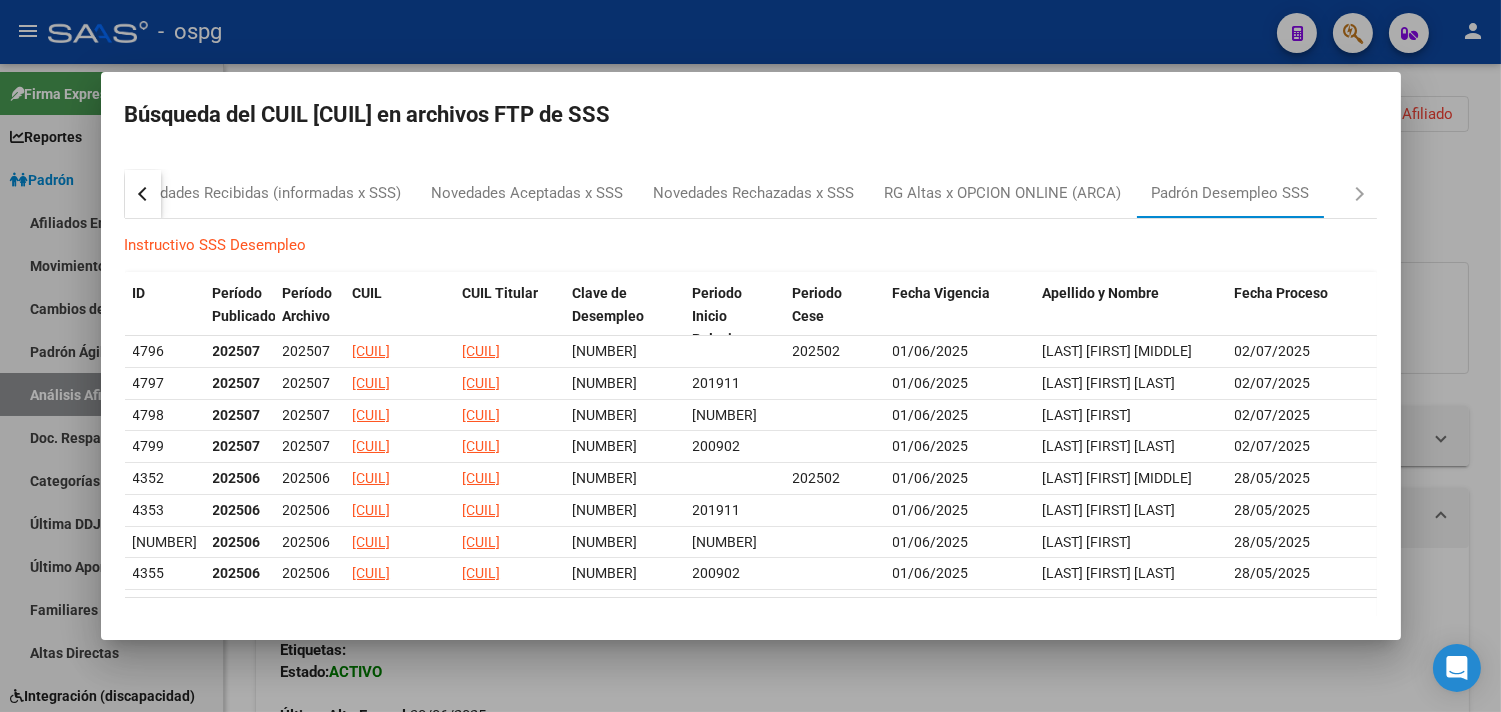 click at bounding box center (750, 356) 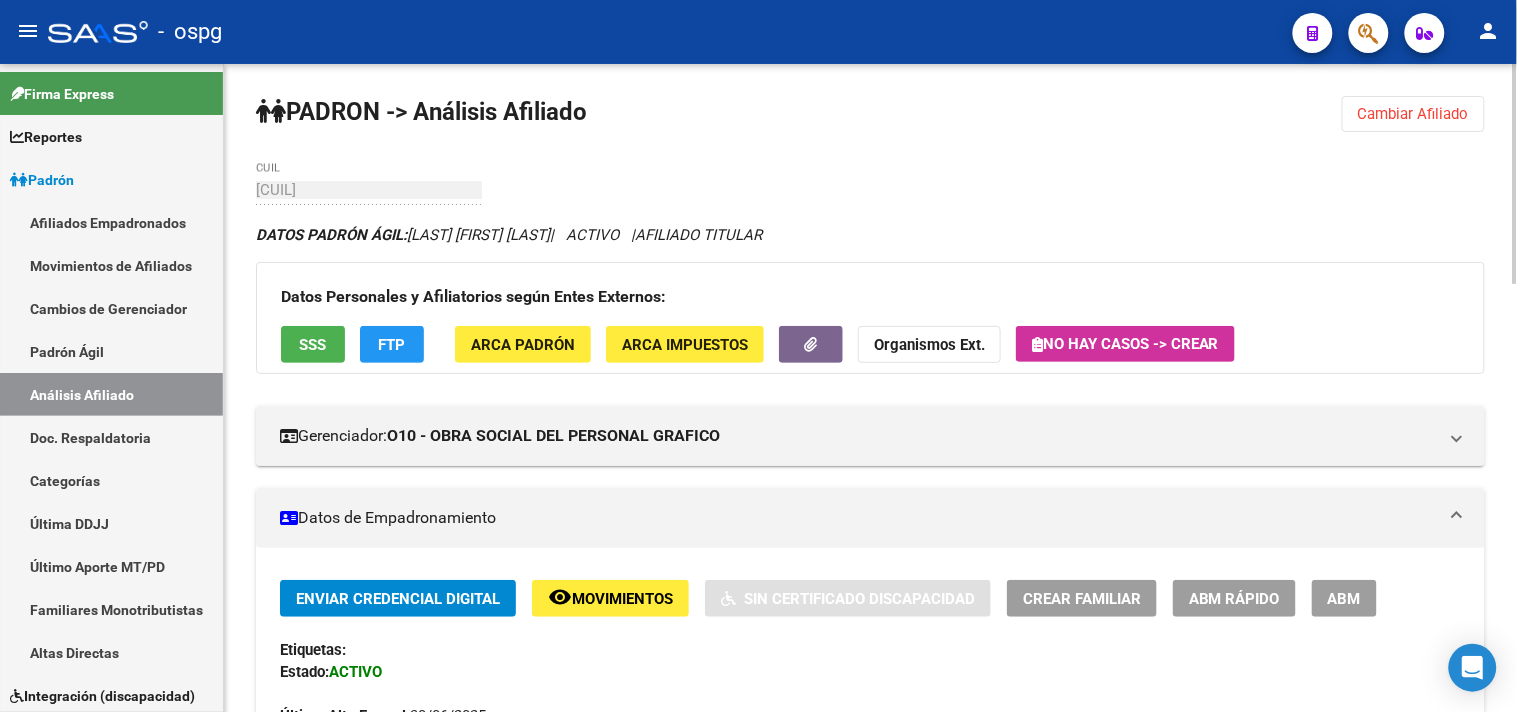 drag, startPoint x: 1381, startPoint y: 105, endPoint x: 1084, endPoint y: 113, distance: 297.10773 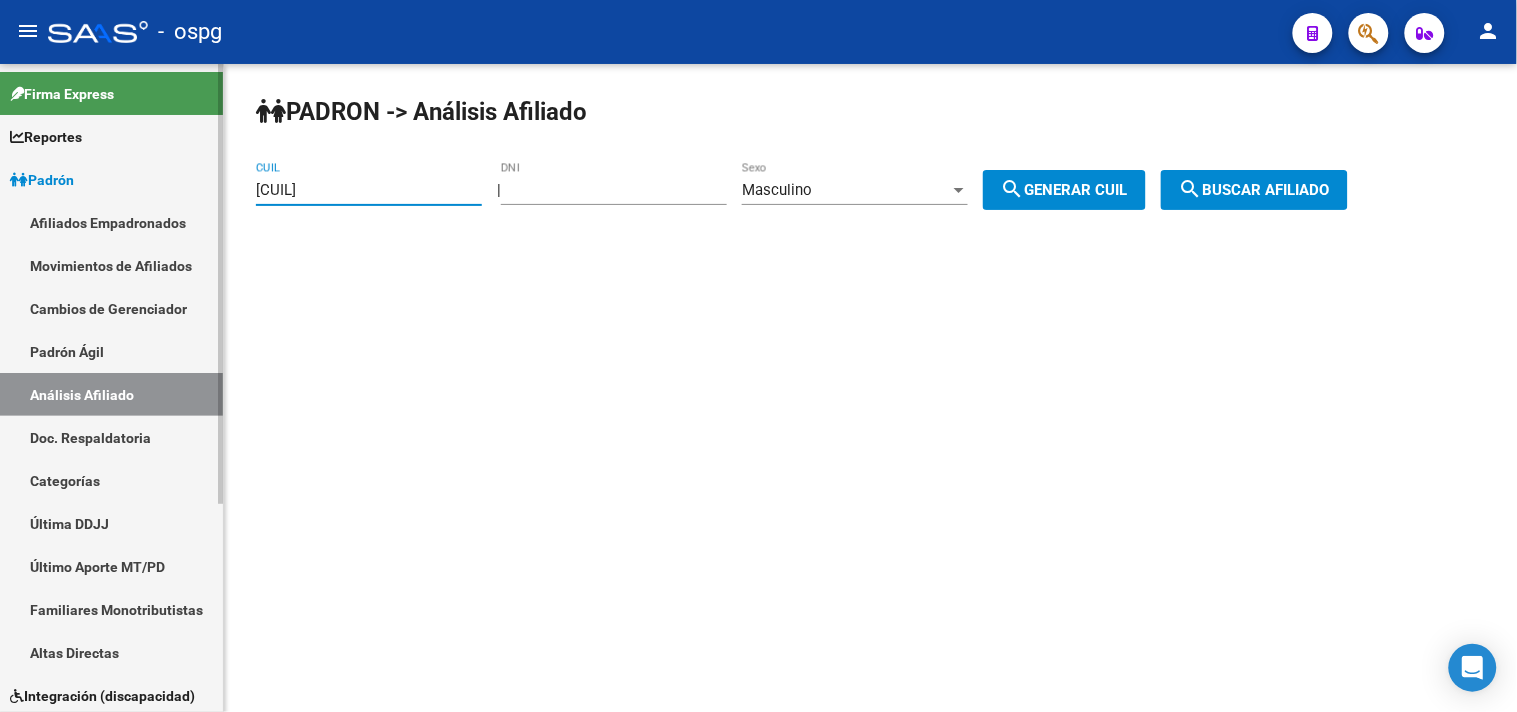 drag, startPoint x: 368, startPoint y: 193, endPoint x: 218, endPoint y: 196, distance: 150.03 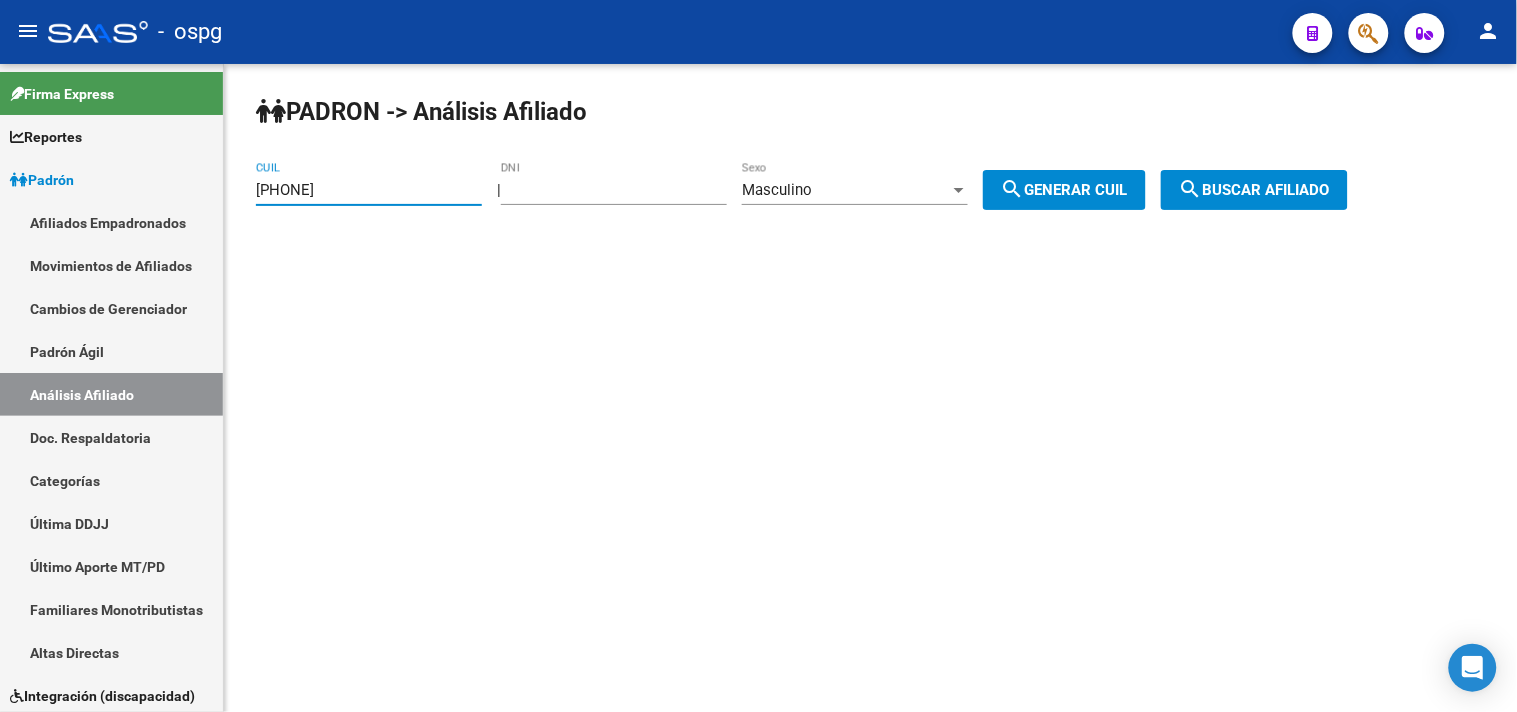 type on "[PHONE]" 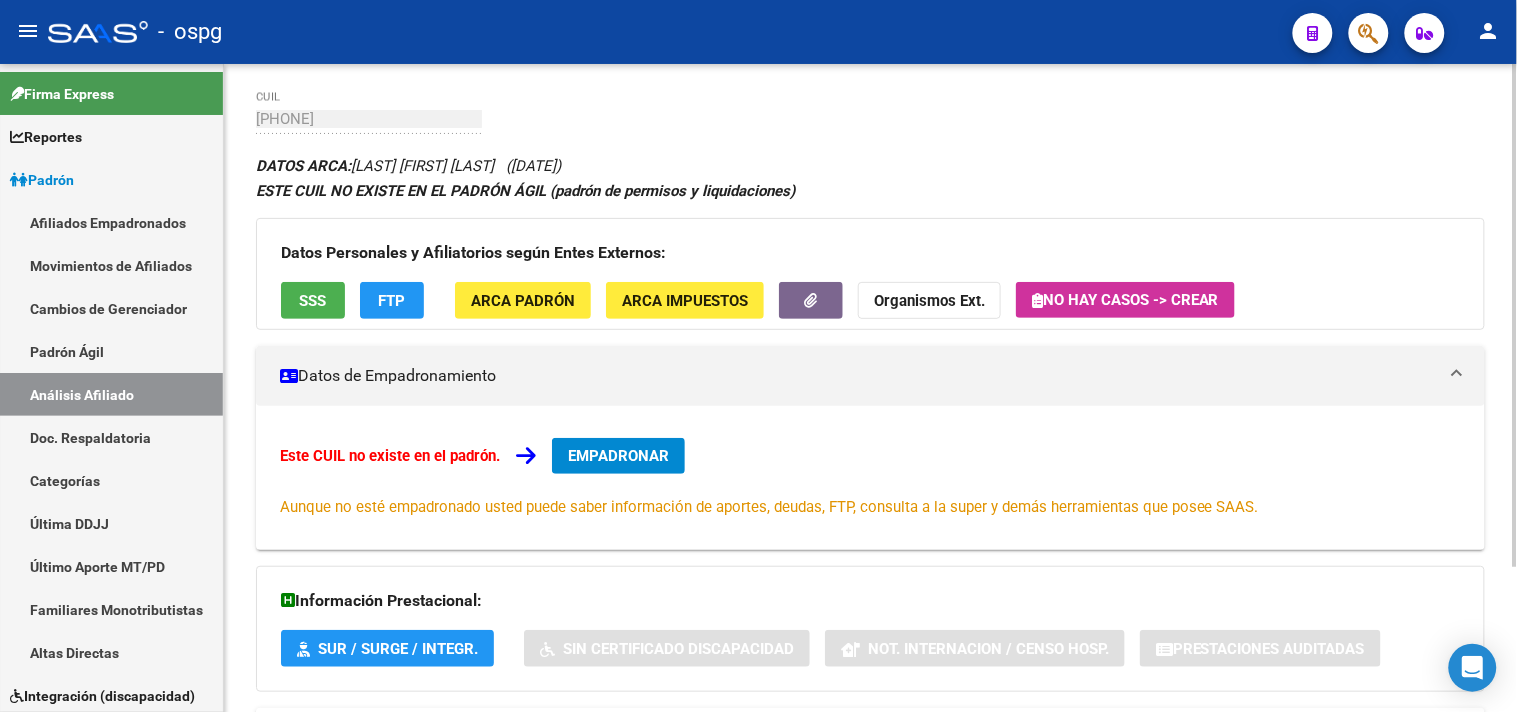 scroll, scrollTop: 186, scrollLeft: 0, axis: vertical 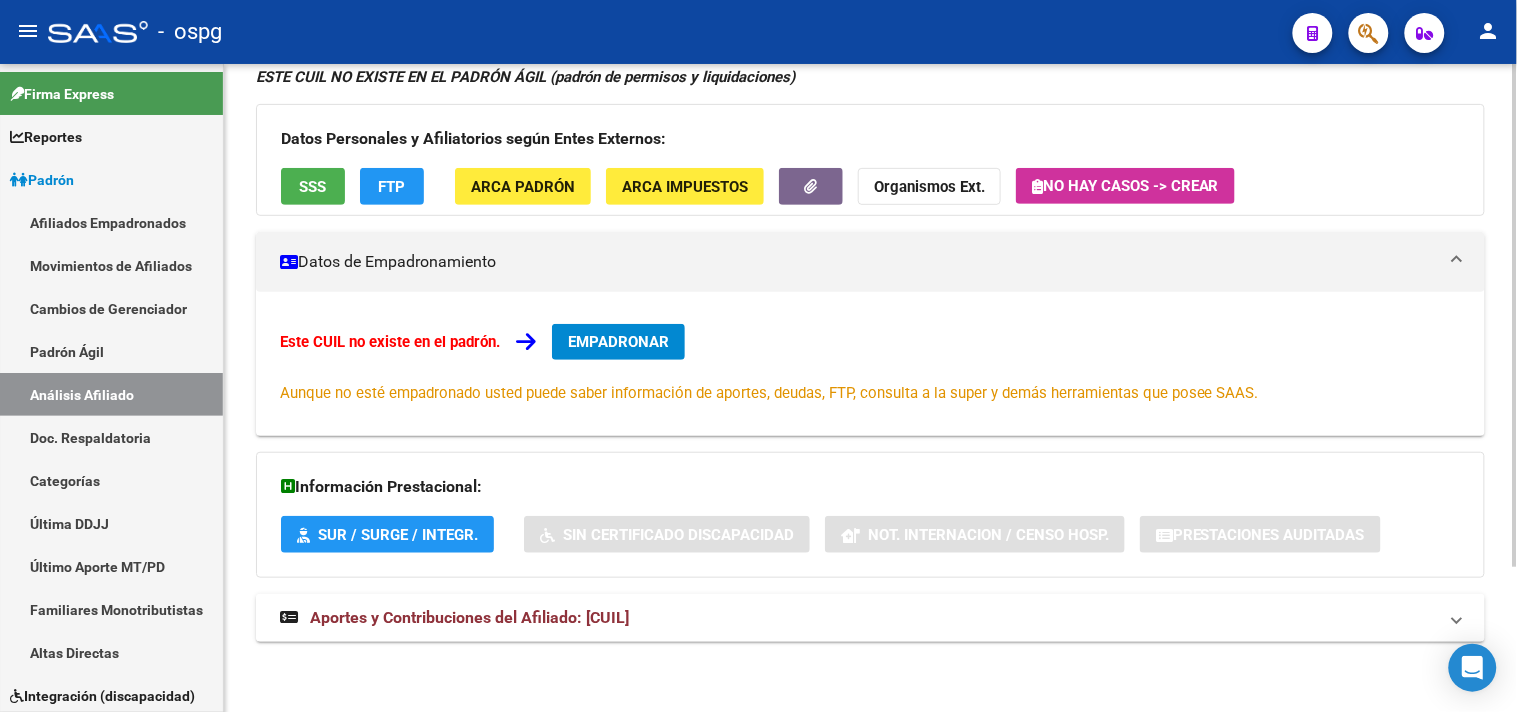 click on "Aportes y Contribuciones del Afiliado: [CUIL]" at bounding box center (469, 617) 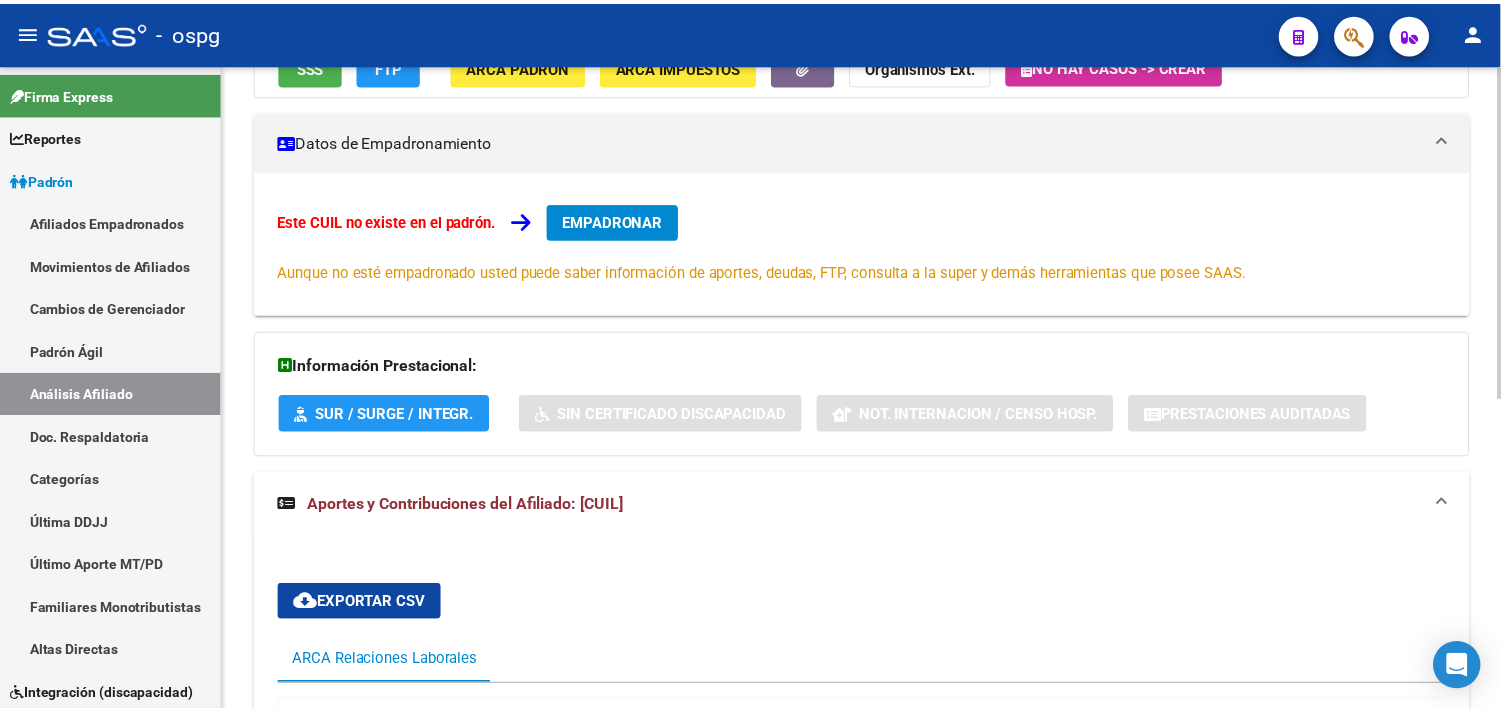 scroll, scrollTop: 0, scrollLeft: 0, axis: both 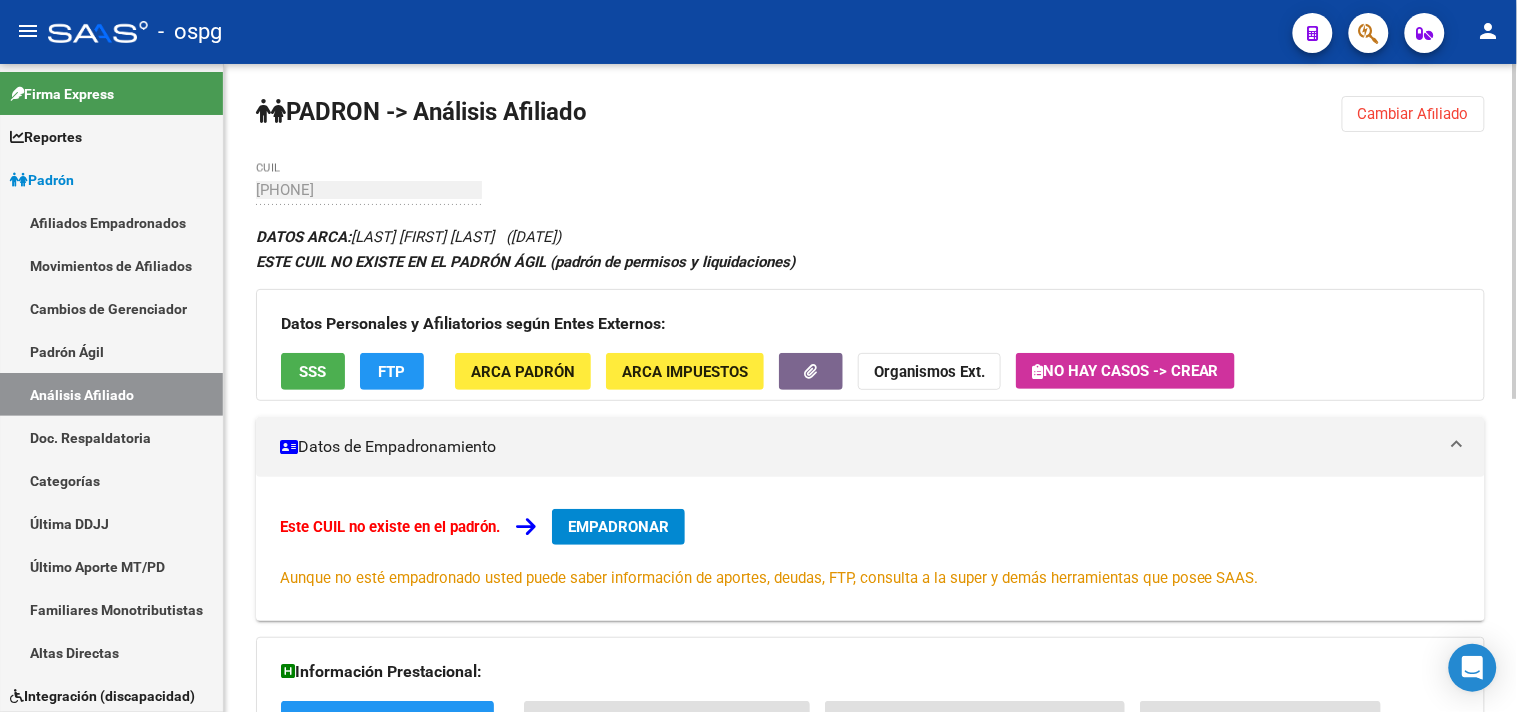 click on "EMPADRONAR" at bounding box center [618, 527] 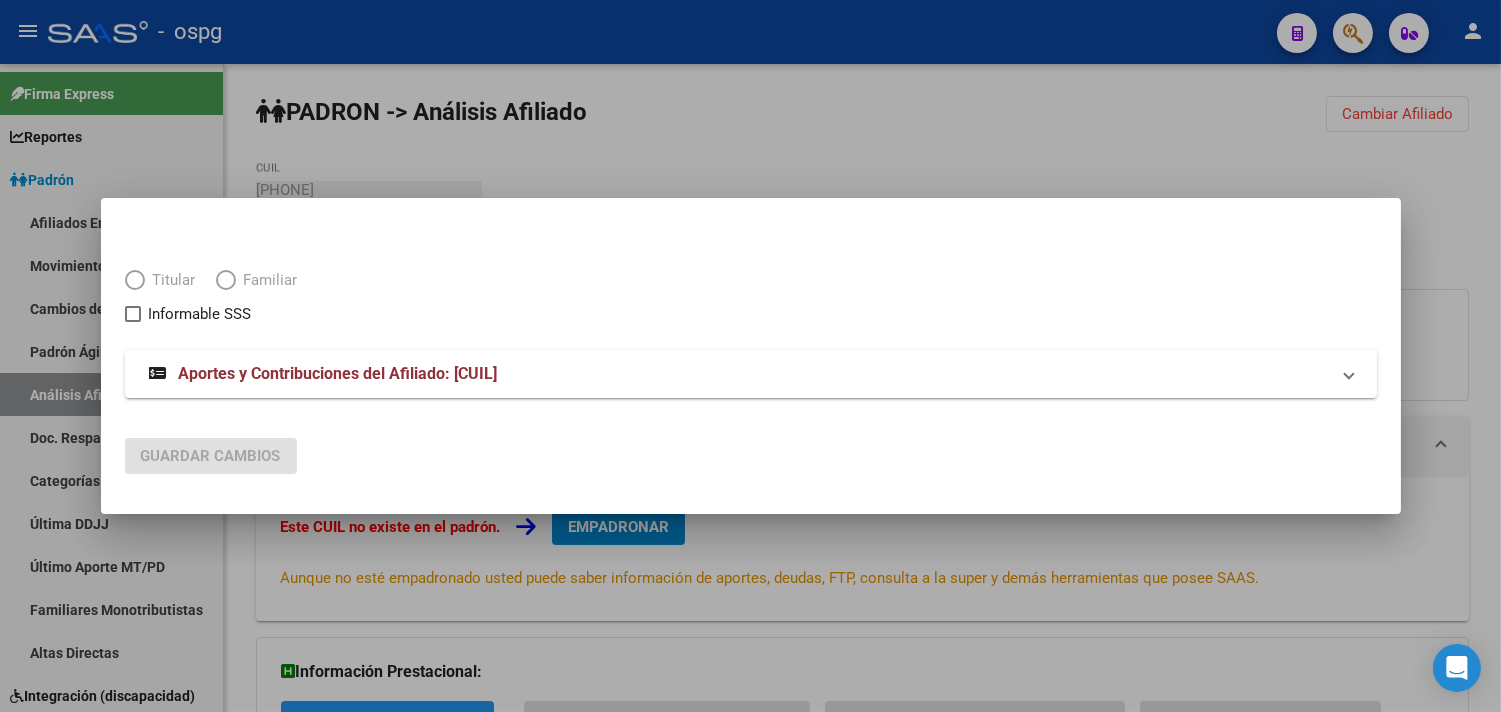 click at bounding box center [135, 280] 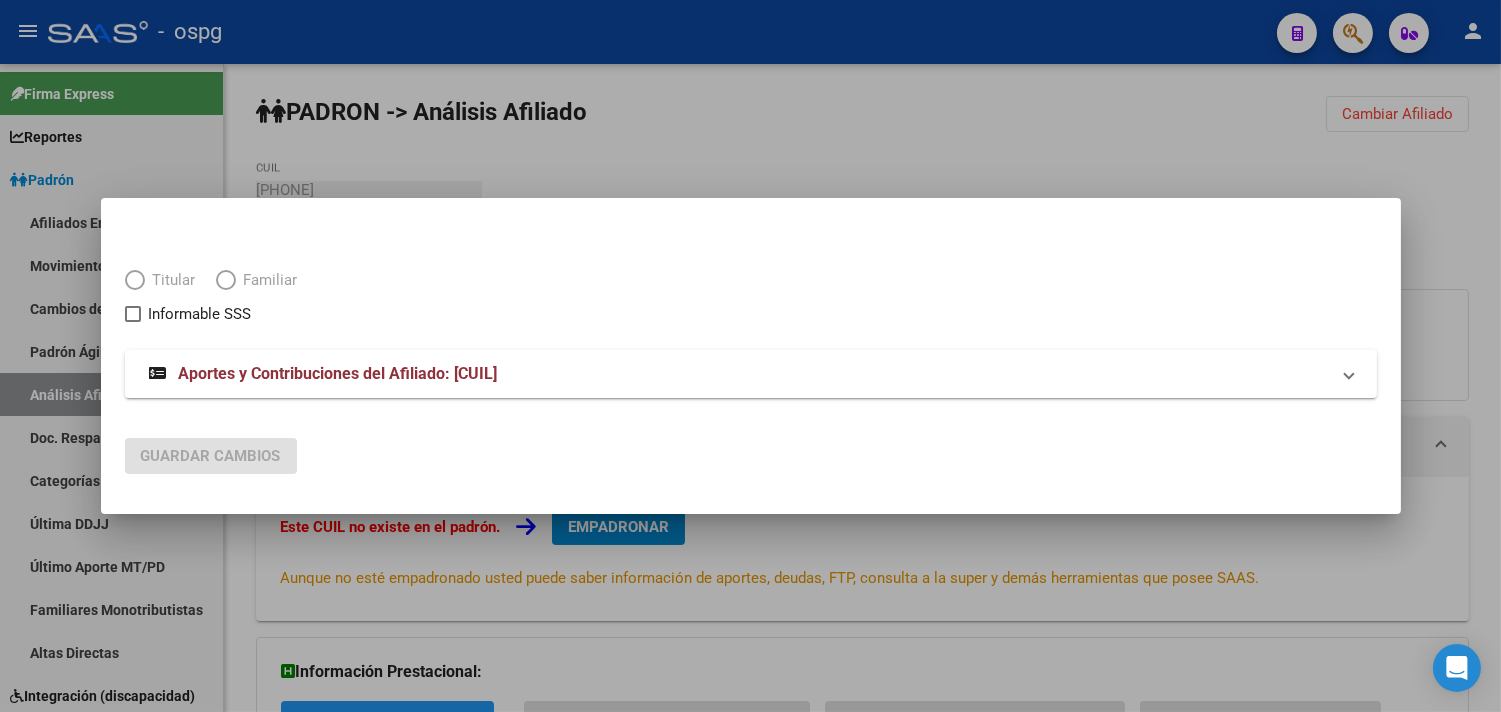 click at bounding box center (135, 280) 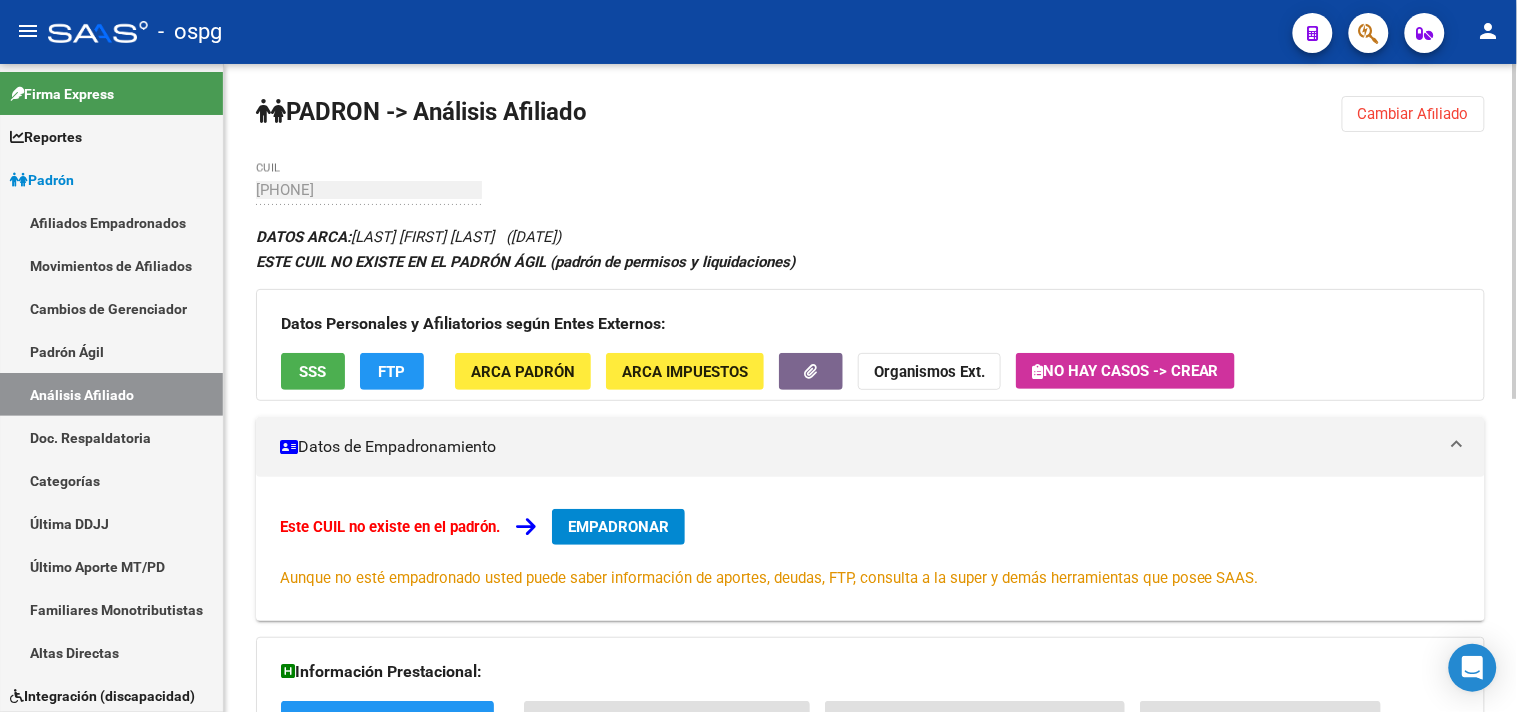click on "EMPADRONAR" at bounding box center (618, 527) 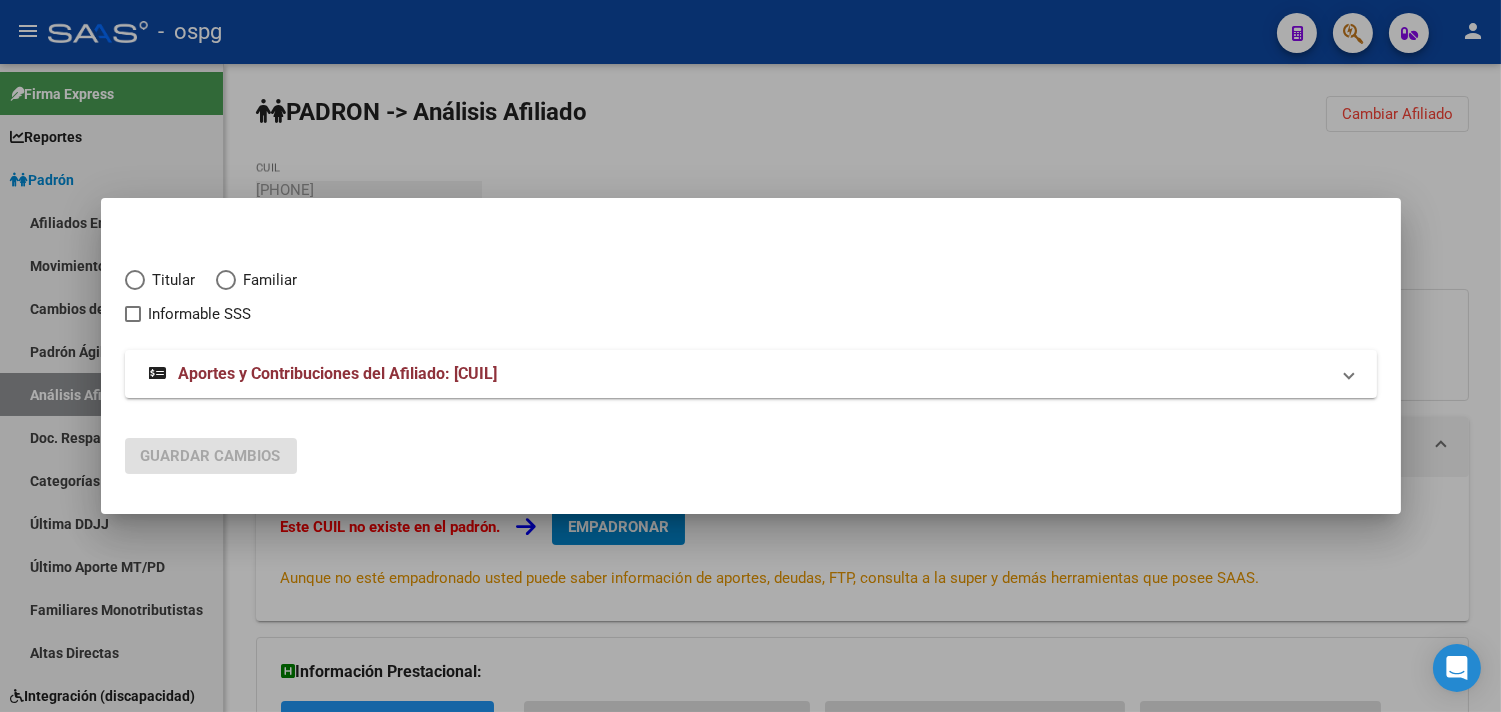 click at bounding box center (135, 280) 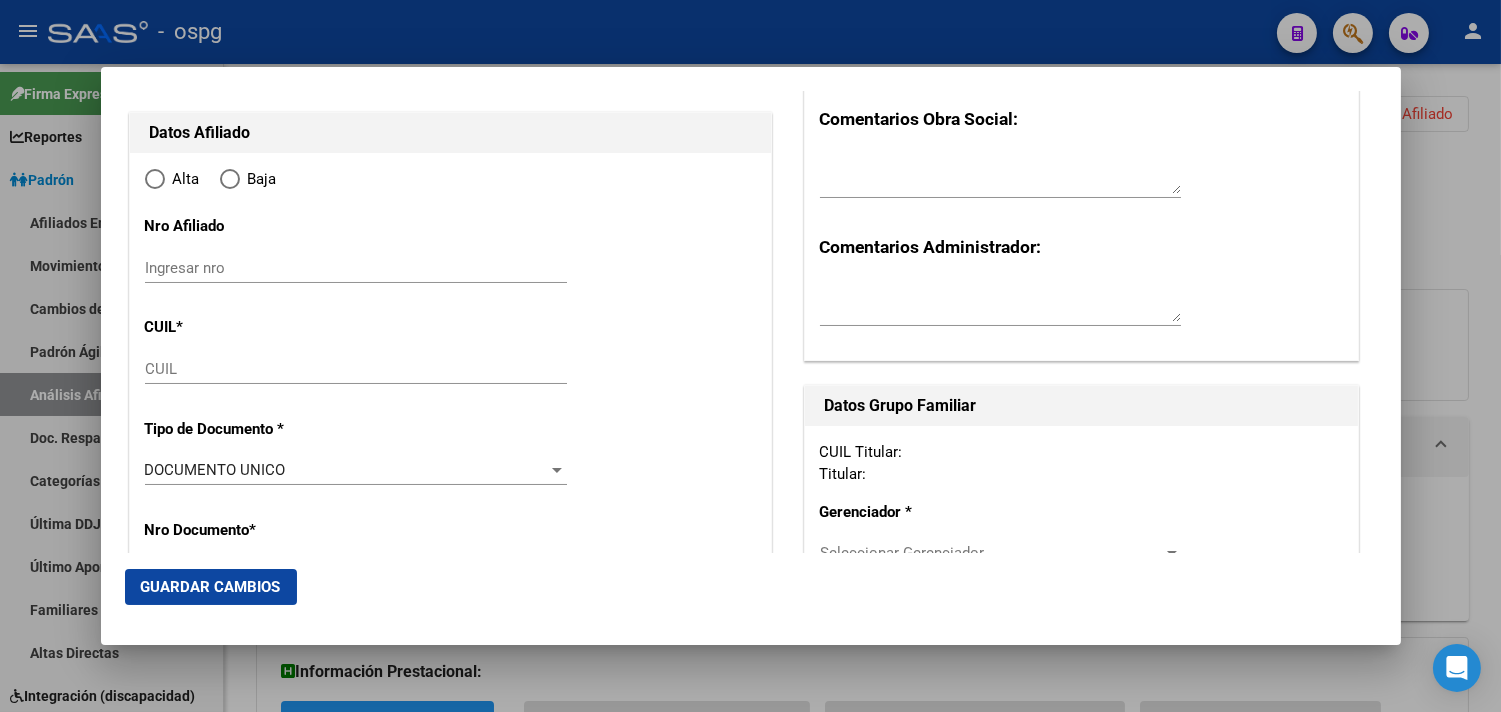 type on "[PHONE]" 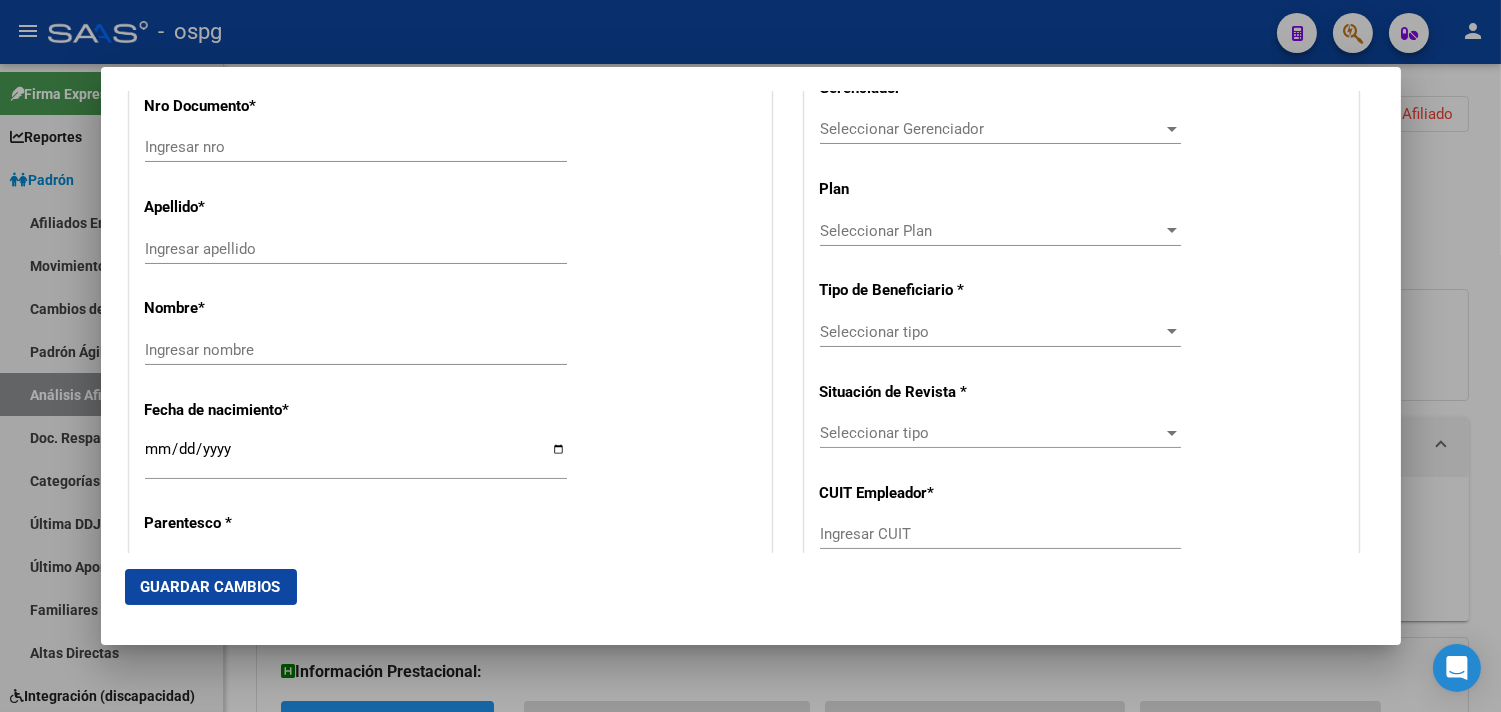 type on "[NUMBER]" 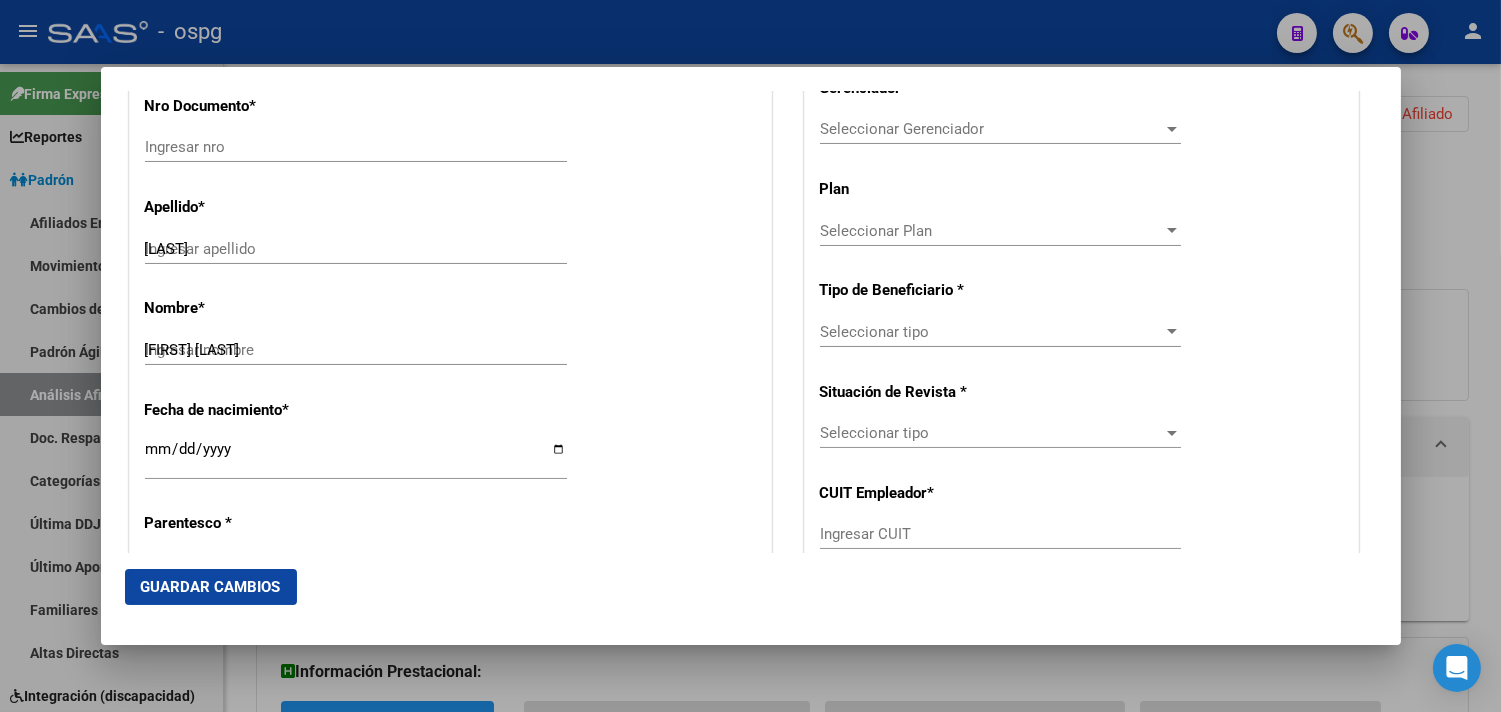 radio on "true" 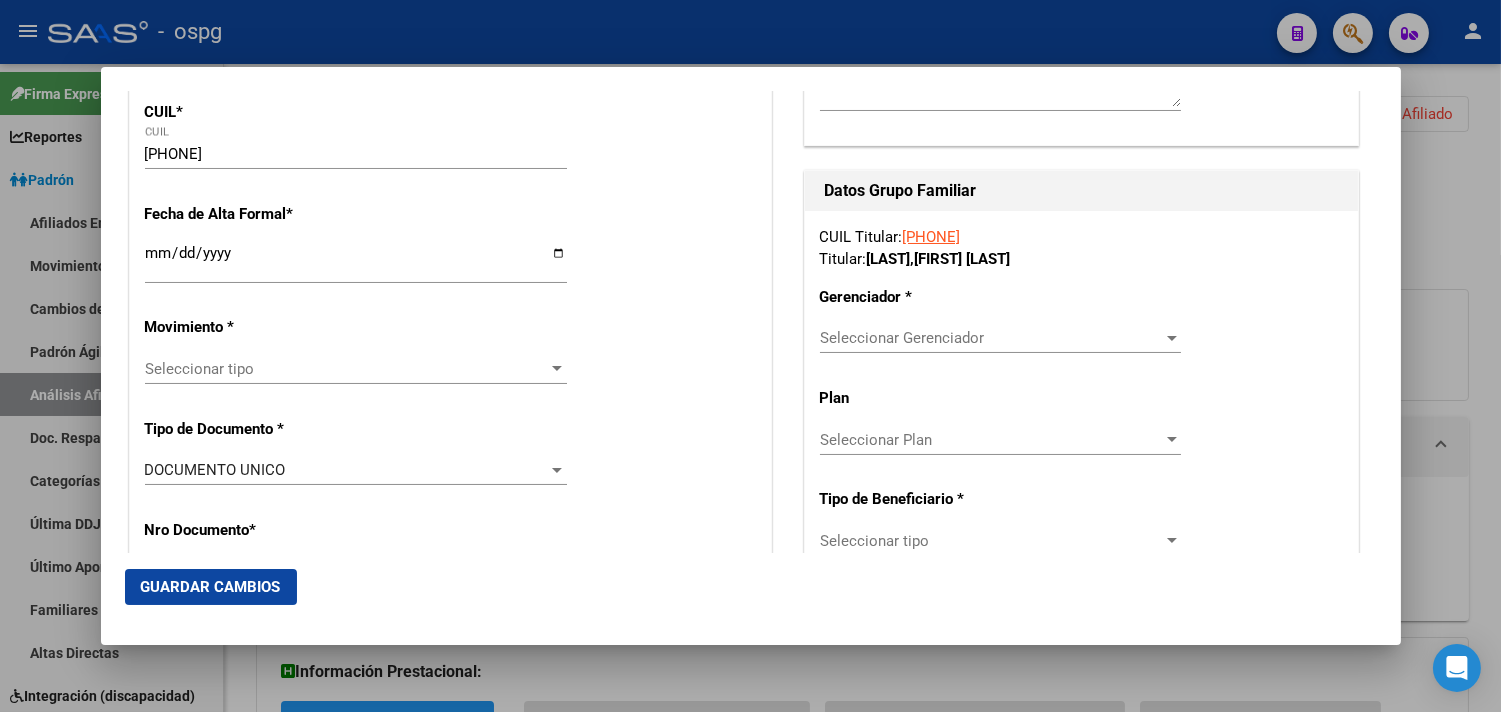 scroll, scrollTop: 214, scrollLeft: 0, axis: vertical 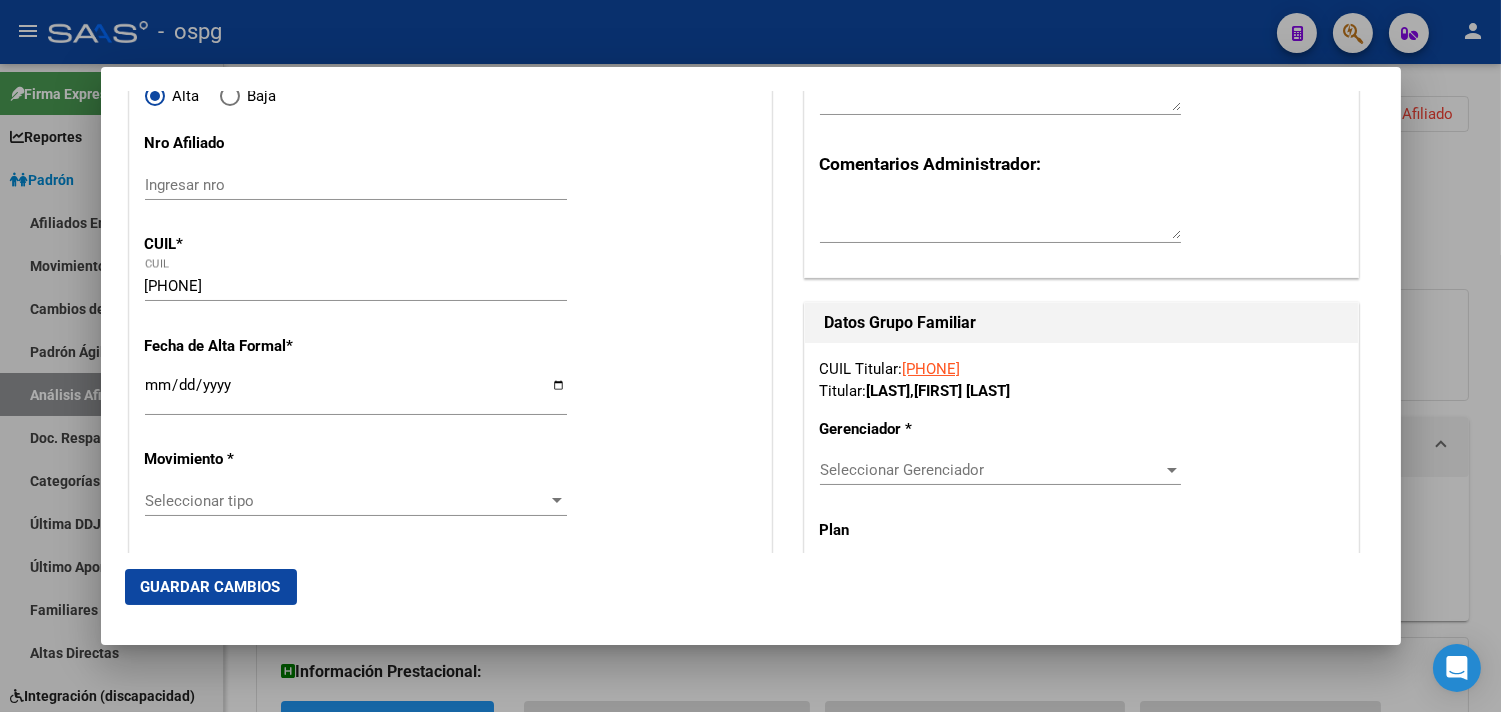 click on "Ingresar fecha" at bounding box center [356, 393] 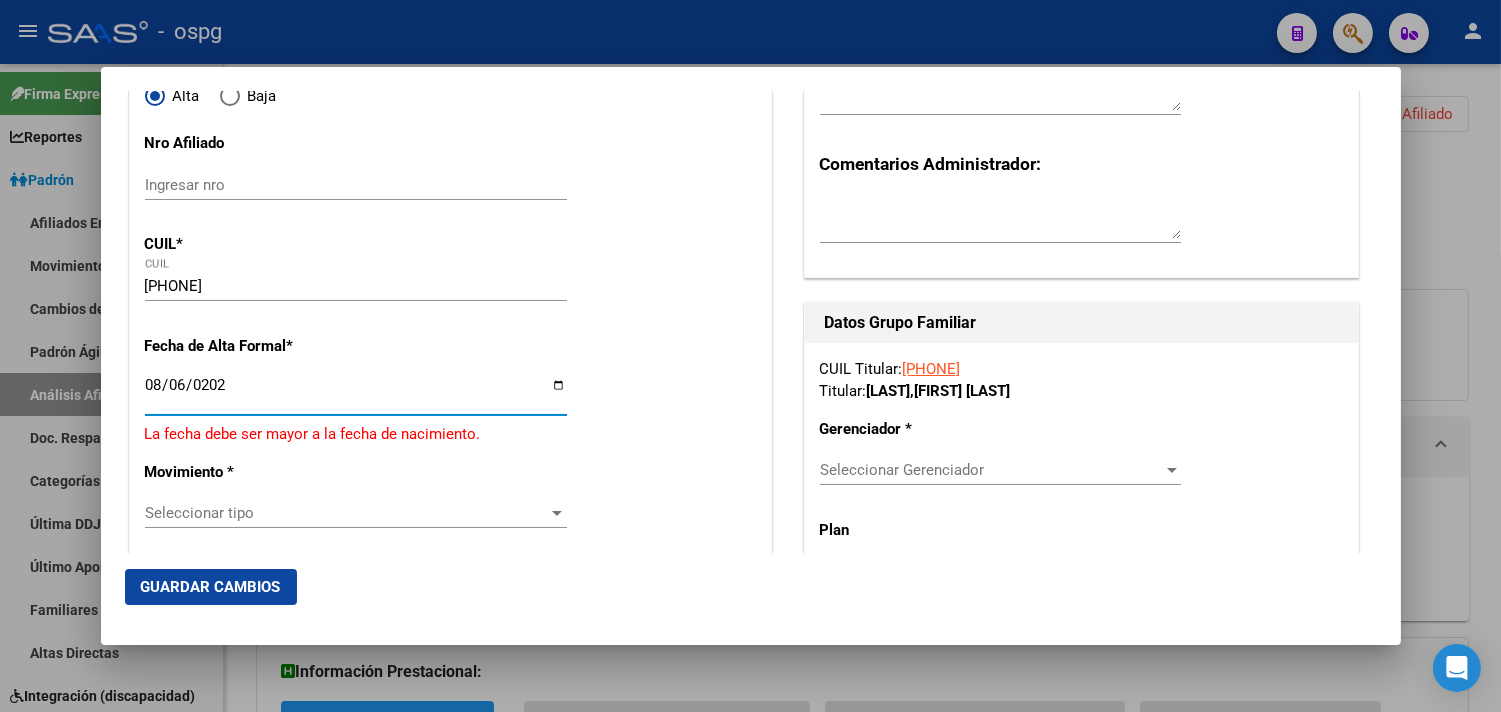 type on "2025-08-06" 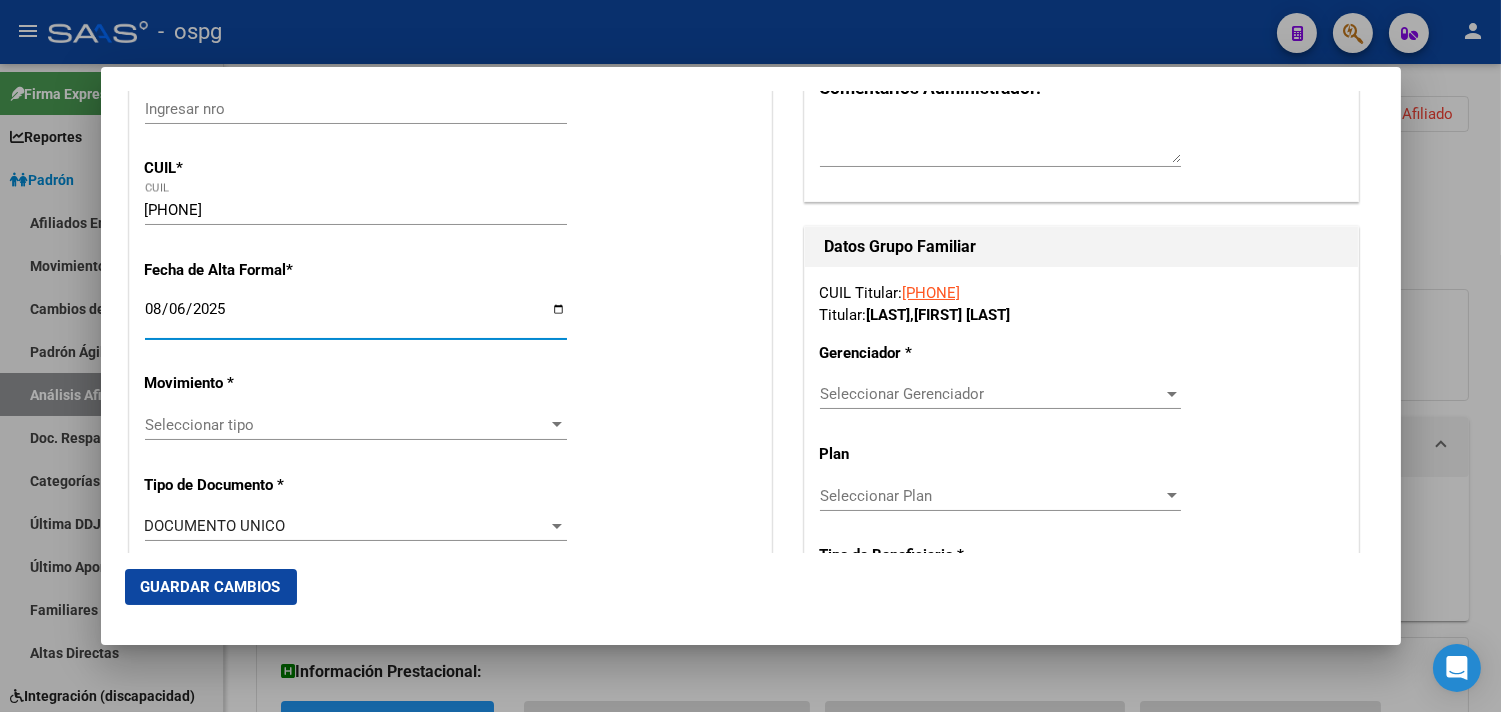scroll, scrollTop: 325, scrollLeft: 0, axis: vertical 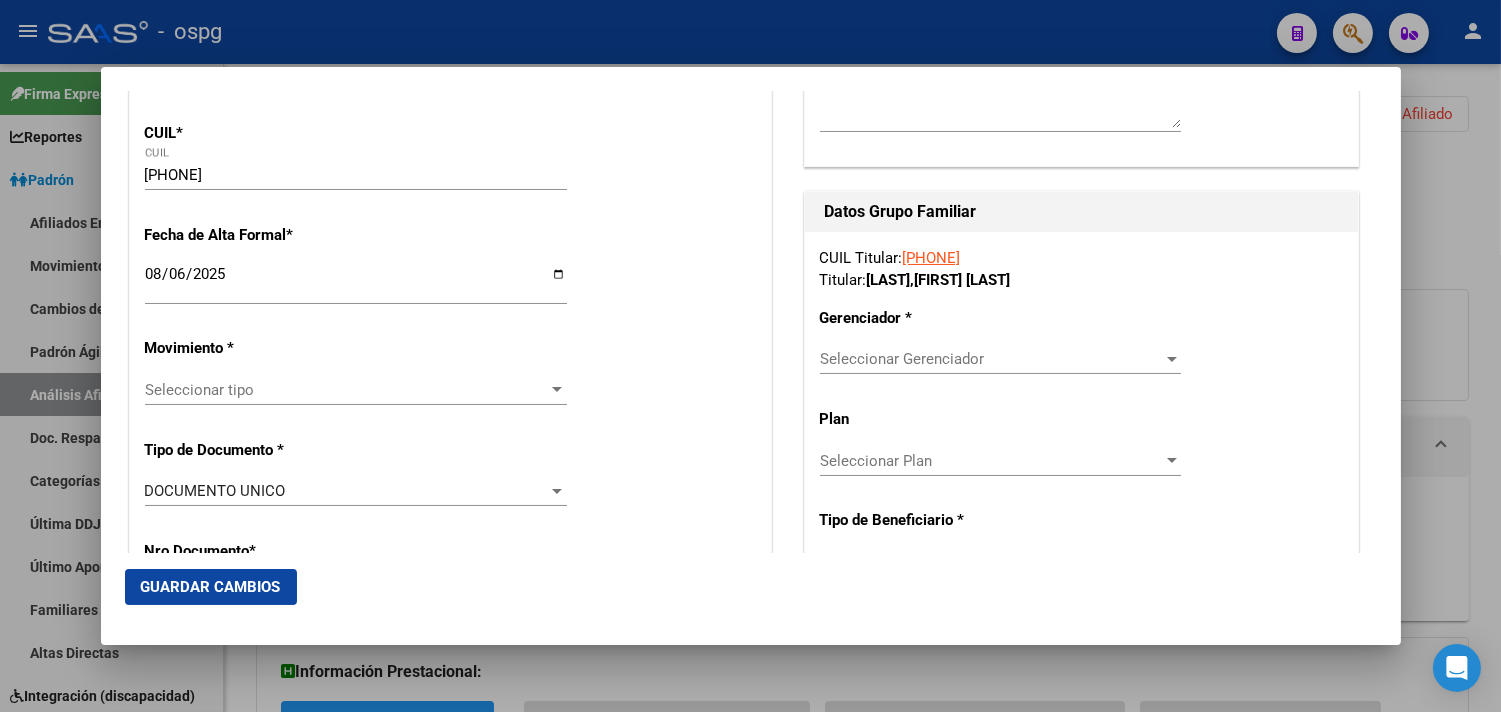 click on "Seleccionar tipo Seleccionar tipo" 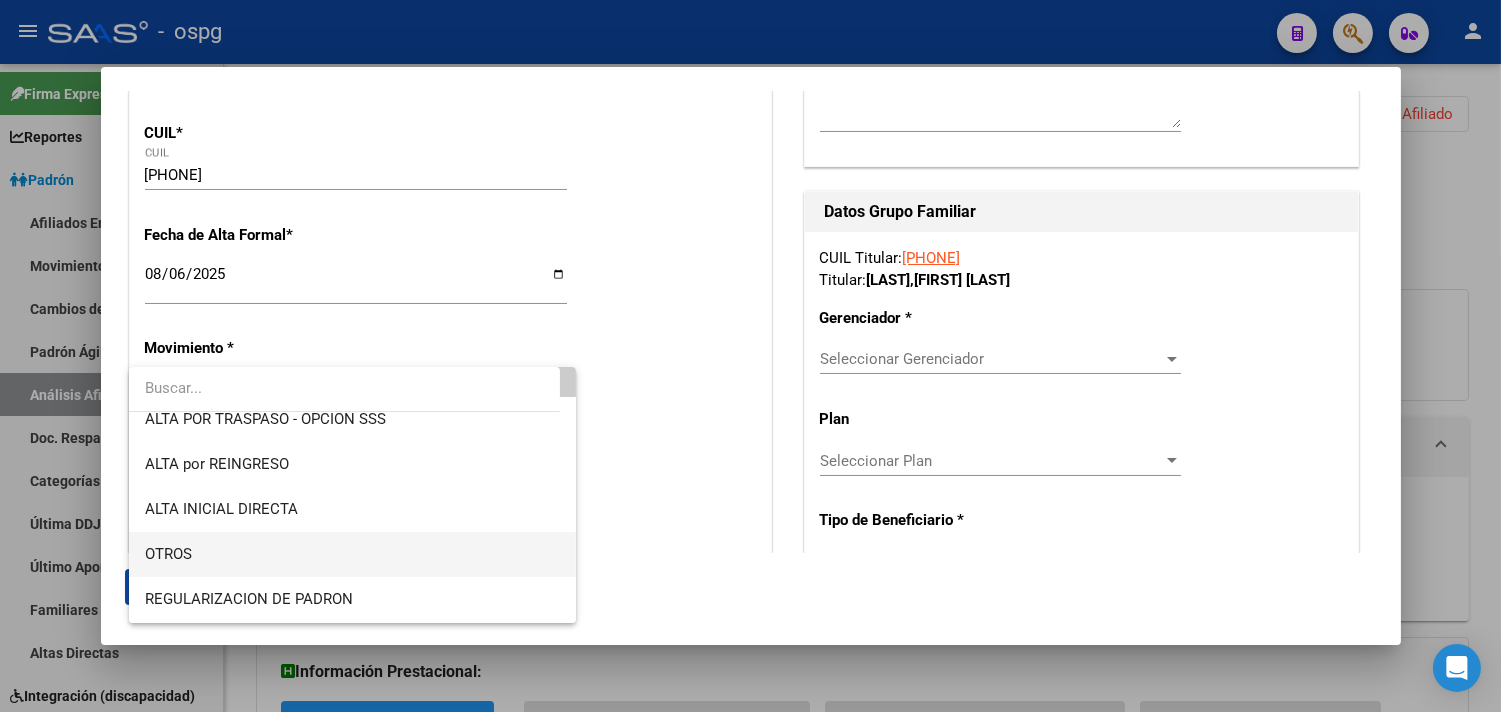 scroll, scrollTop: 111, scrollLeft: 0, axis: vertical 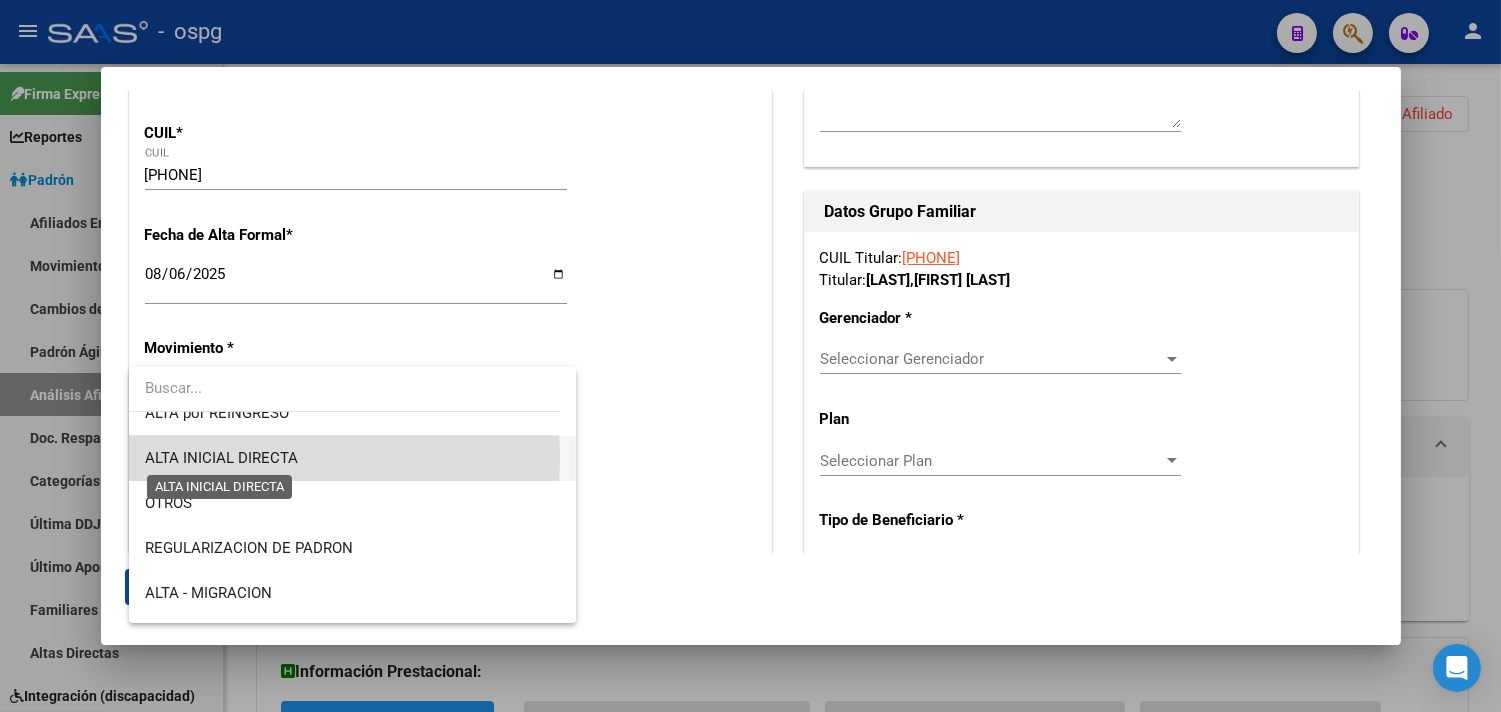 click on "ALTA INICIAL DIRECTA" at bounding box center [221, 458] 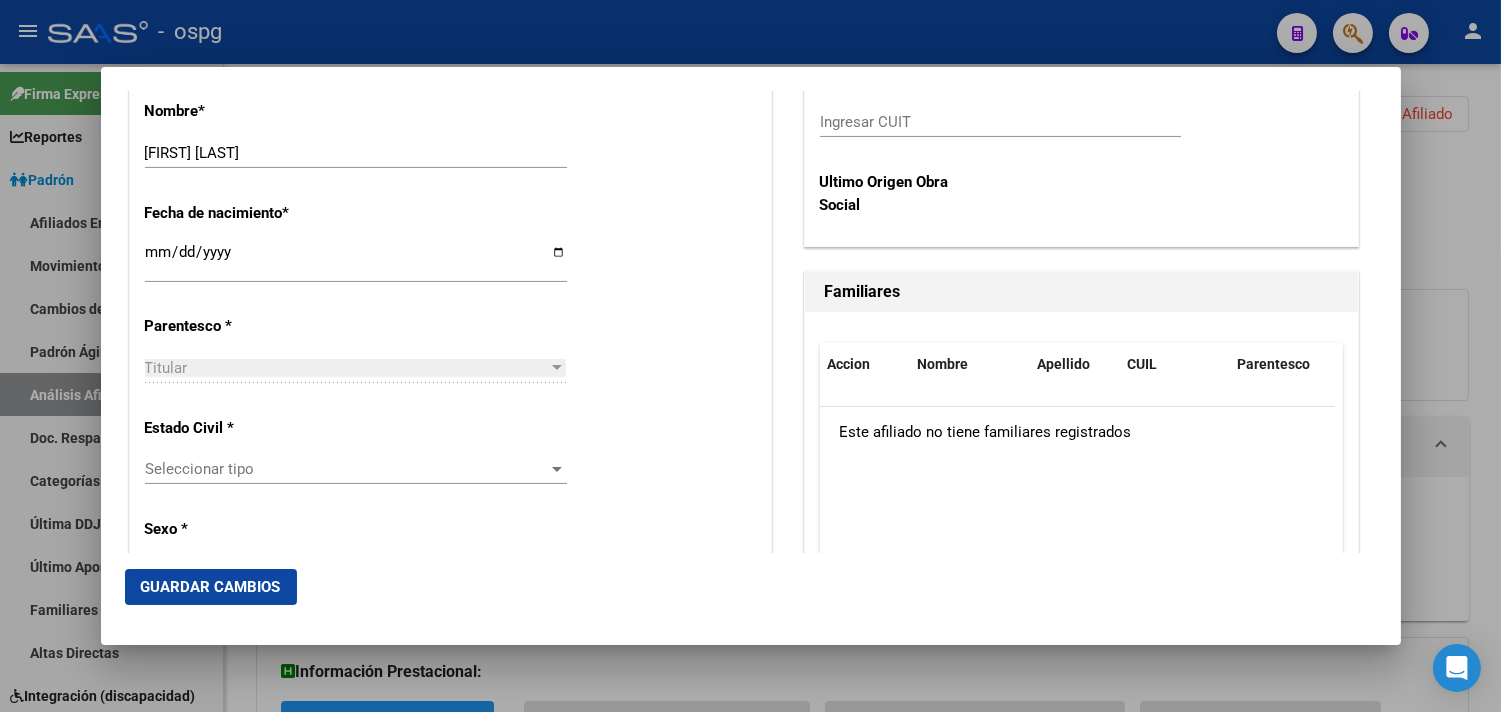 scroll, scrollTop: 992, scrollLeft: 0, axis: vertical 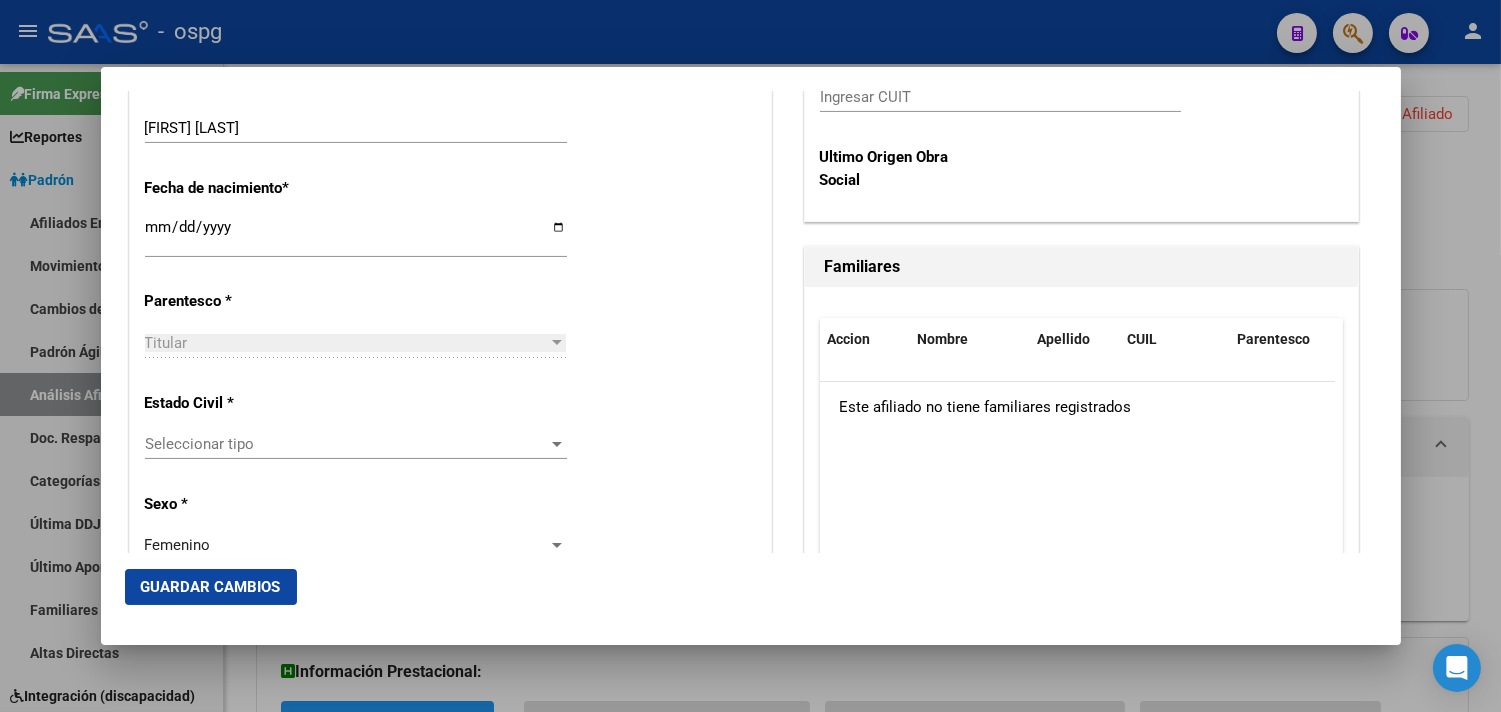 click on "Seleccionar tipo Seleccionar tipo" at bounding box center [356, 453] 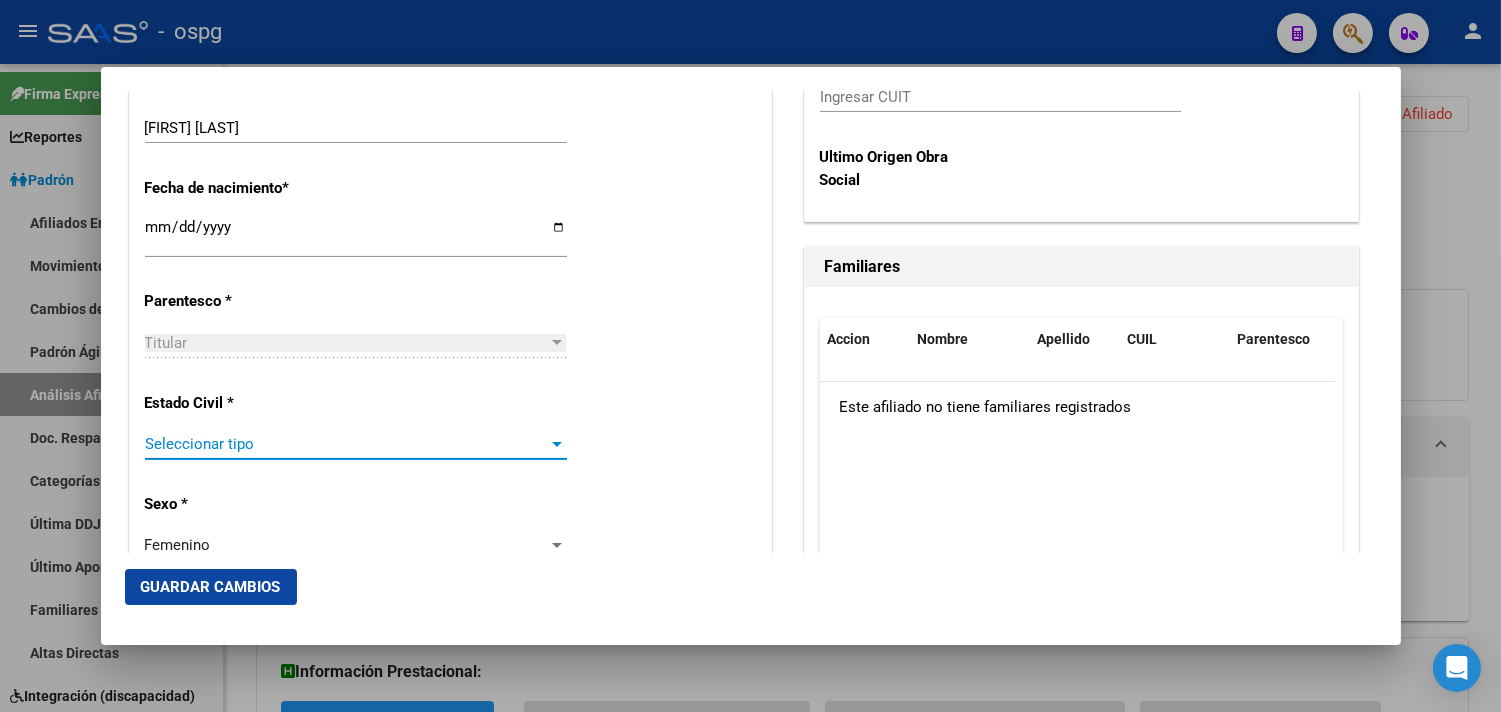 click on "Seleccionar tipo" at bounding box center [347, 444] 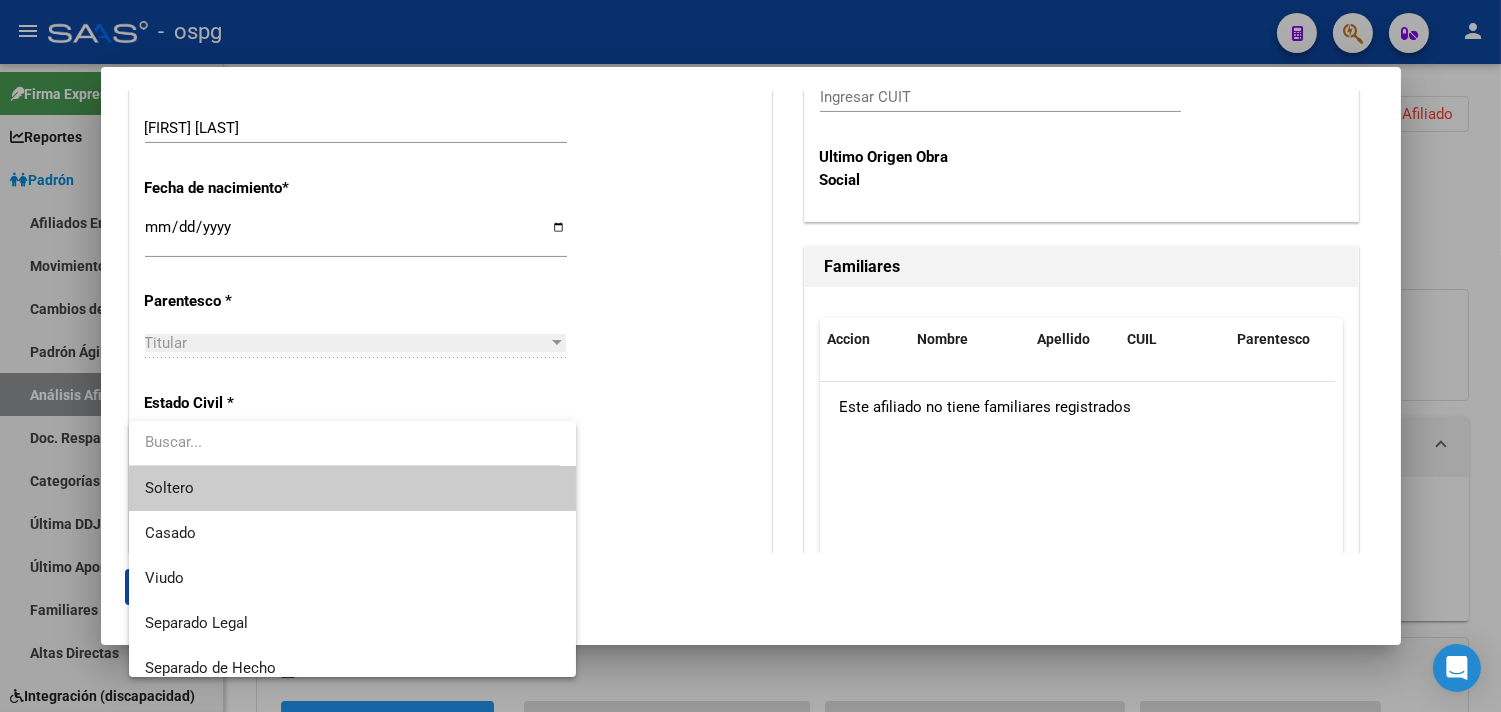 click on "Soltero" at bounding box center [352, 488] 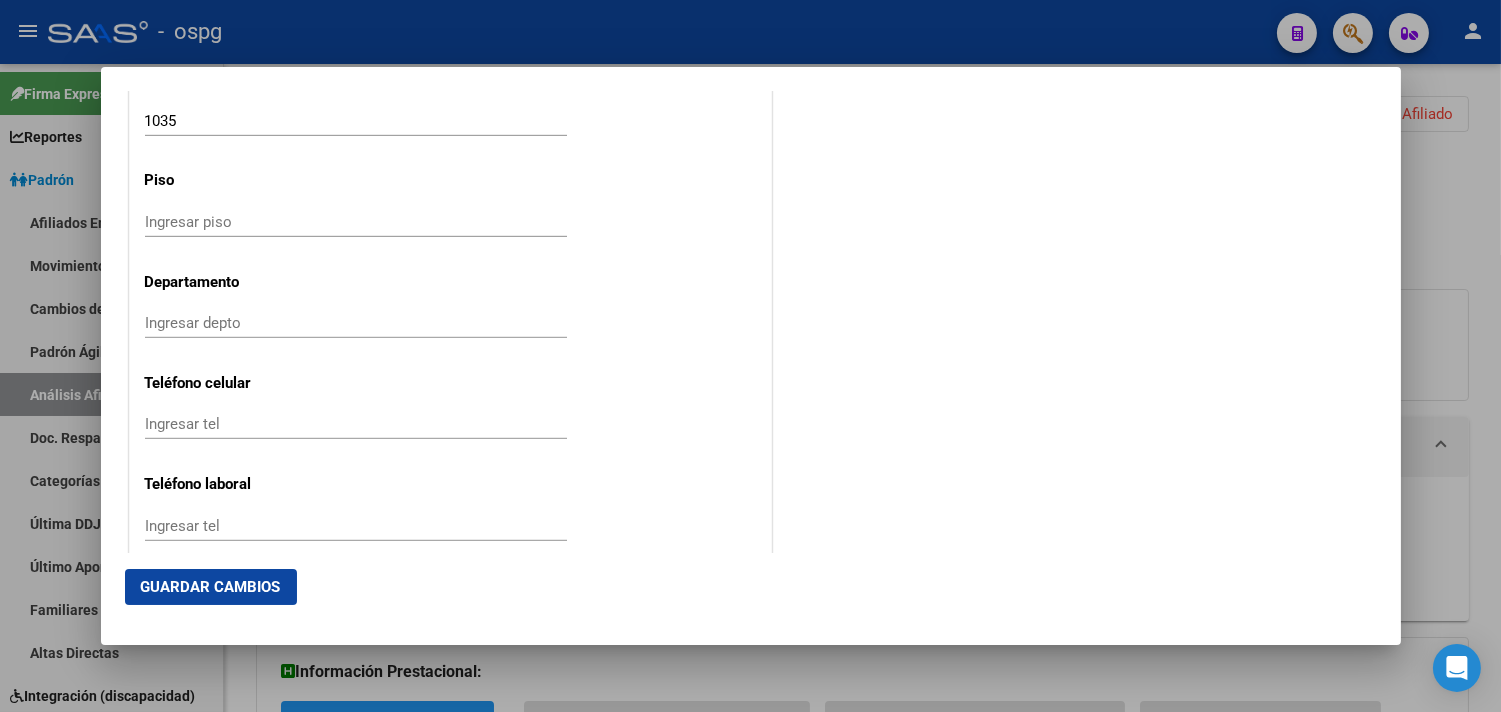scroll, scrollTop: 2436, scrollLeft: 0, axis: vertical 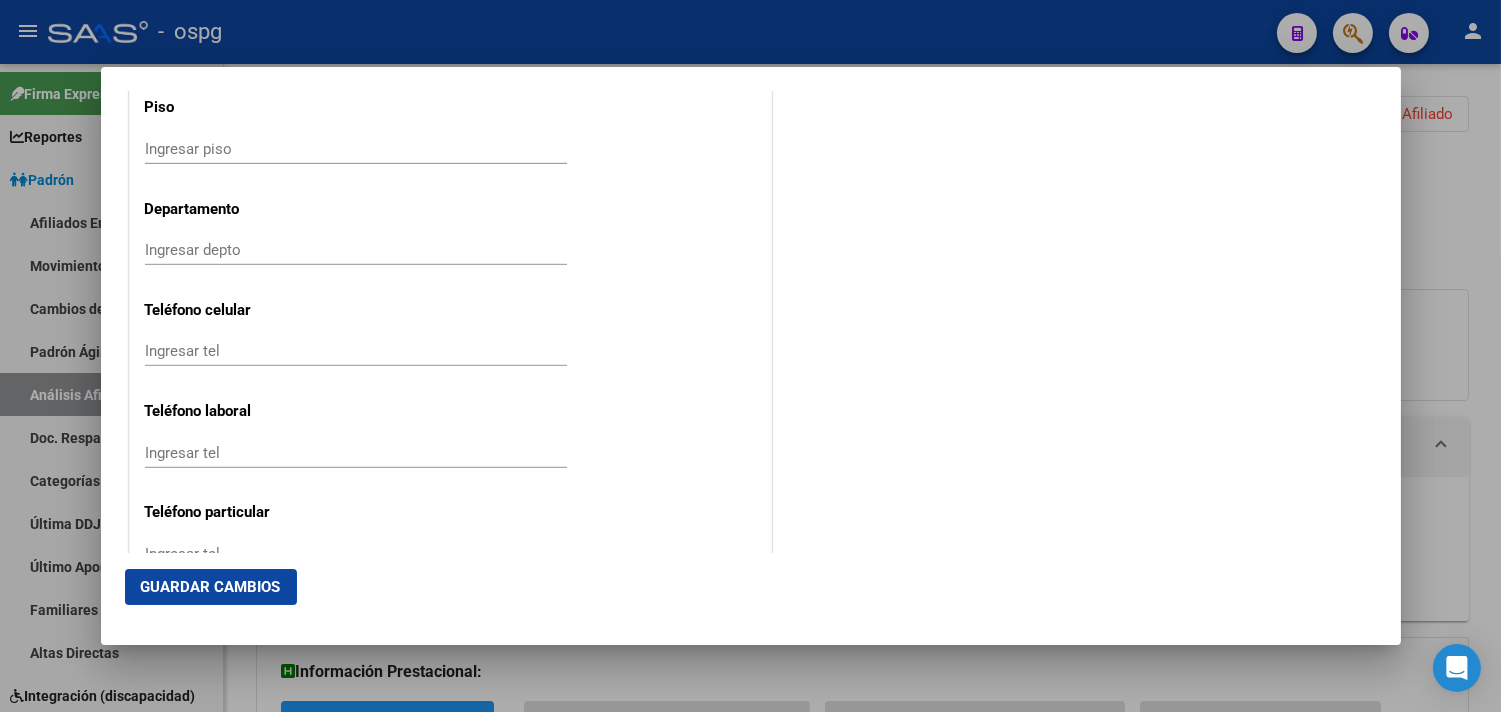 click on "Ingresar tel" at bounding box center (356, 351) 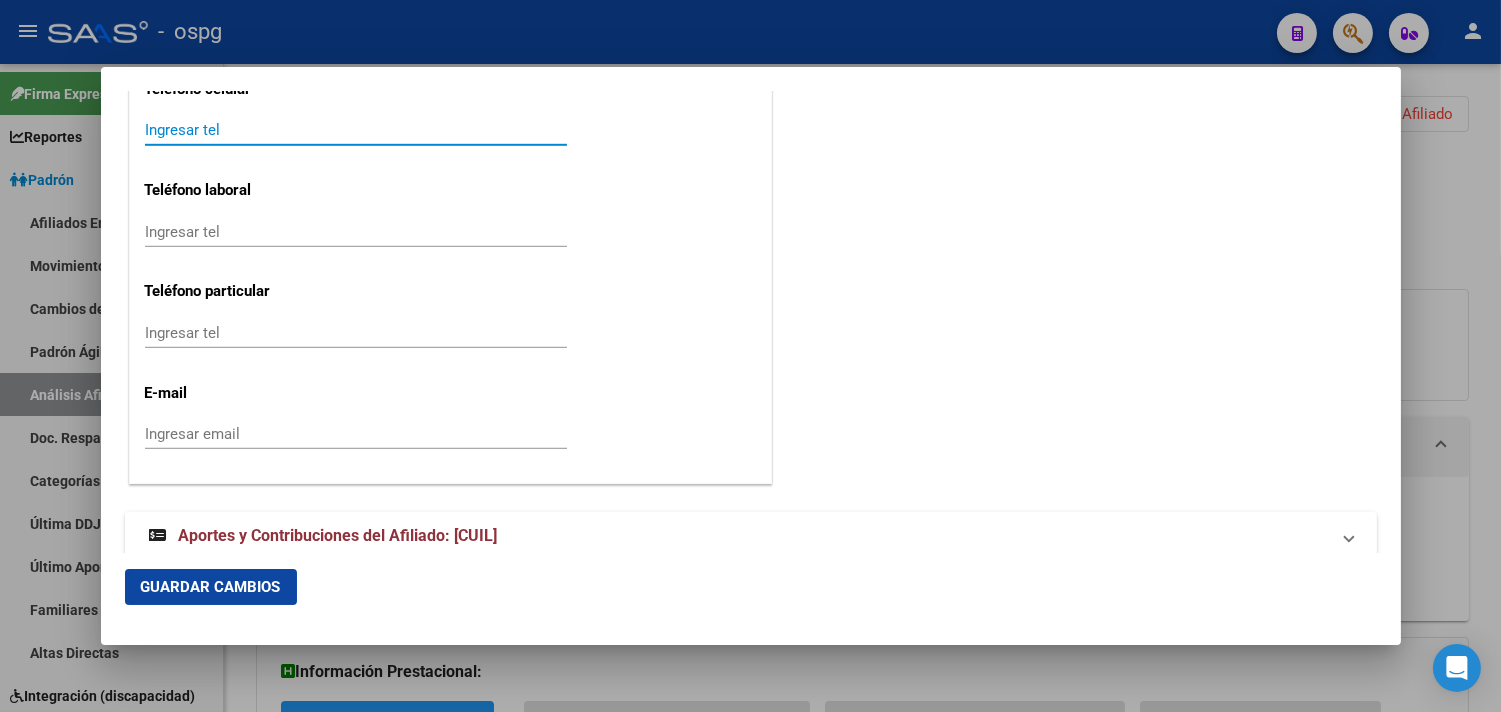 scroll, scrollTop: 2658, scrollLeft: 0, axis: vertical 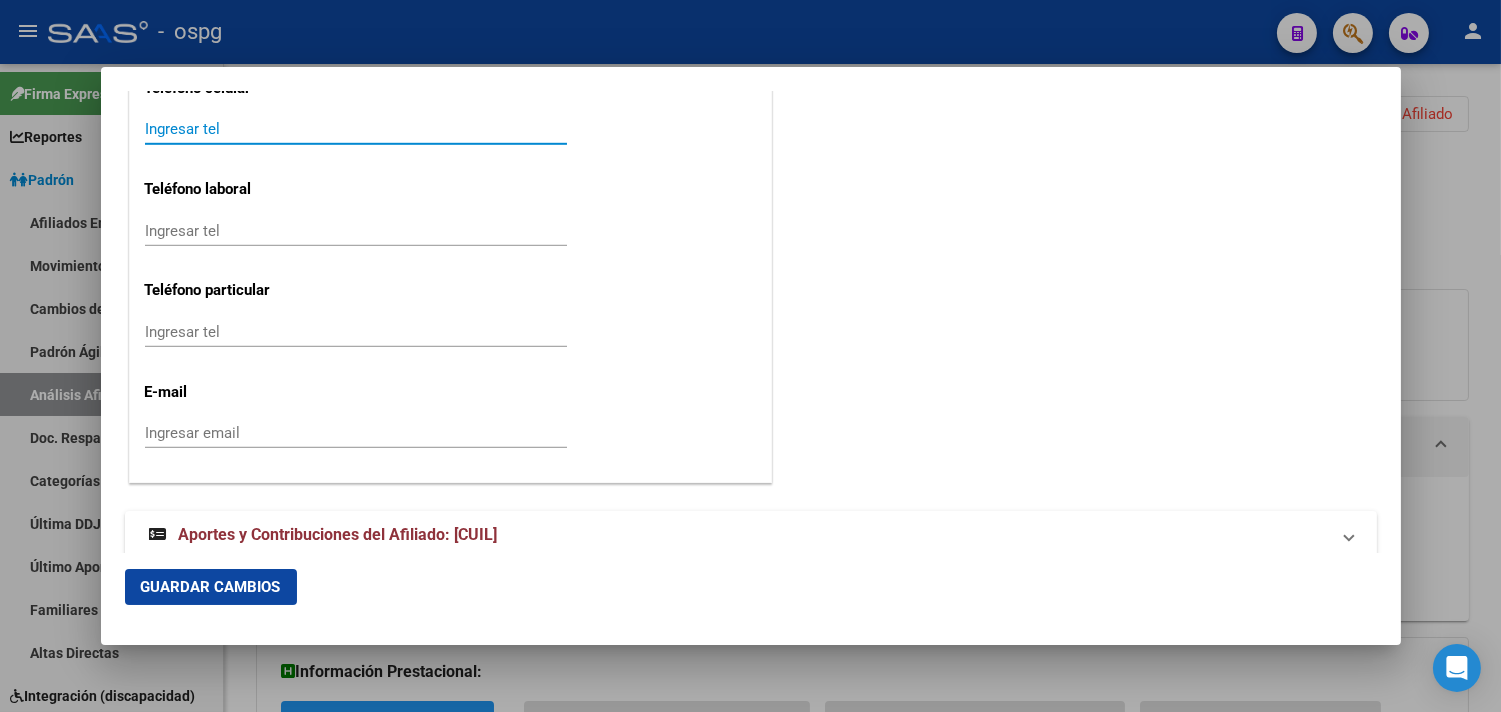 click on "Ingresar email" at bounding box center (356, 433) 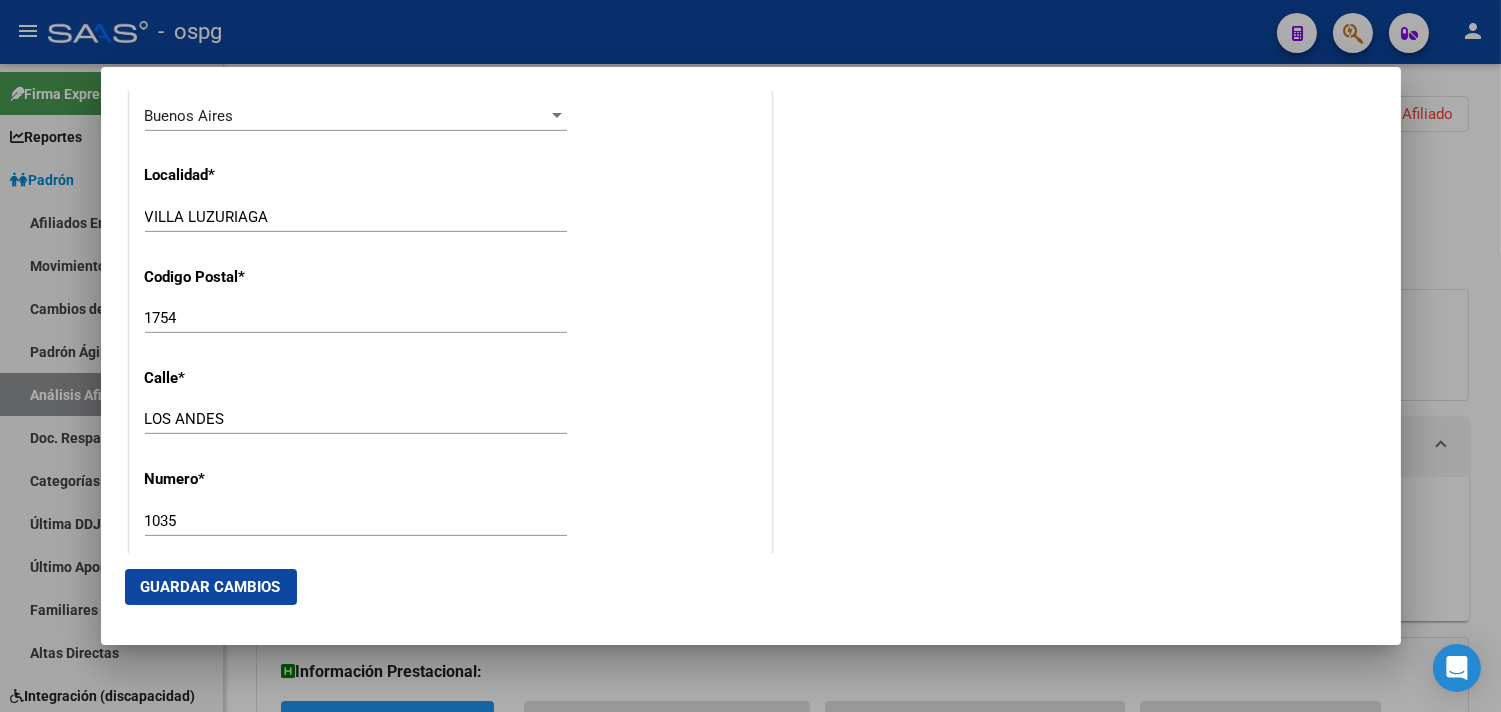 type on "[USERNAME]@[DOMAIN]" 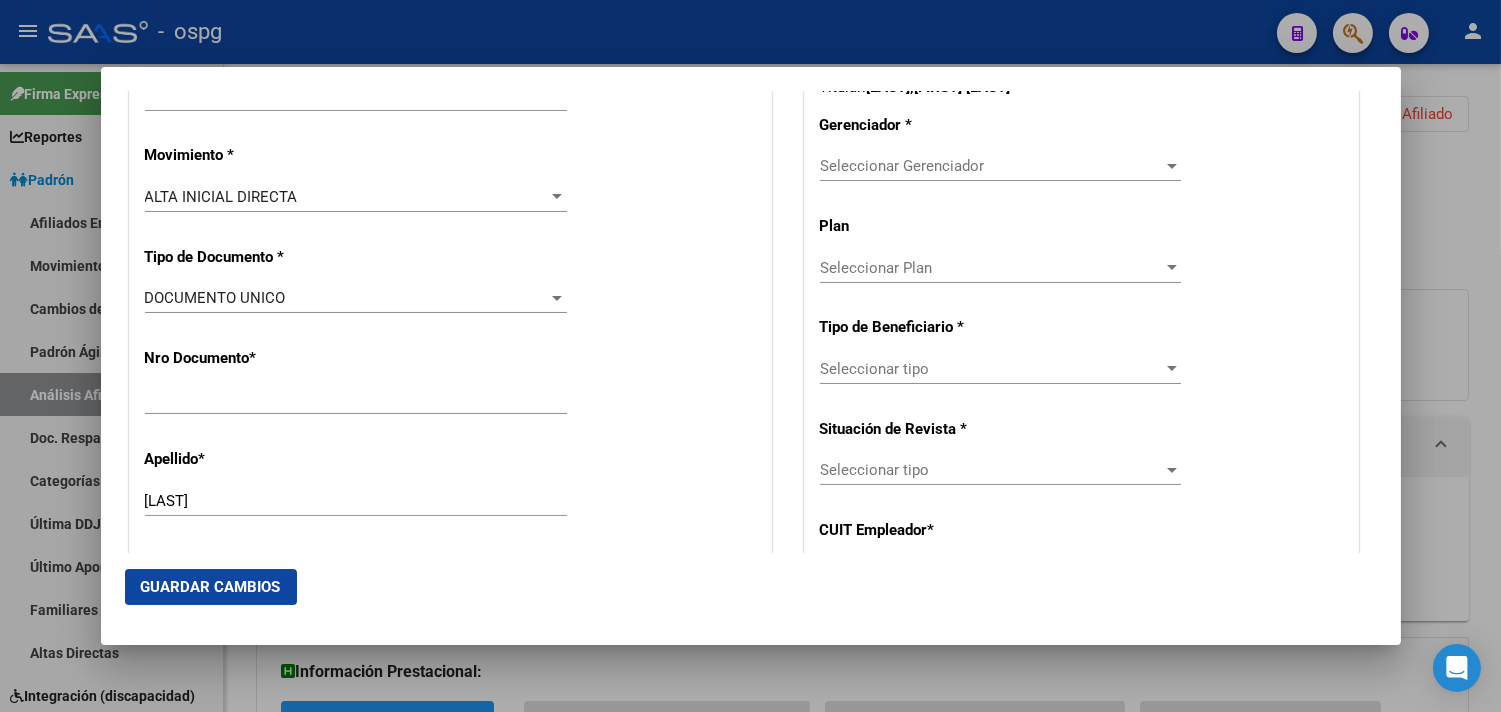 scroll, scrollTop: 395, scrollLeft: 0, axis: vertical 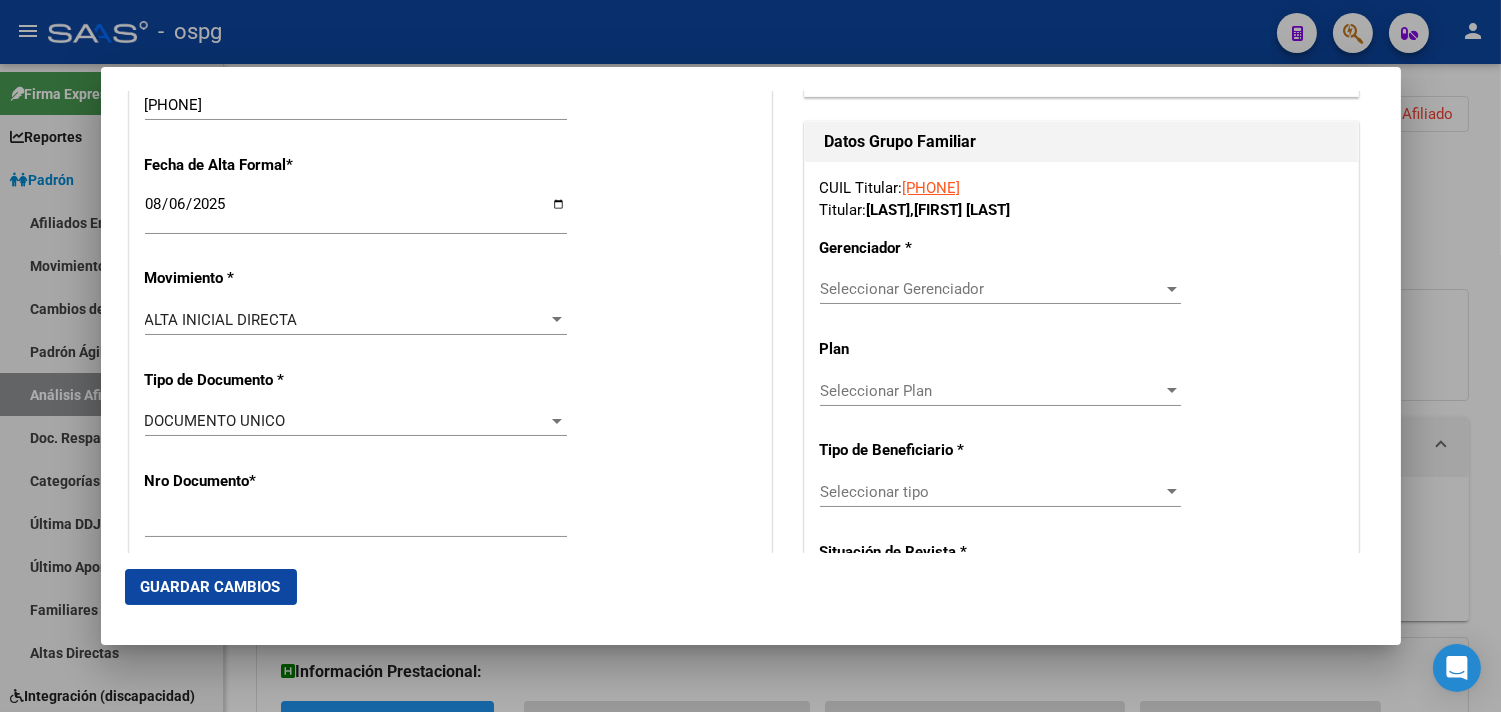 click on "Seleccionar Gerenciador" at bounding box center (991, 289) 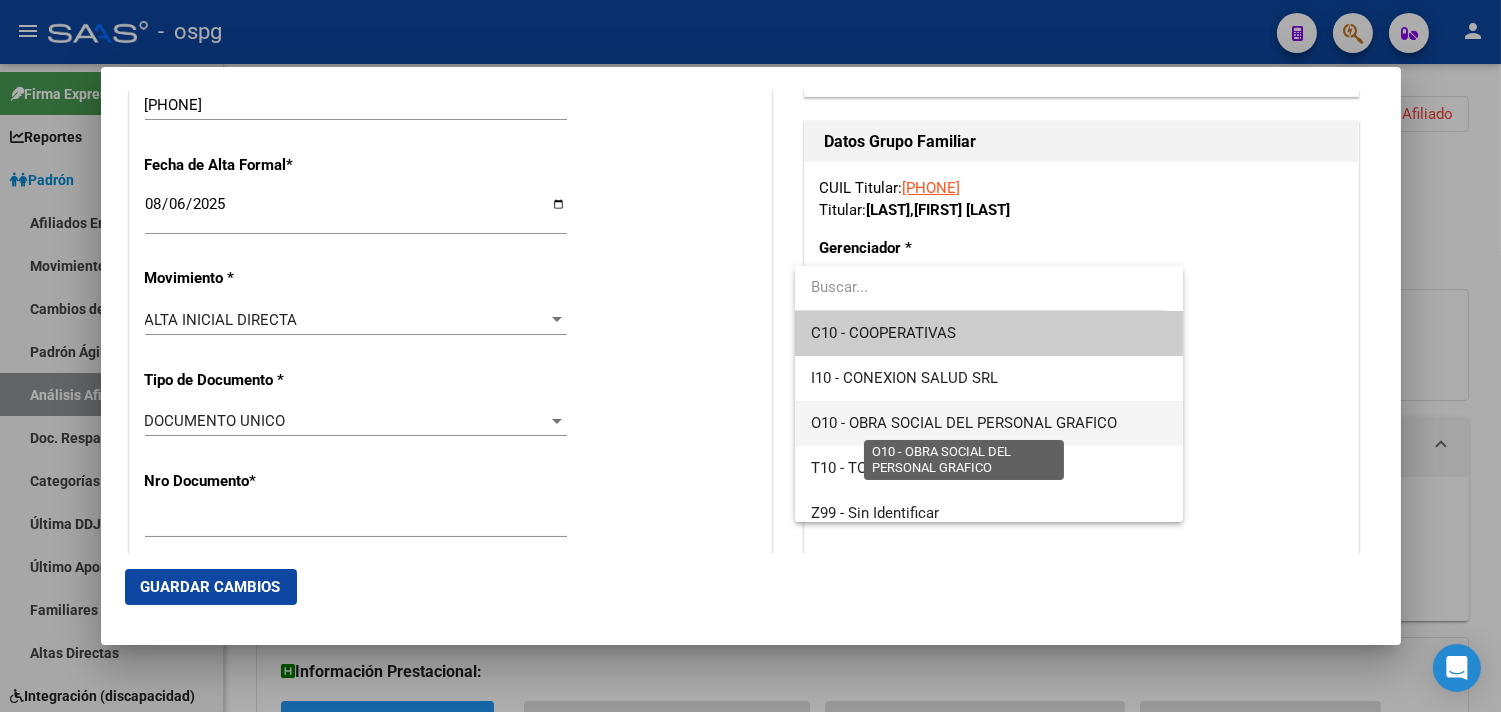 click on "O10 - OBRA SOCIAL DEL PERSONAL GRAFICO" at bounding box center [964, 423] 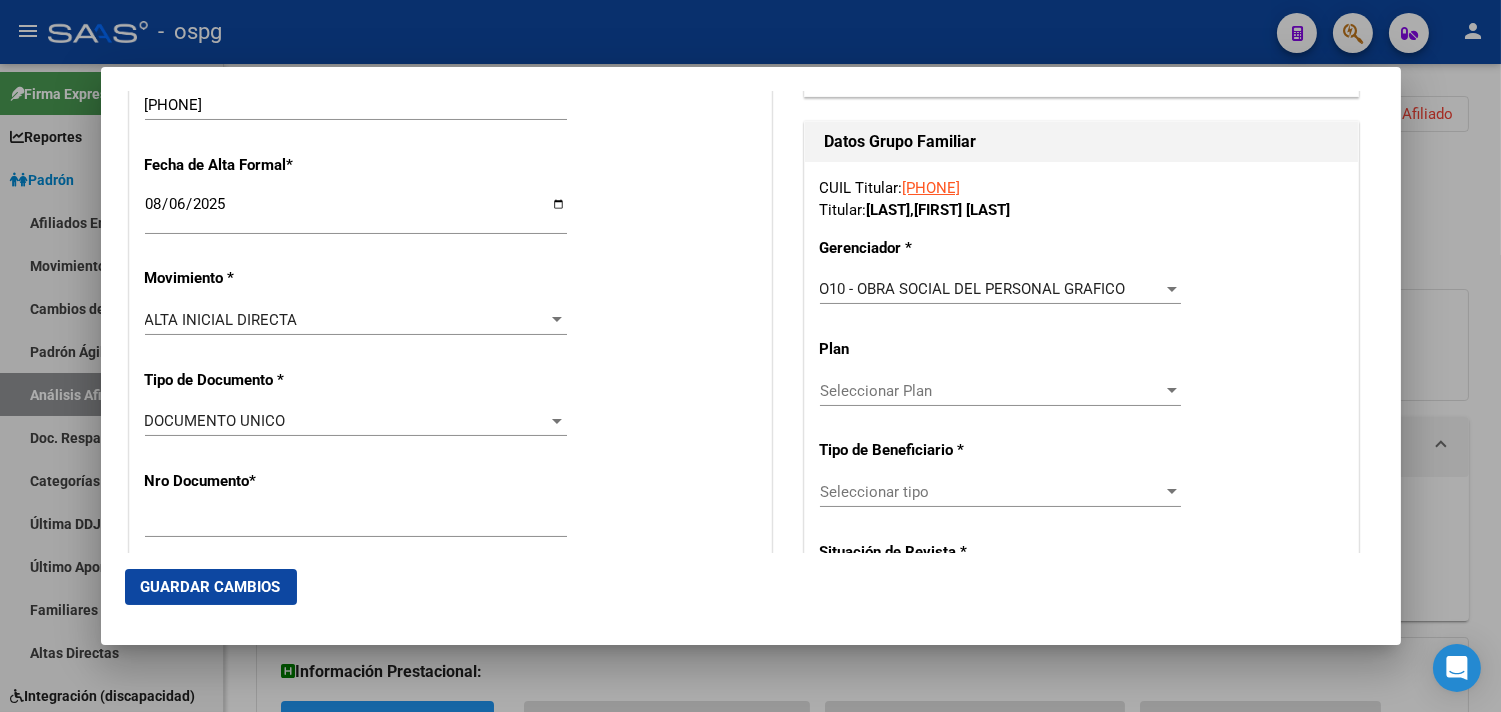click on "Seleccionar tipo Seleccionar tipo" at bounding box center (1000, 492) 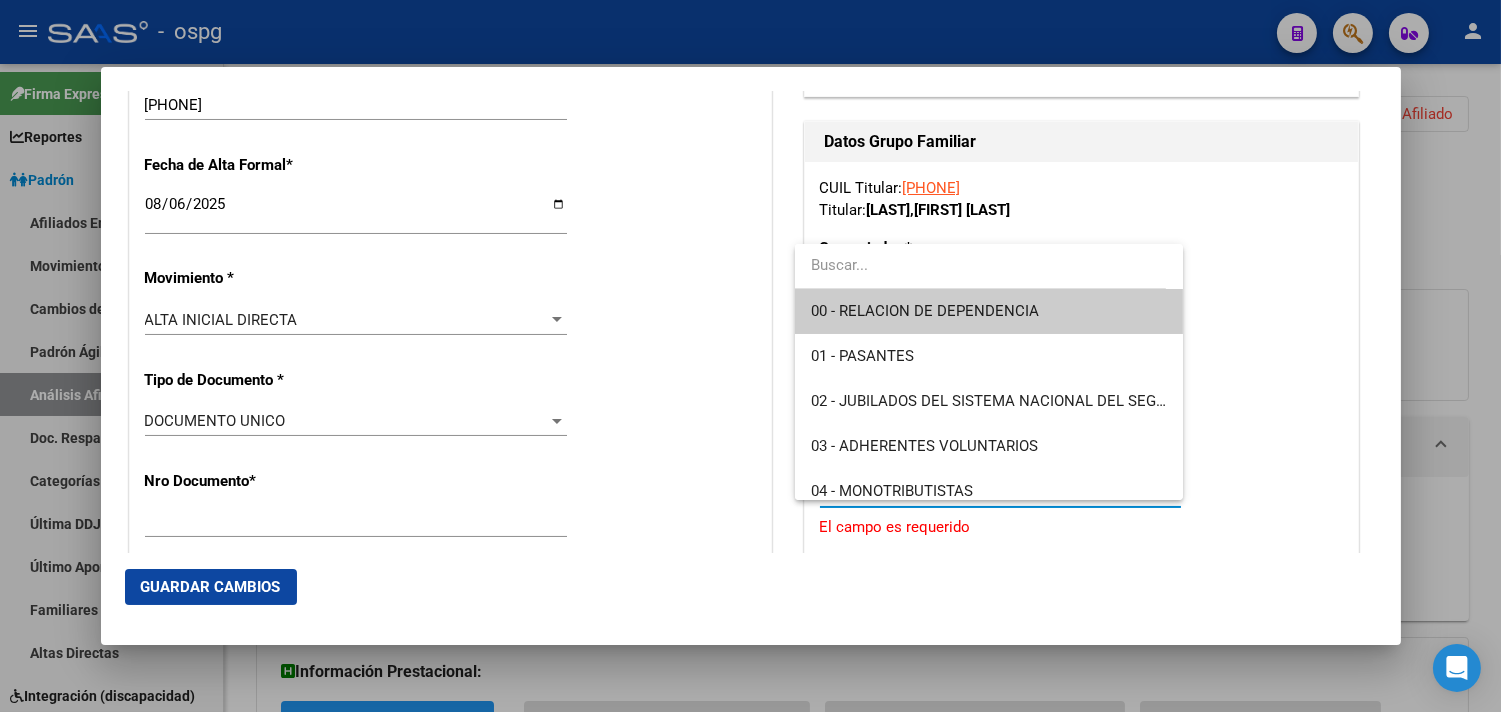 click on "00 - RELACION DE DEPENDENCIA" at bounding box center (925, 311) 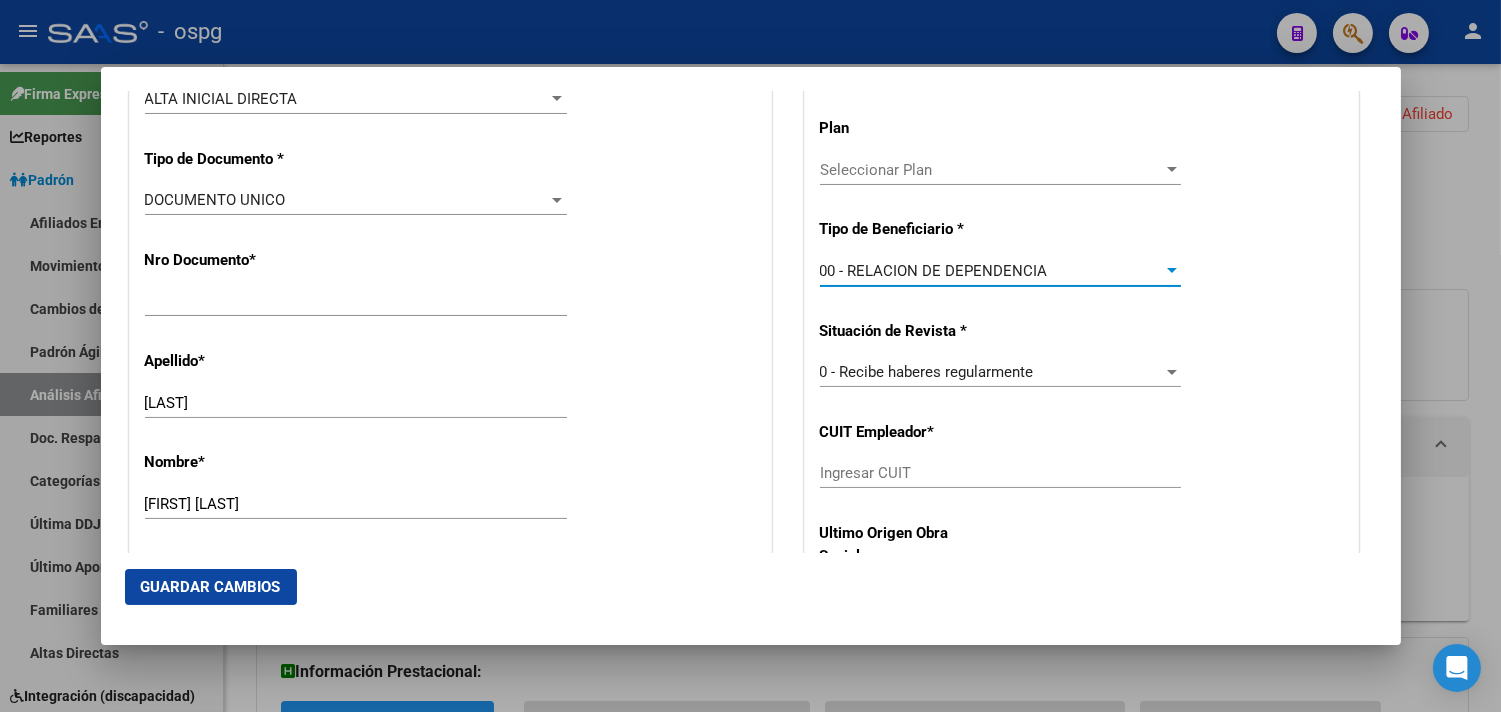 scroll, scrollTop: 617, scrollLeft: 0, axis: vertical 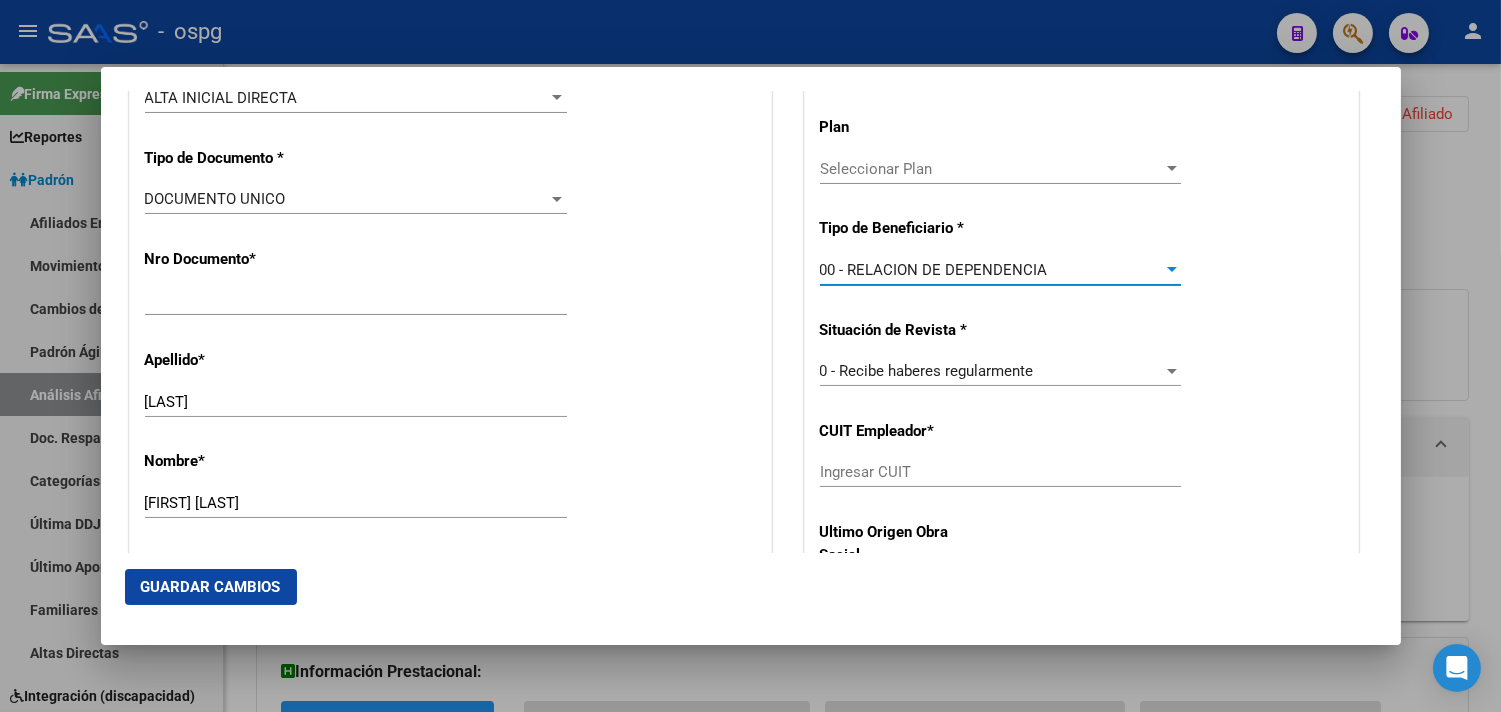click on "Ingresar CUIT" at bounding box center [1000, 472] 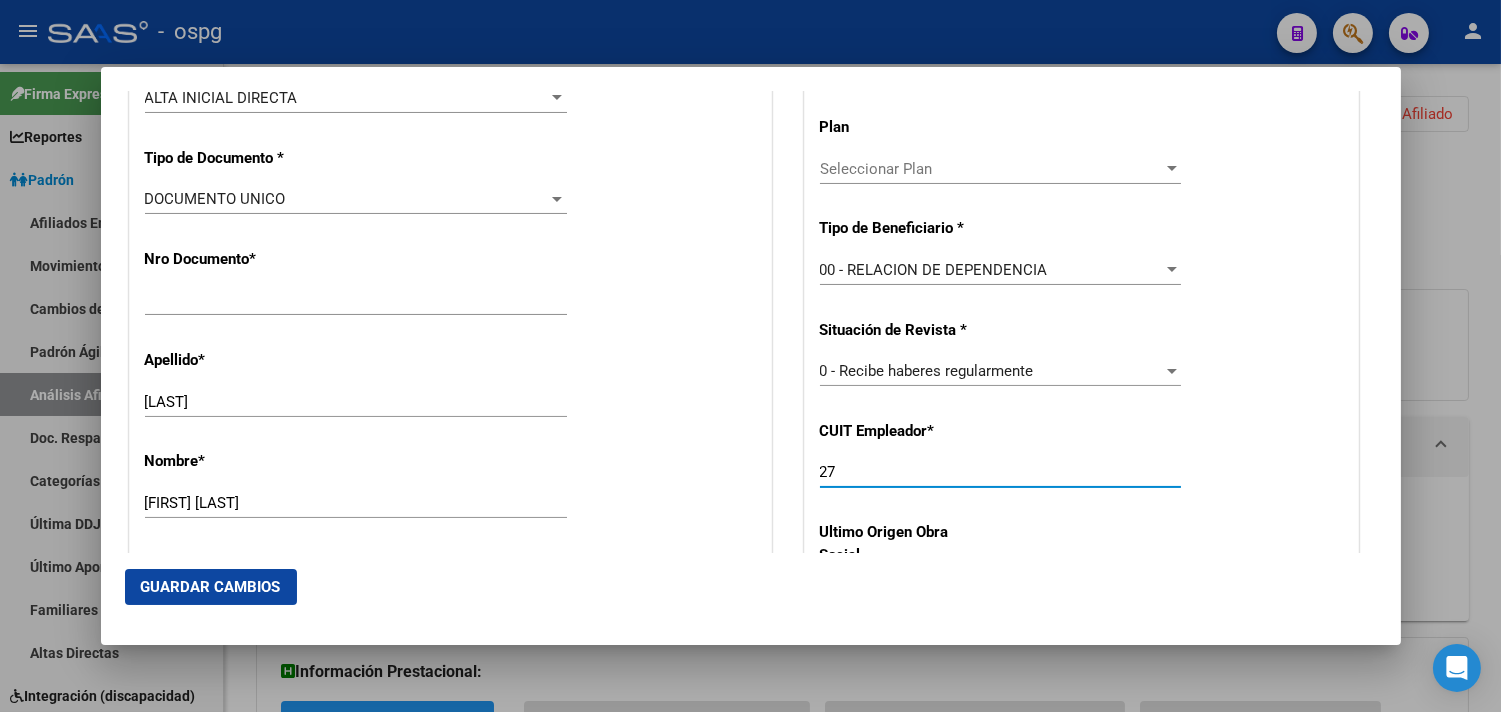 type on "2" 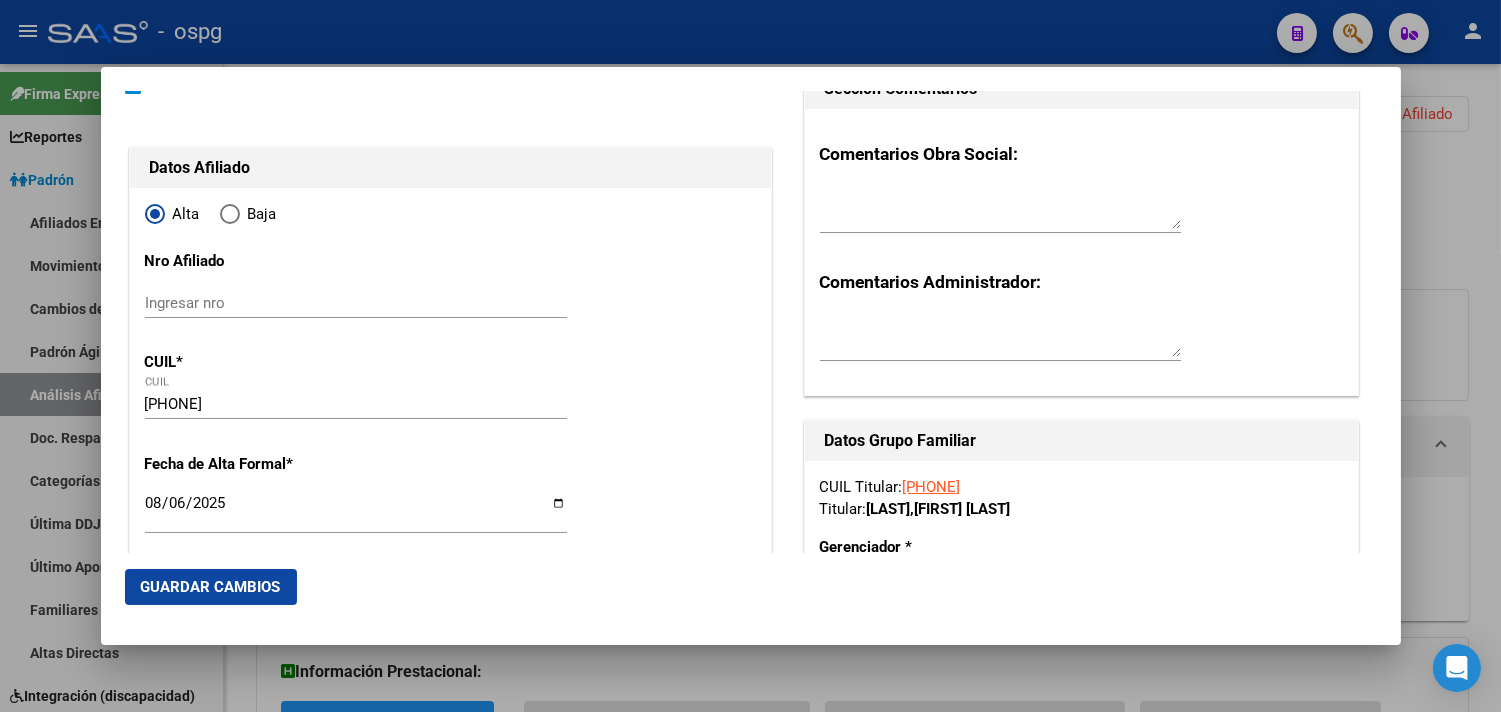scroll, scrollTop: 333, scrollLeft: 0, axis: vertical 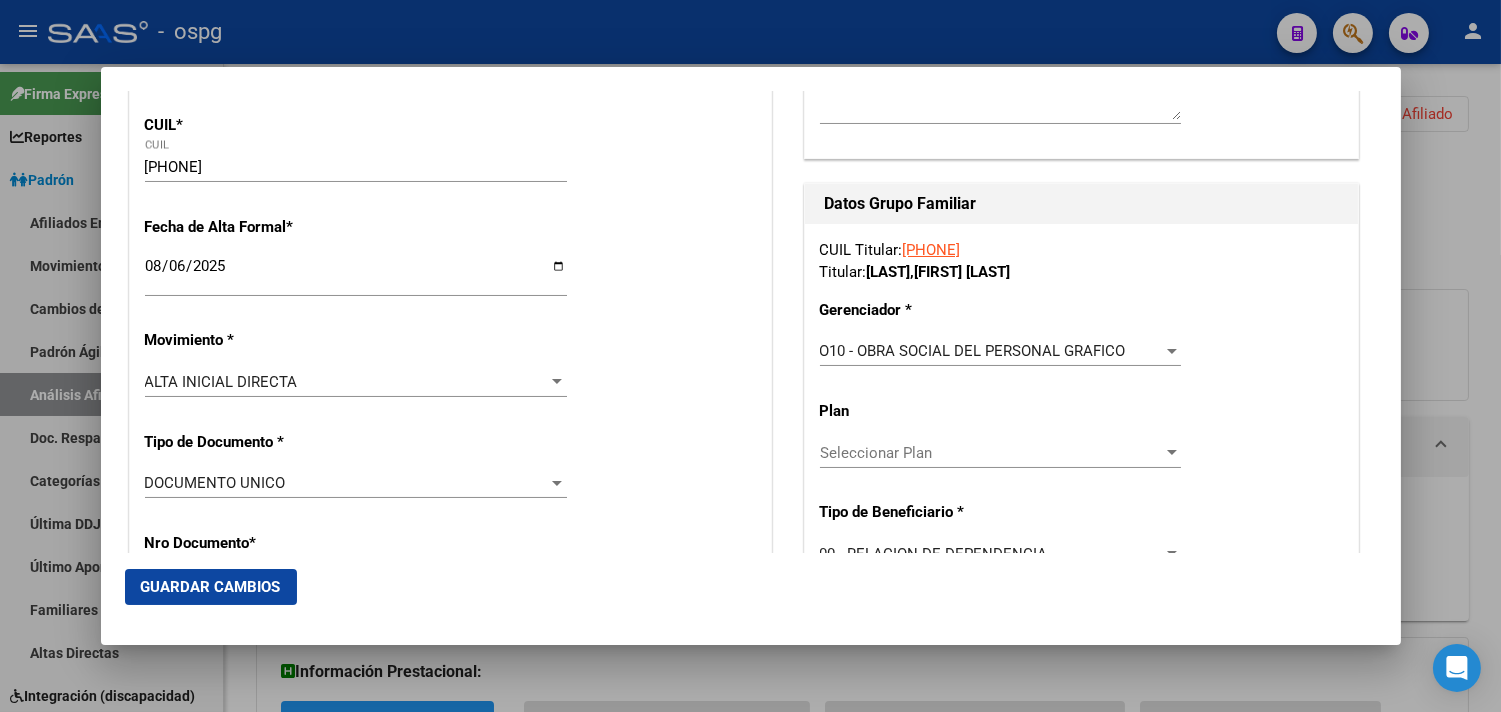 type on "[PHONE]" 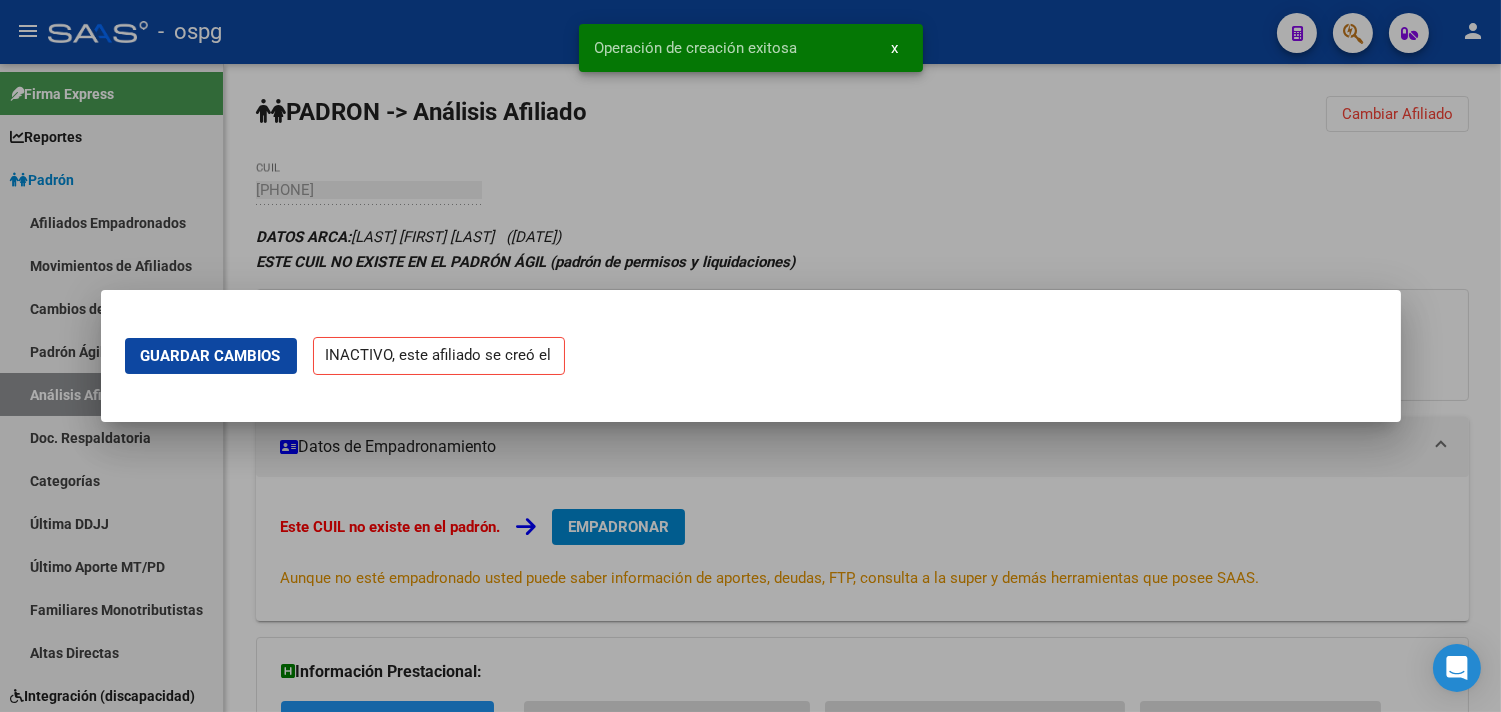 scroll, scrollTop: 0, scrollLeft: 0, axis: both 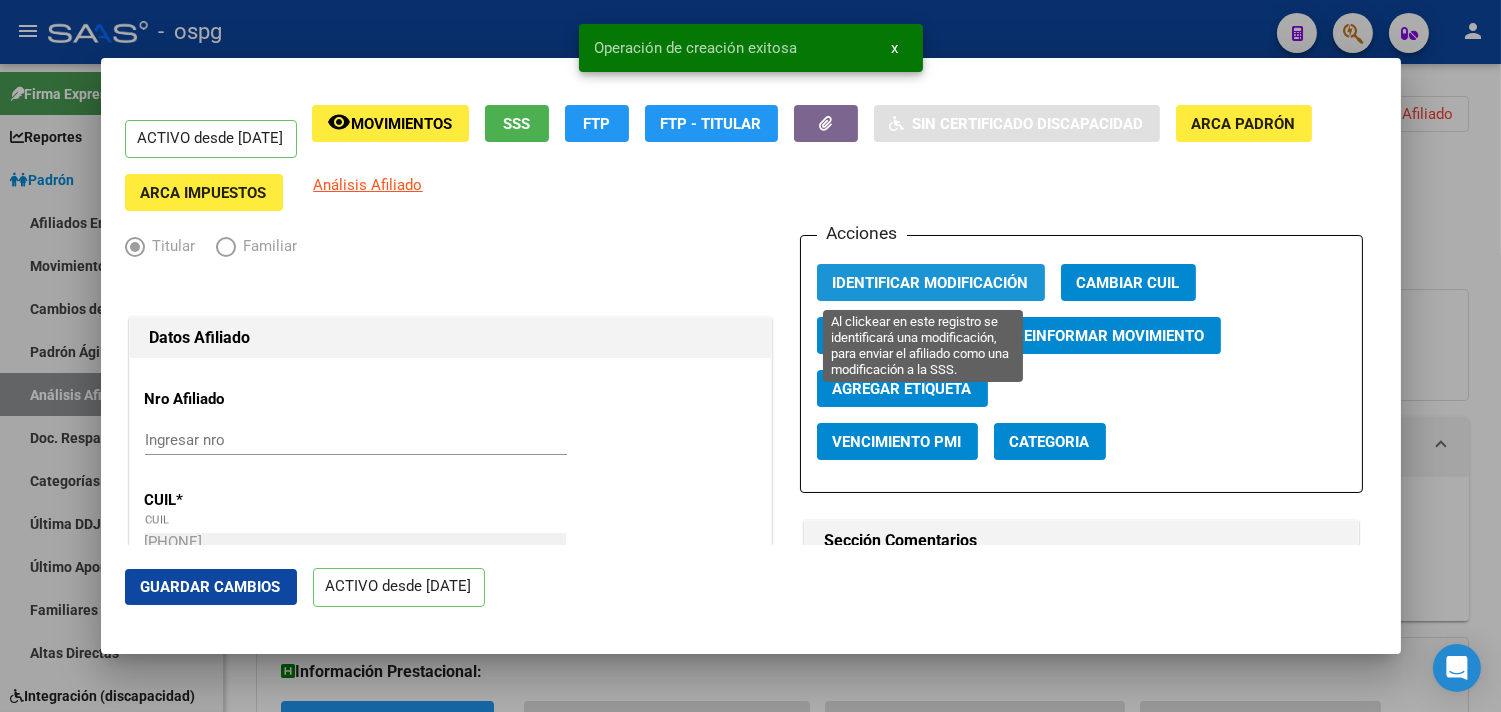click on "Identificar Modificación" at bounding box center [931, 283] 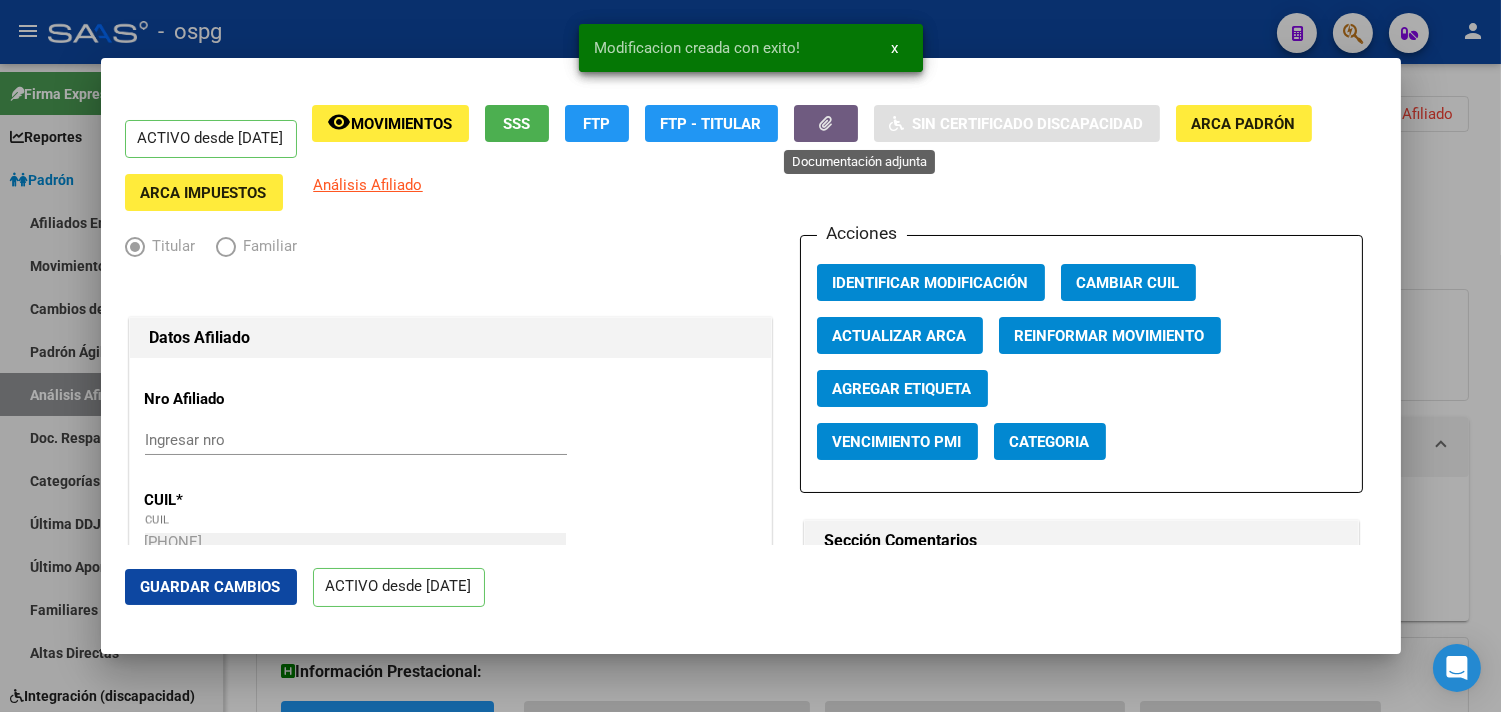 click 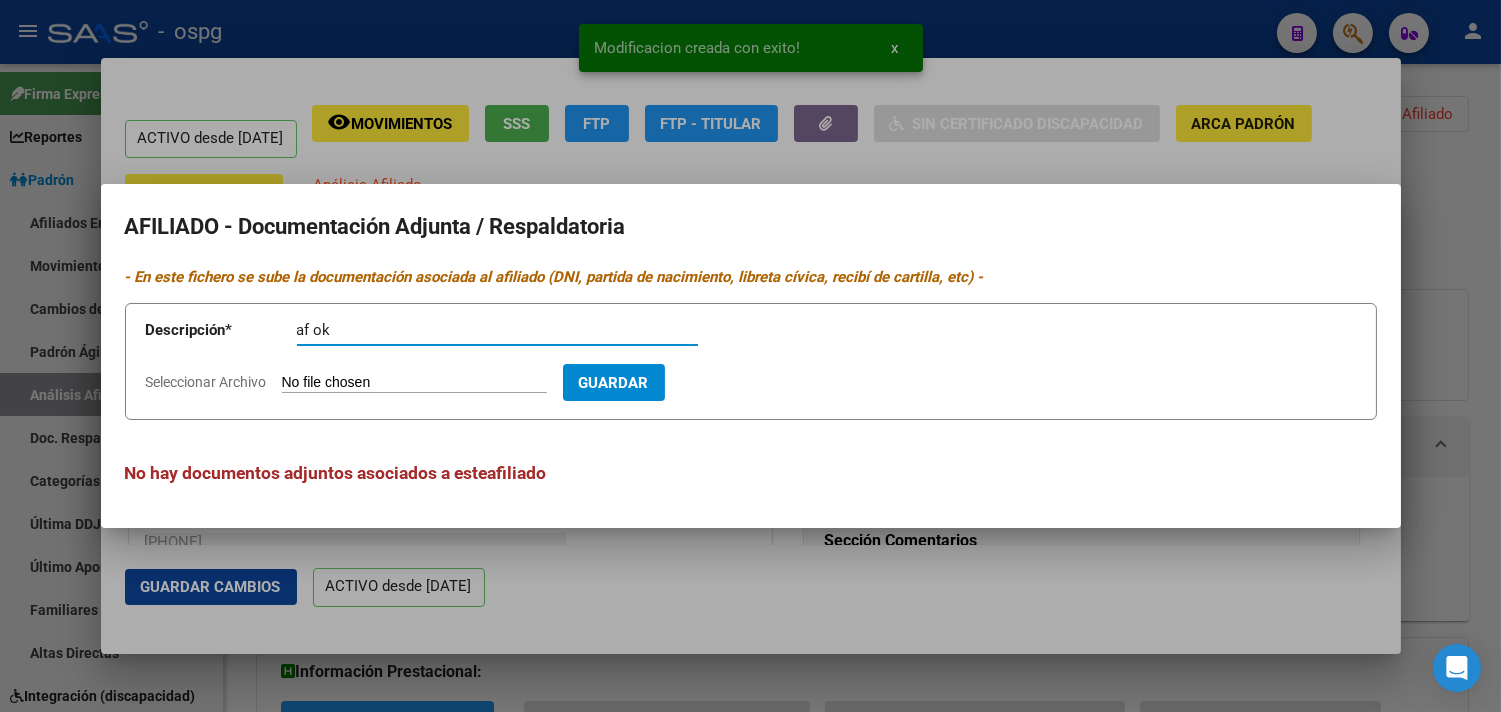 type on "af ok" 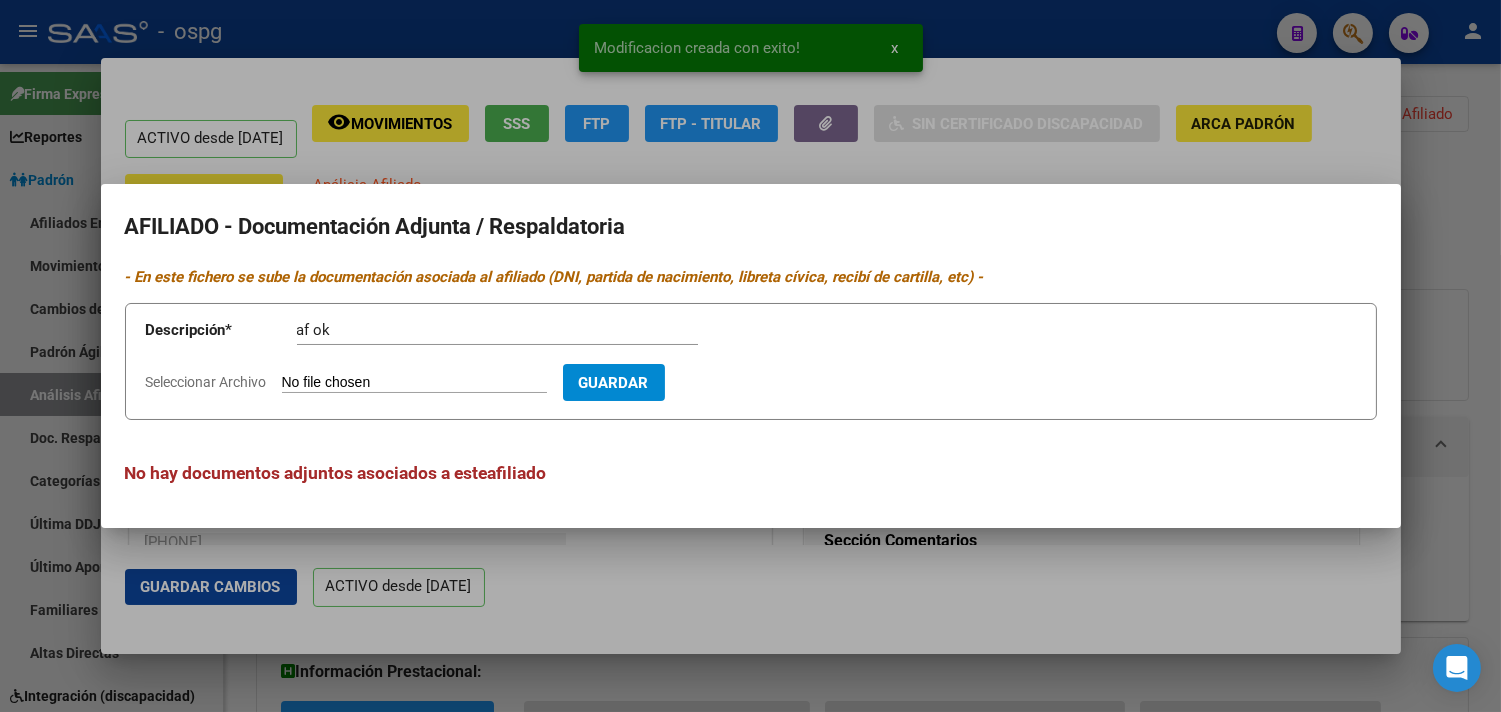 click on "Seleccionar Archivo" at bounding box center [414, 383] 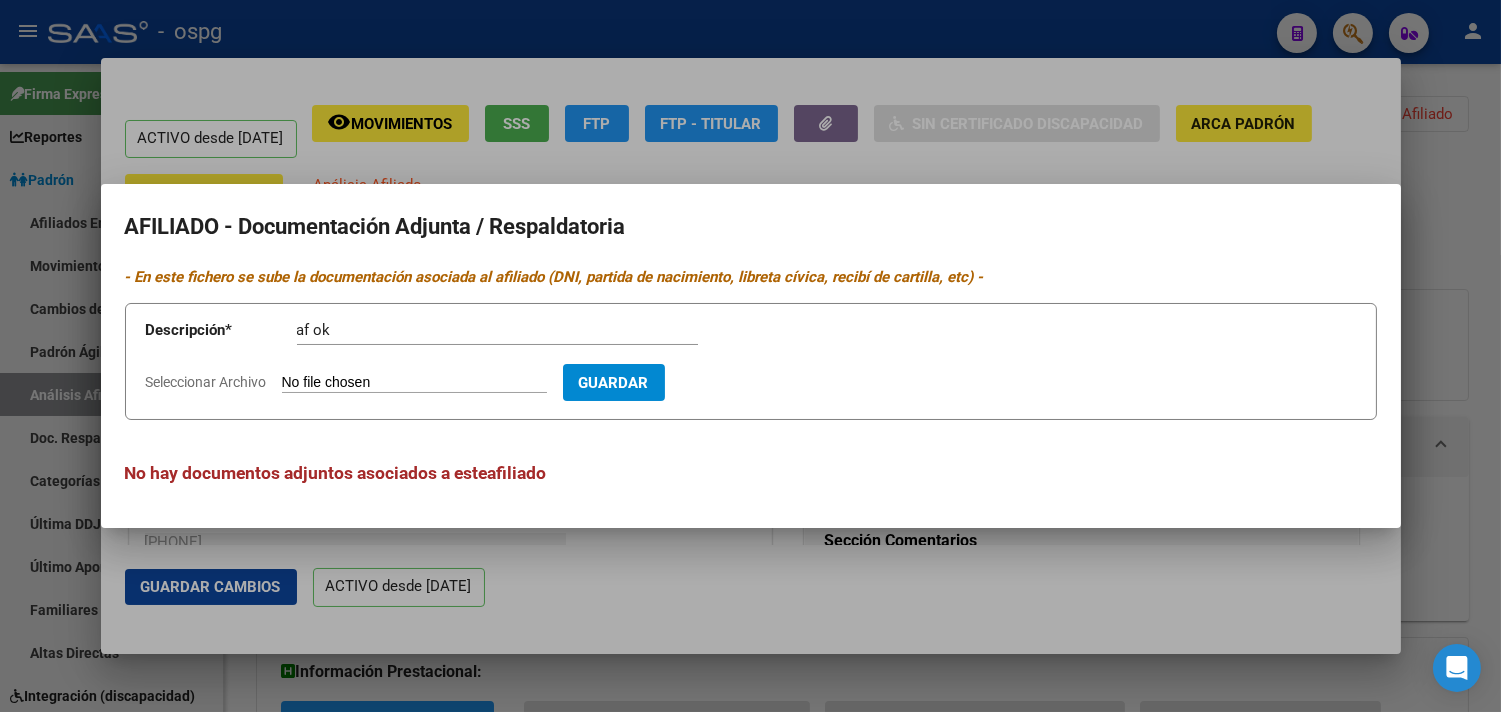 type on "C:\fakepath\CUADRADO [FIRST] [LAST] [PHONE].pdf" 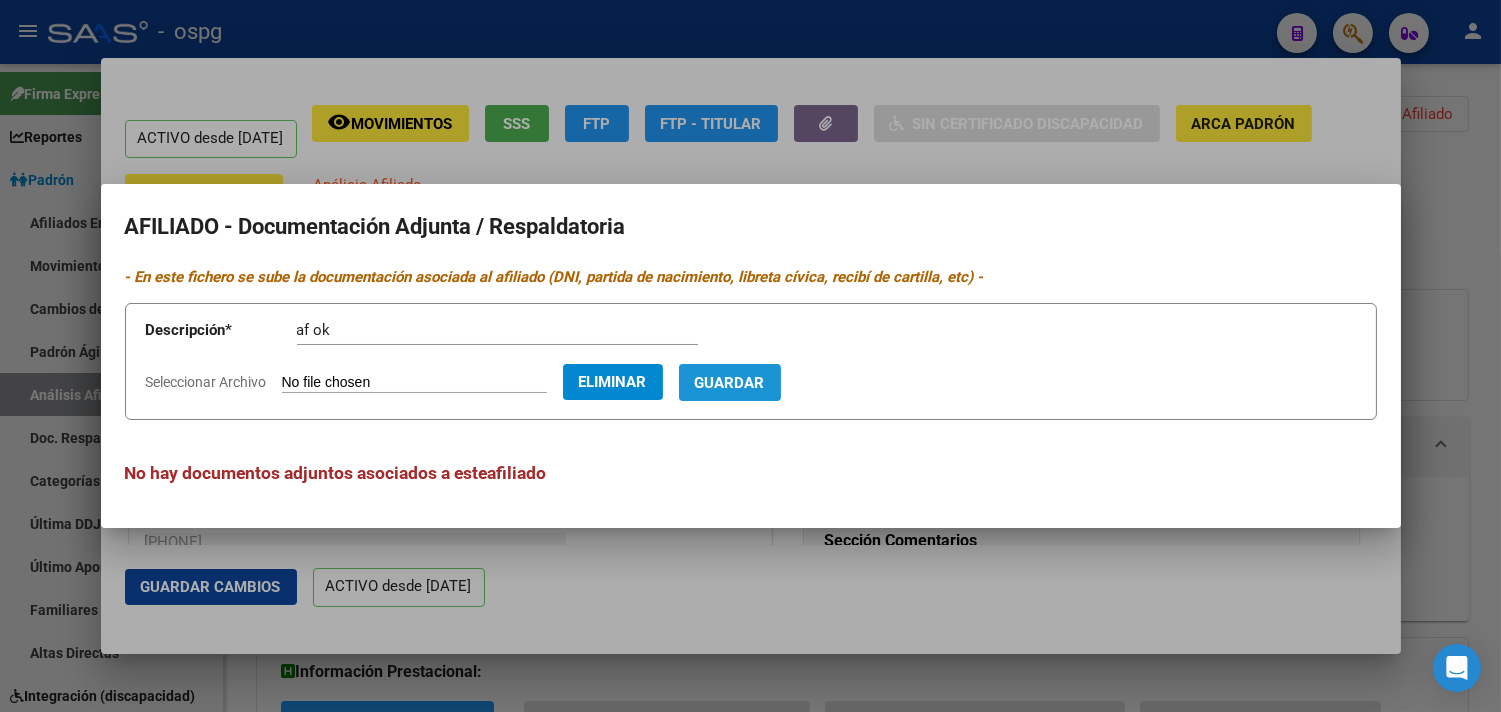 click on "Guardar" at bounding box center (730, 383) 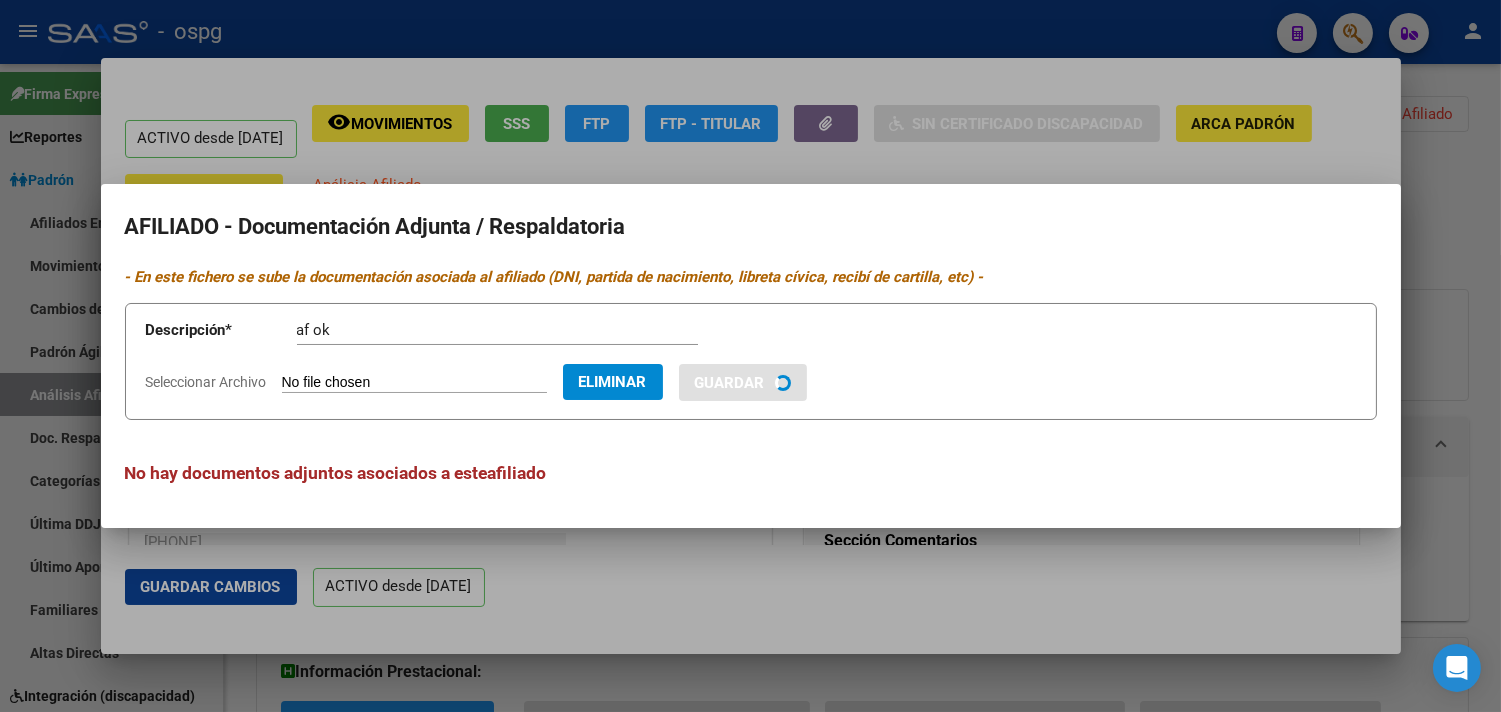 type 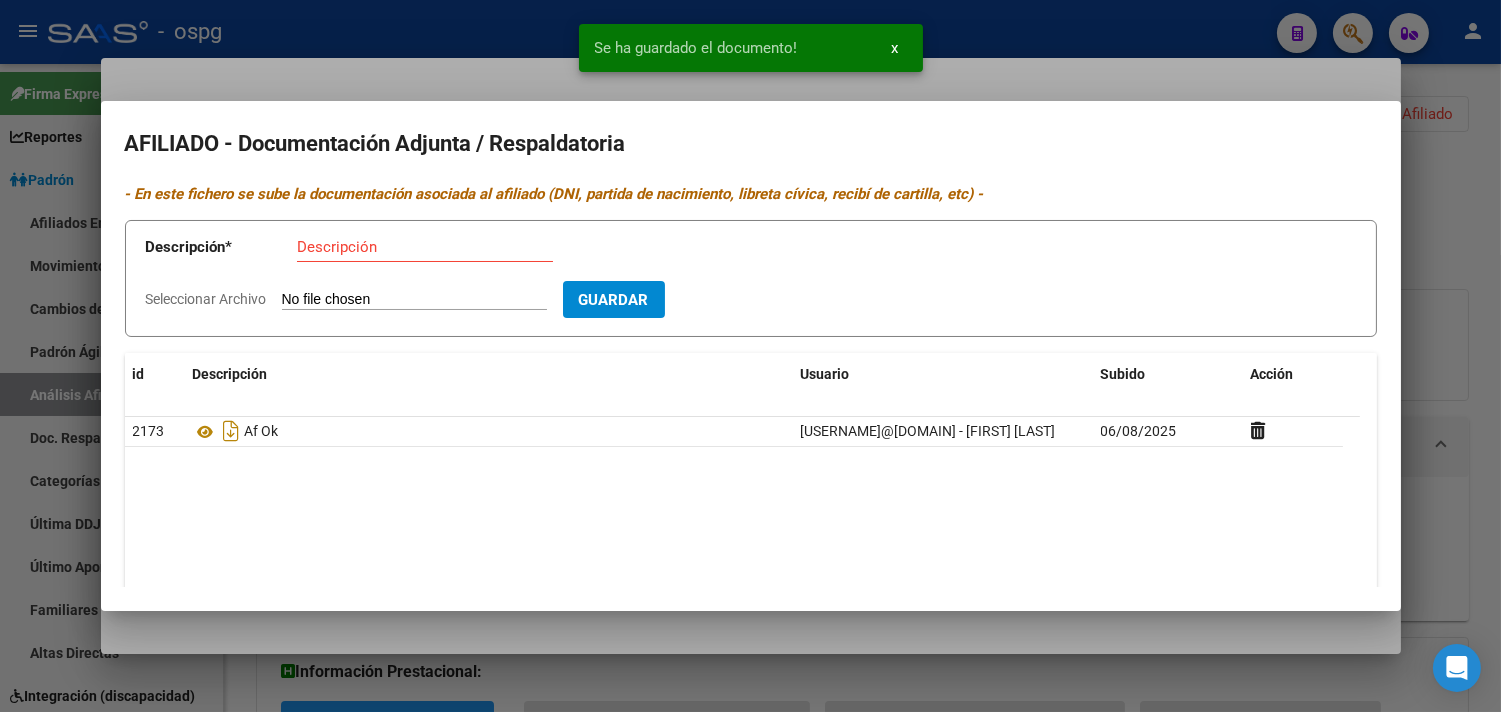 click at bounding box center (750, 356) 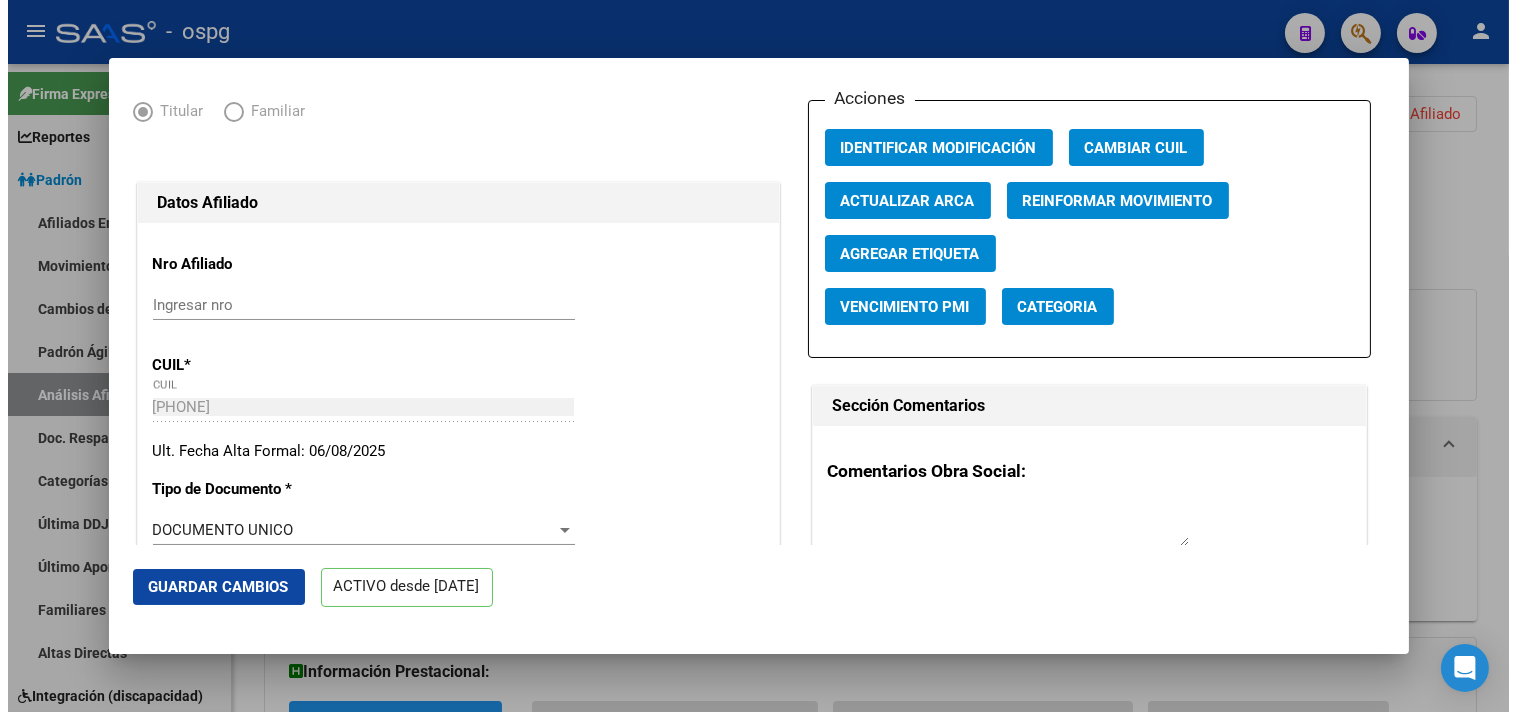 scroll, scrollTop: 0, scrollLeft: 0, axis: both 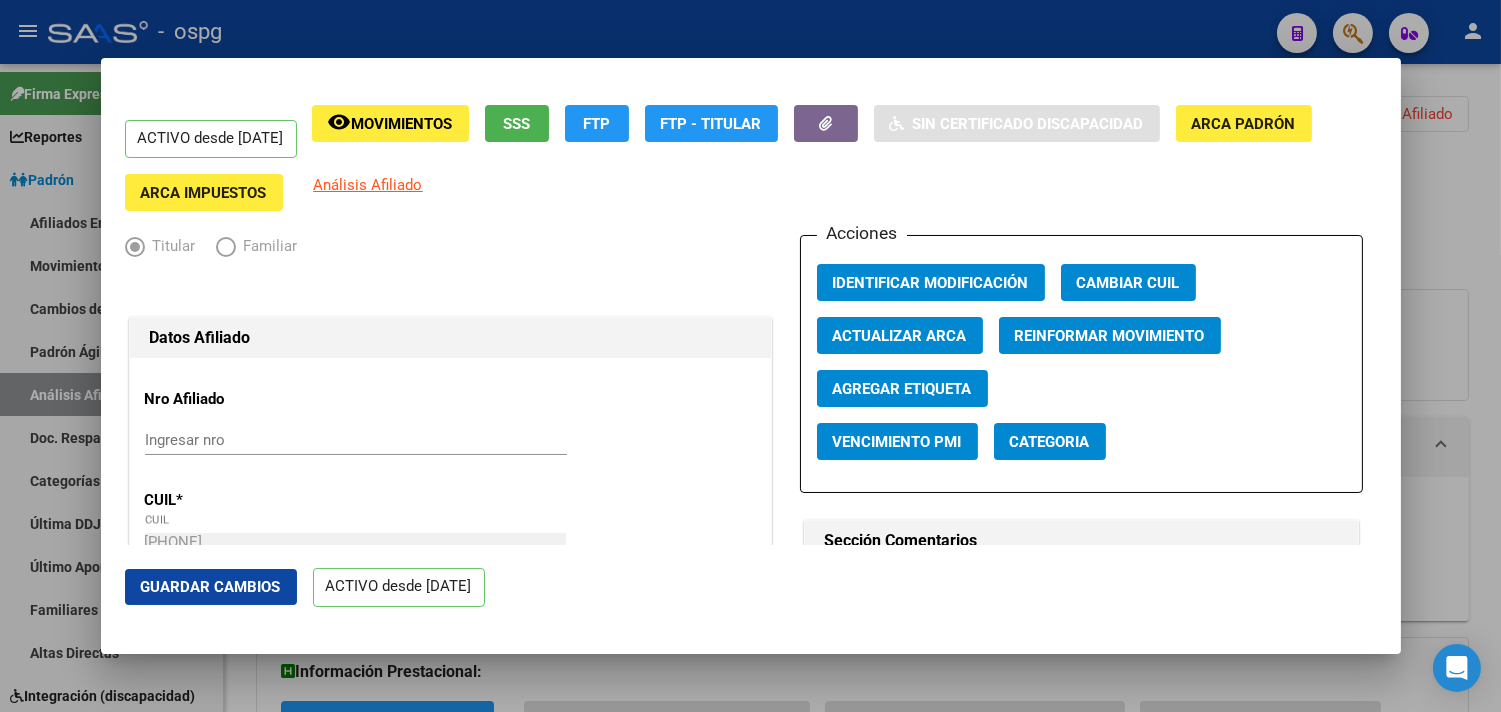 click at bounding box center (750, 356) 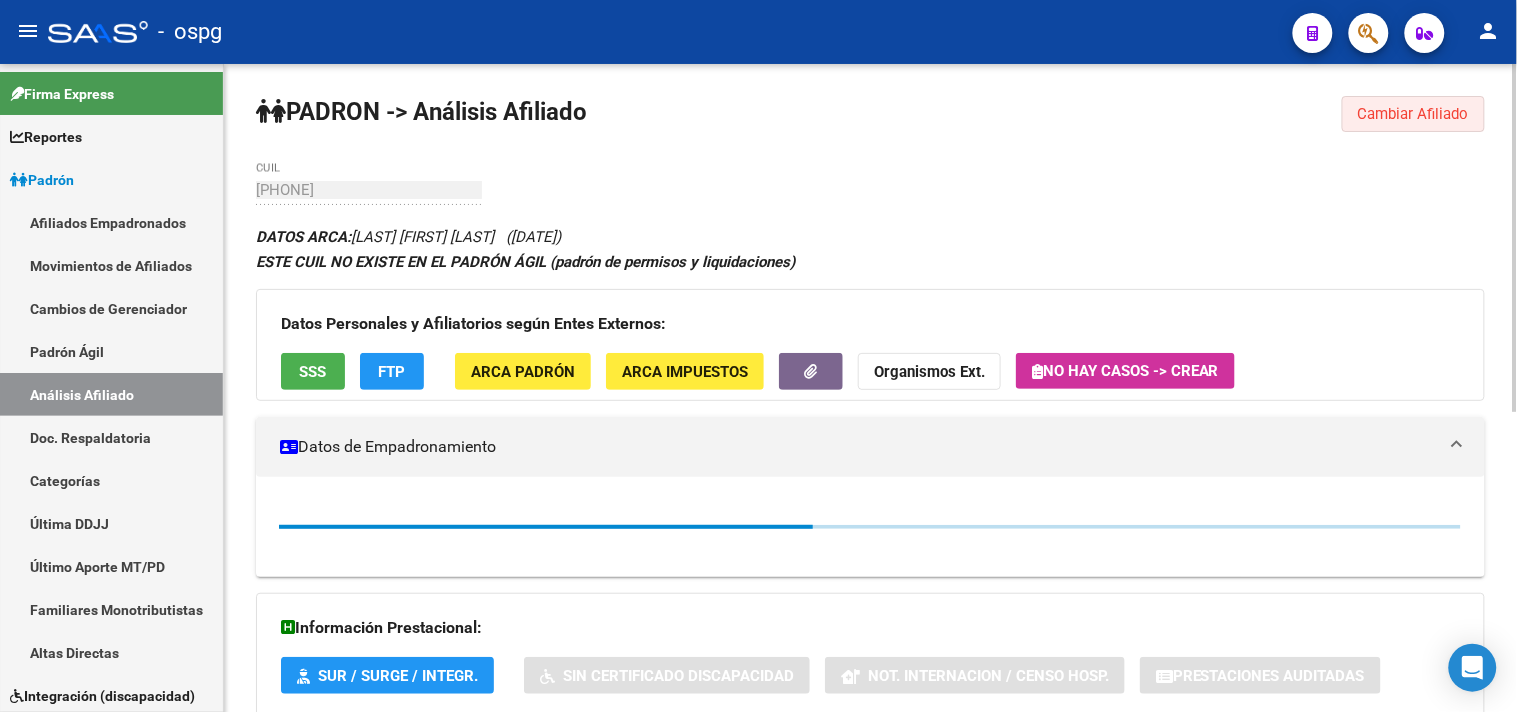 drag, startPoint x: 1390, startPoint y: 117, endPoint x: 1221, endPoint y: 143, distance: 170.9883 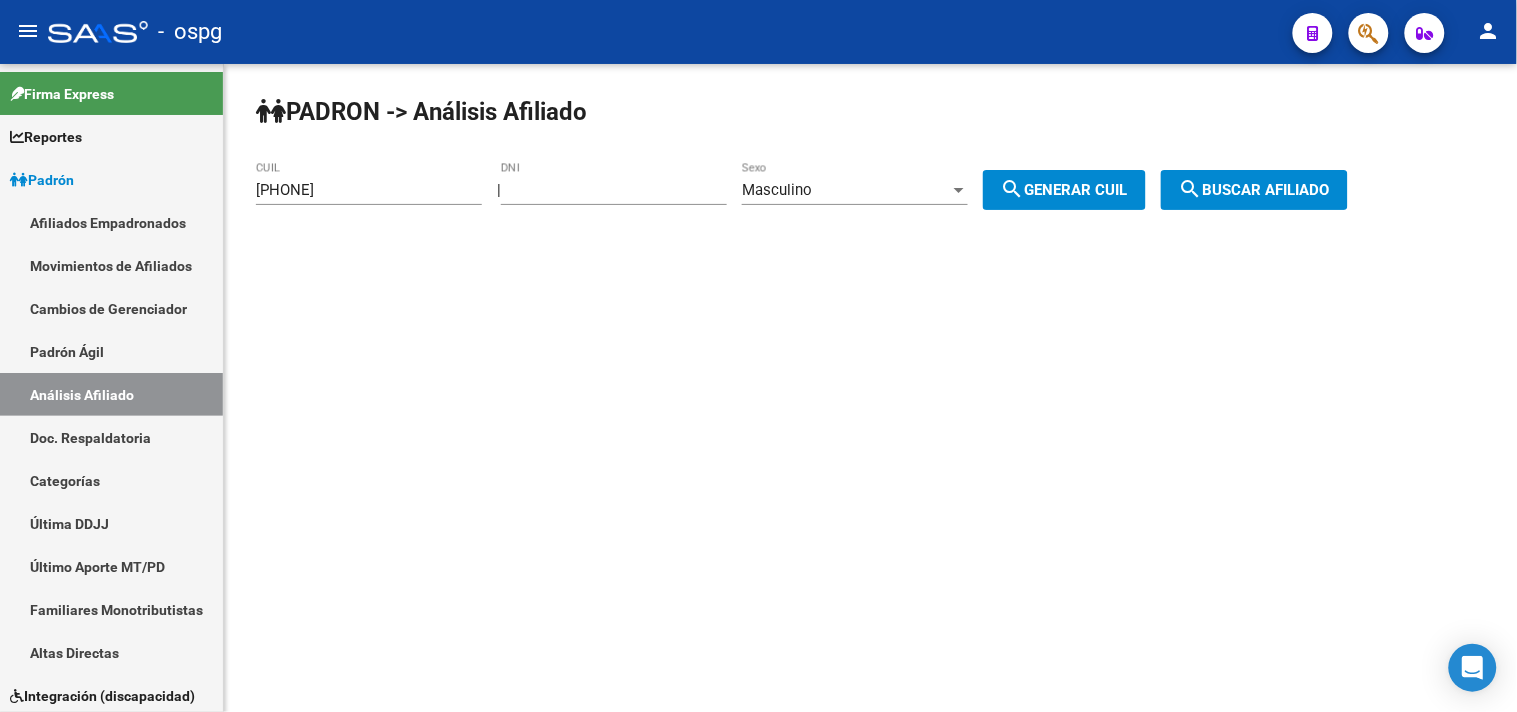 drag, startPoint x: 367, startPoint y: 204, endPoint x: 246, endPoint y: 198, distance: 121.14867 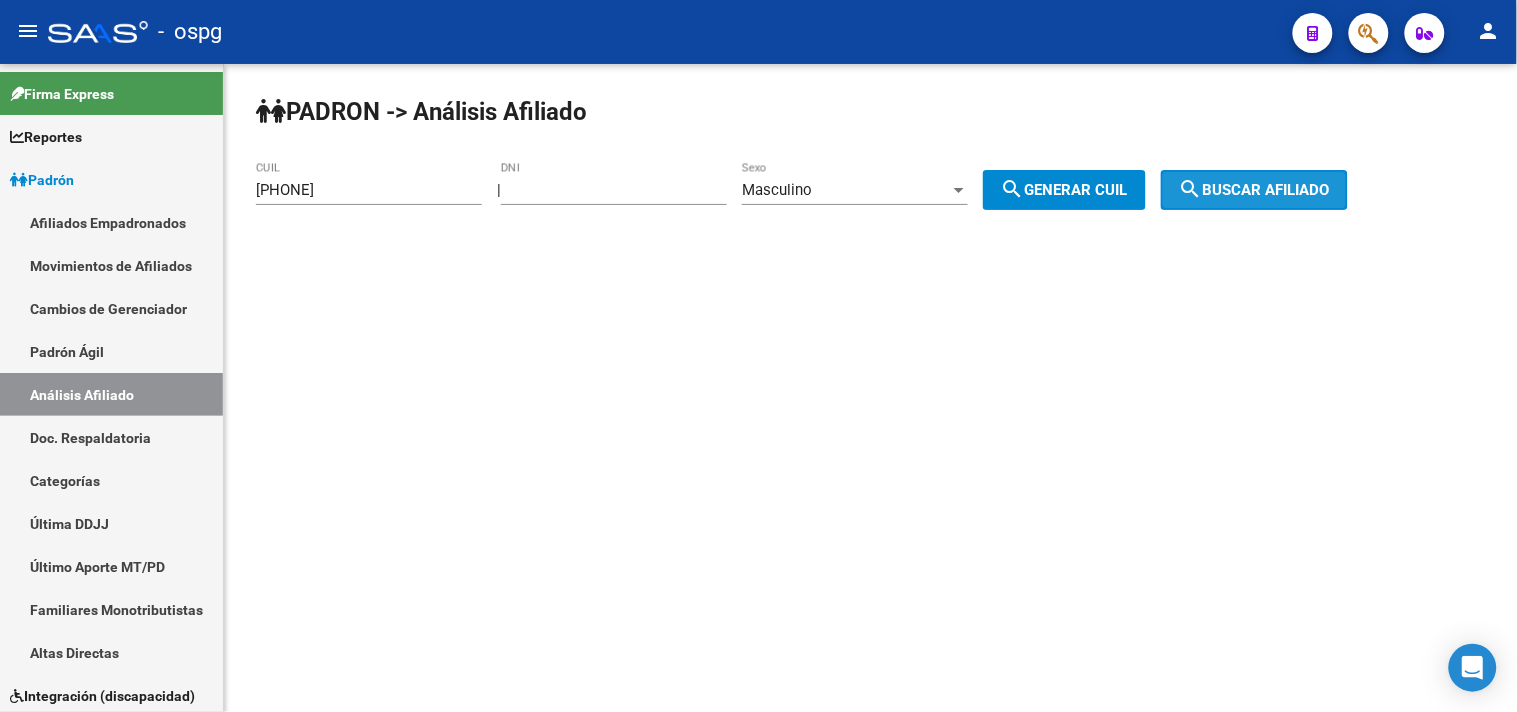 click on "search  Buscar afiliado" 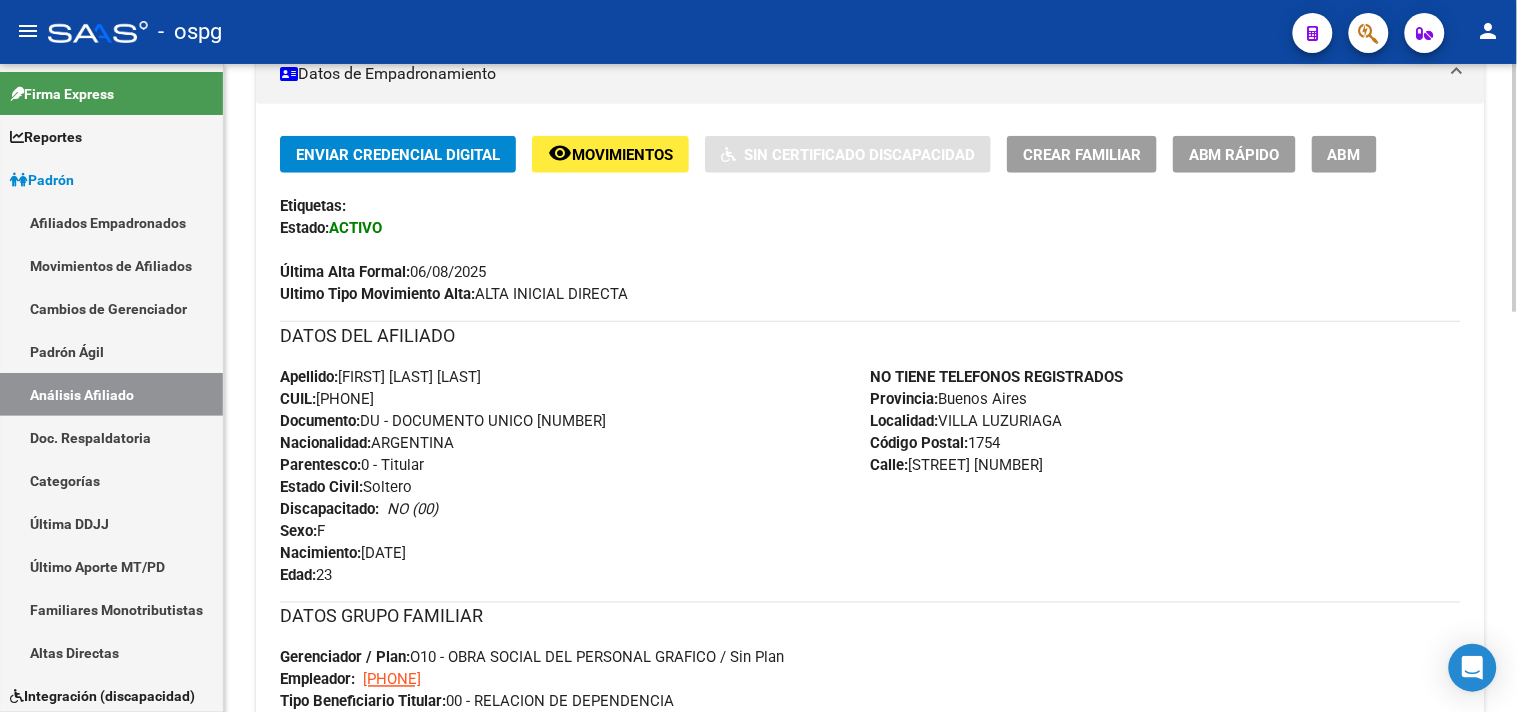 scroll, scrollTop: 0, scrollLeft: 0, axis: both 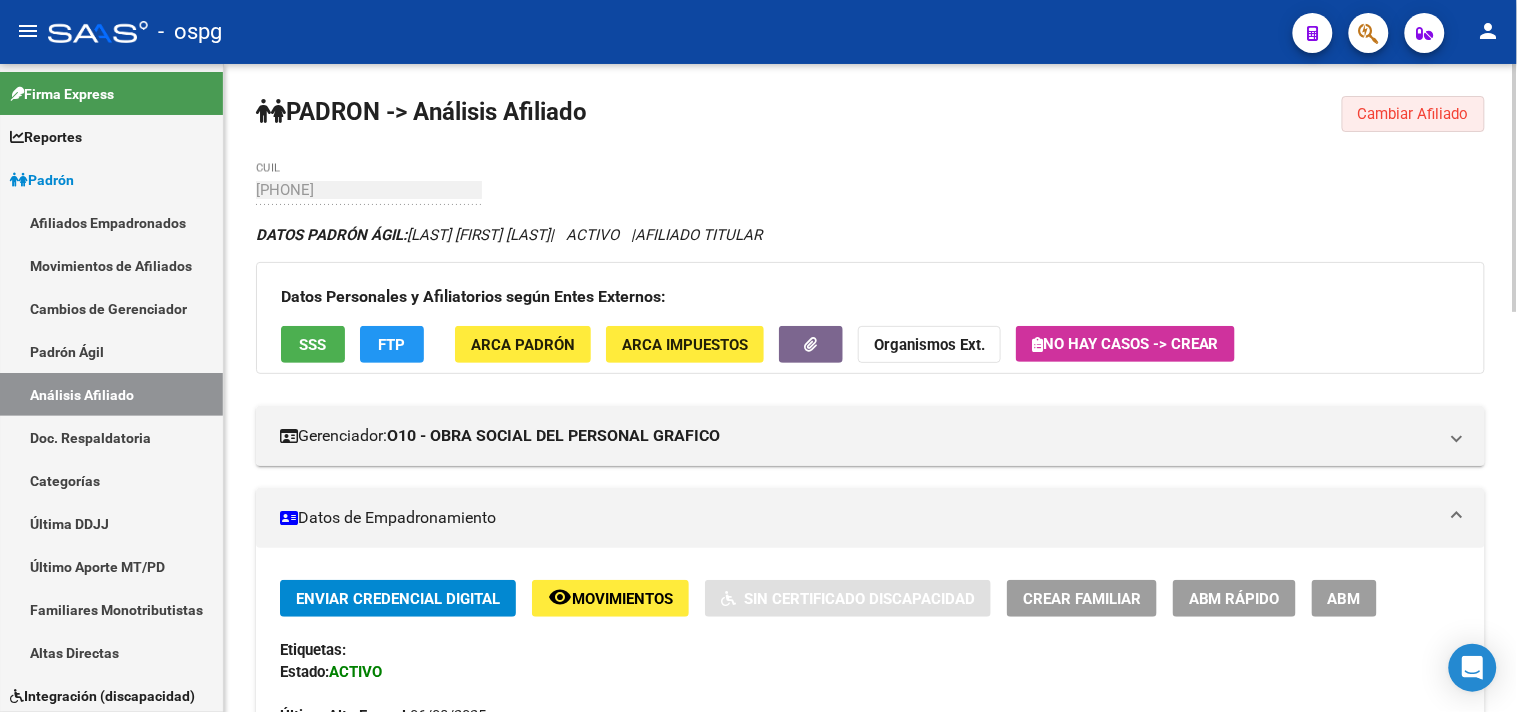 click on "Cambiar Afiliado" 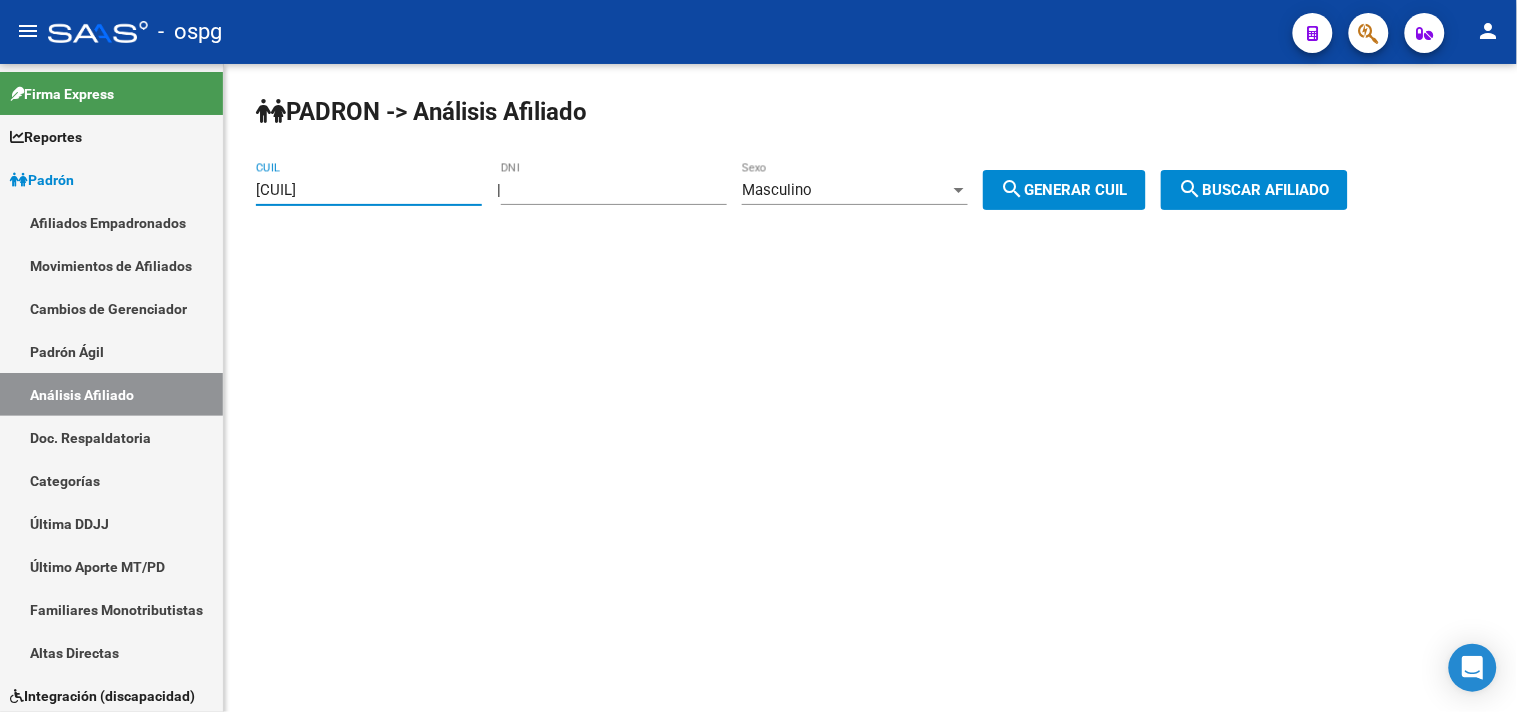 type on "[CUIL]" 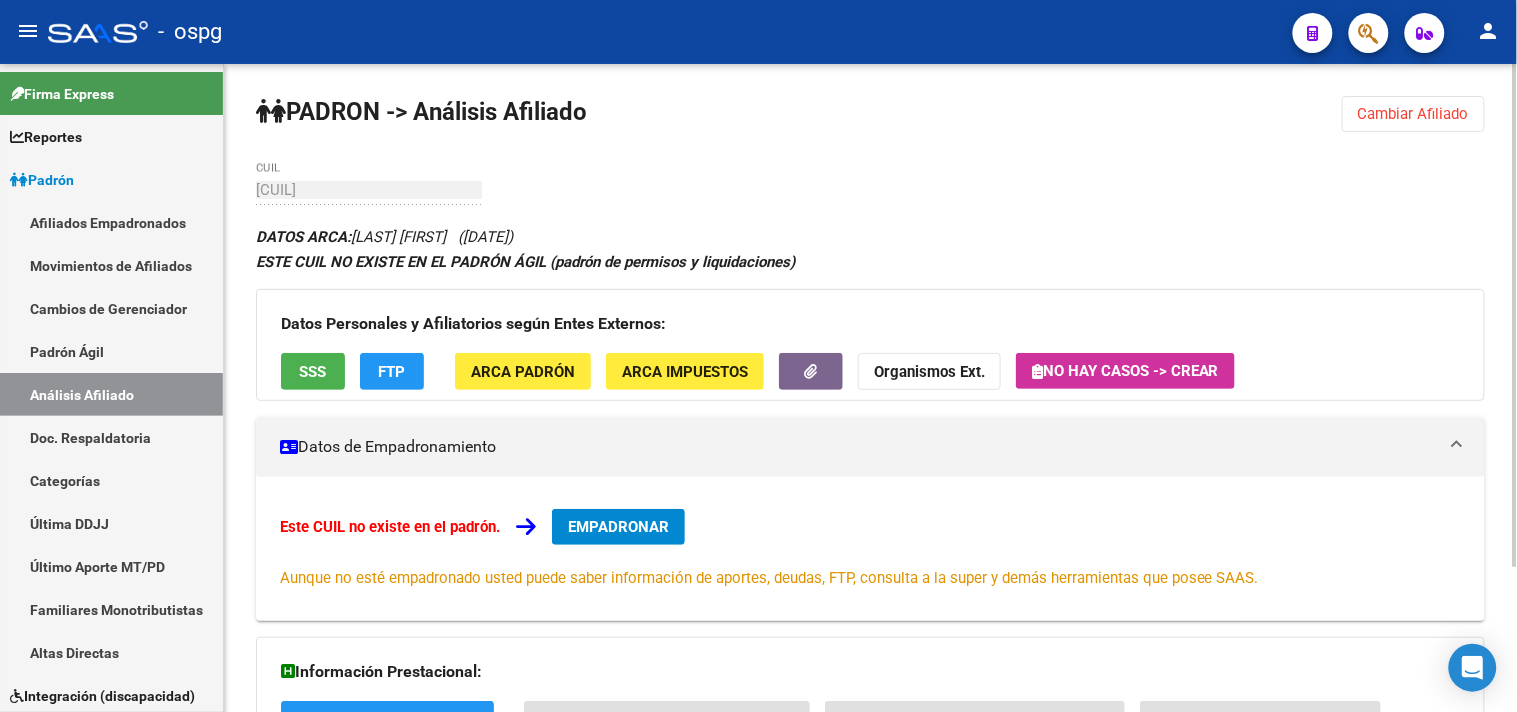 click on "FTP" 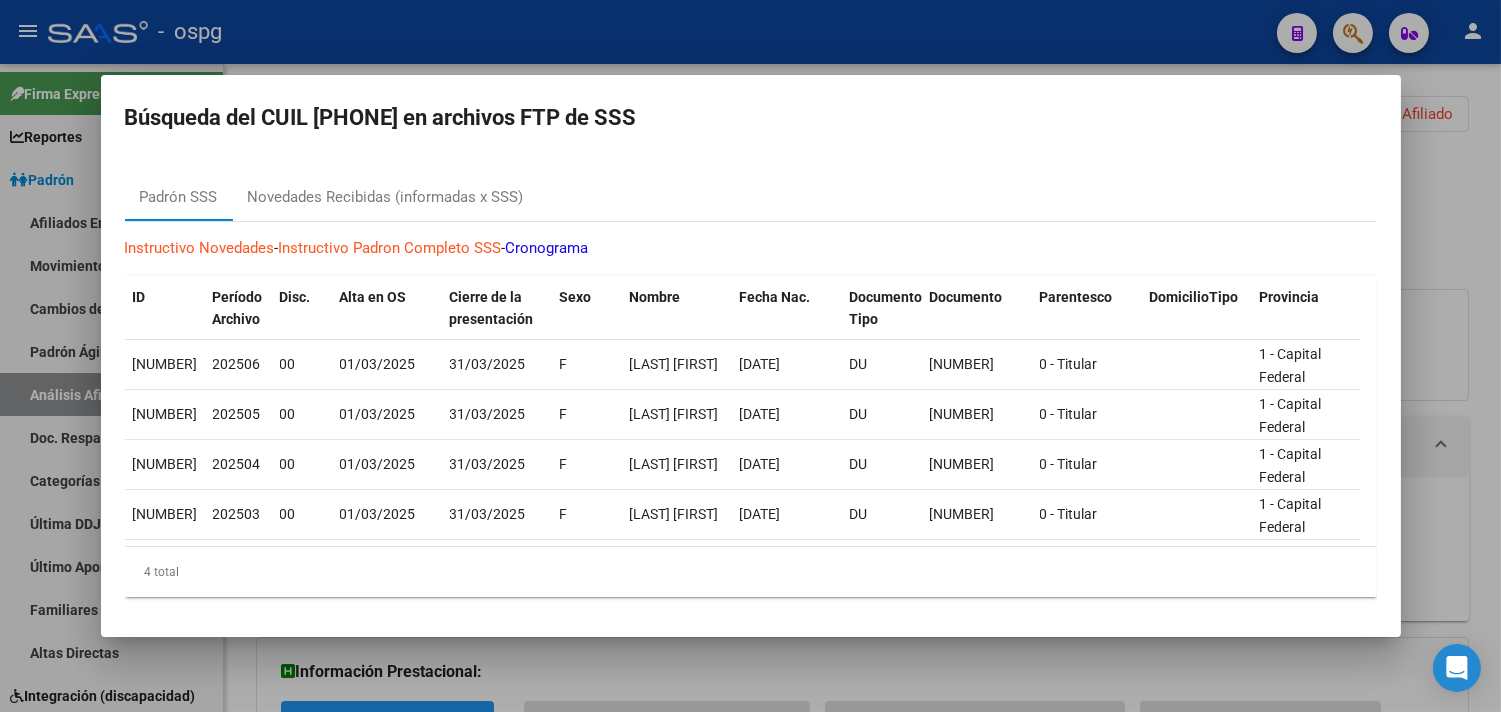 click at bounding box center [750, 356] 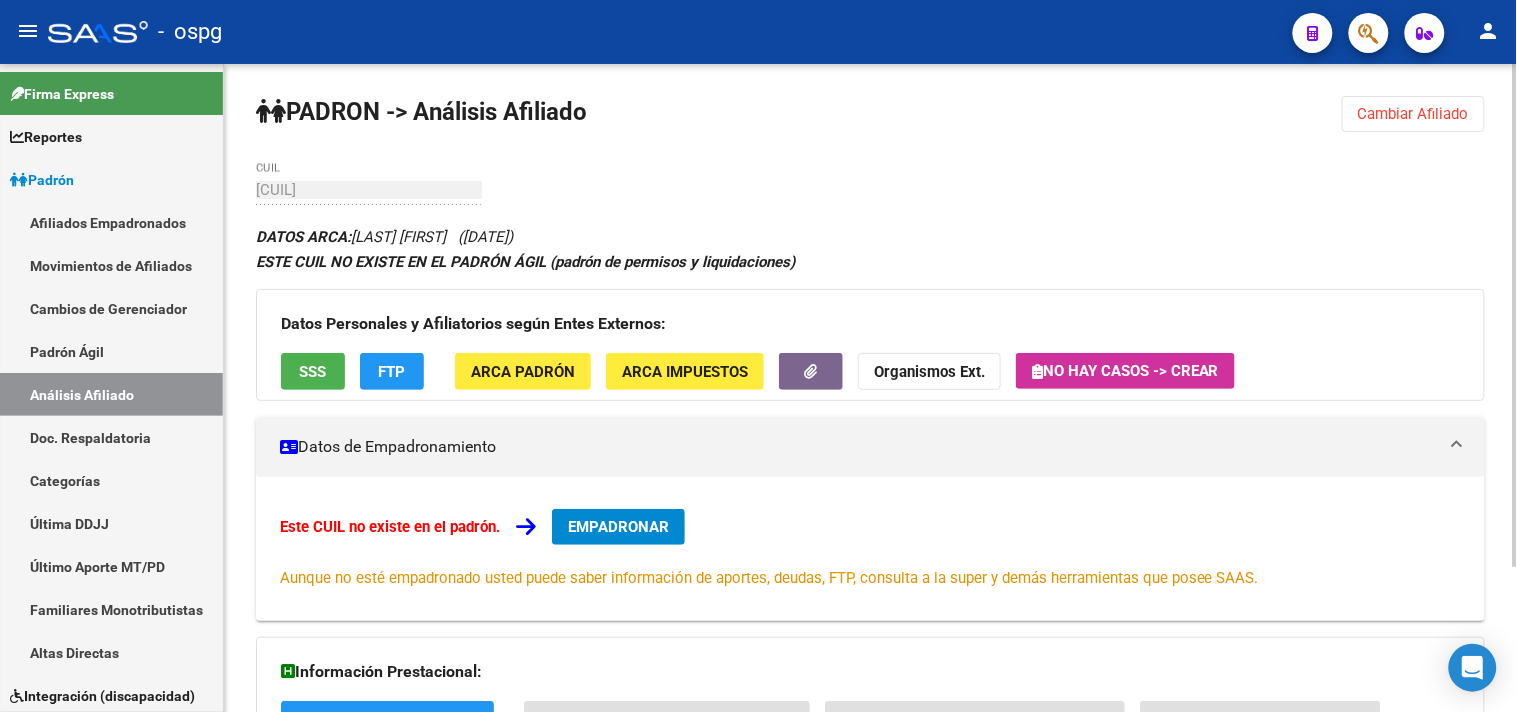 scroll, scrollTop: 186, scrollLeft: 0, axis: vertical 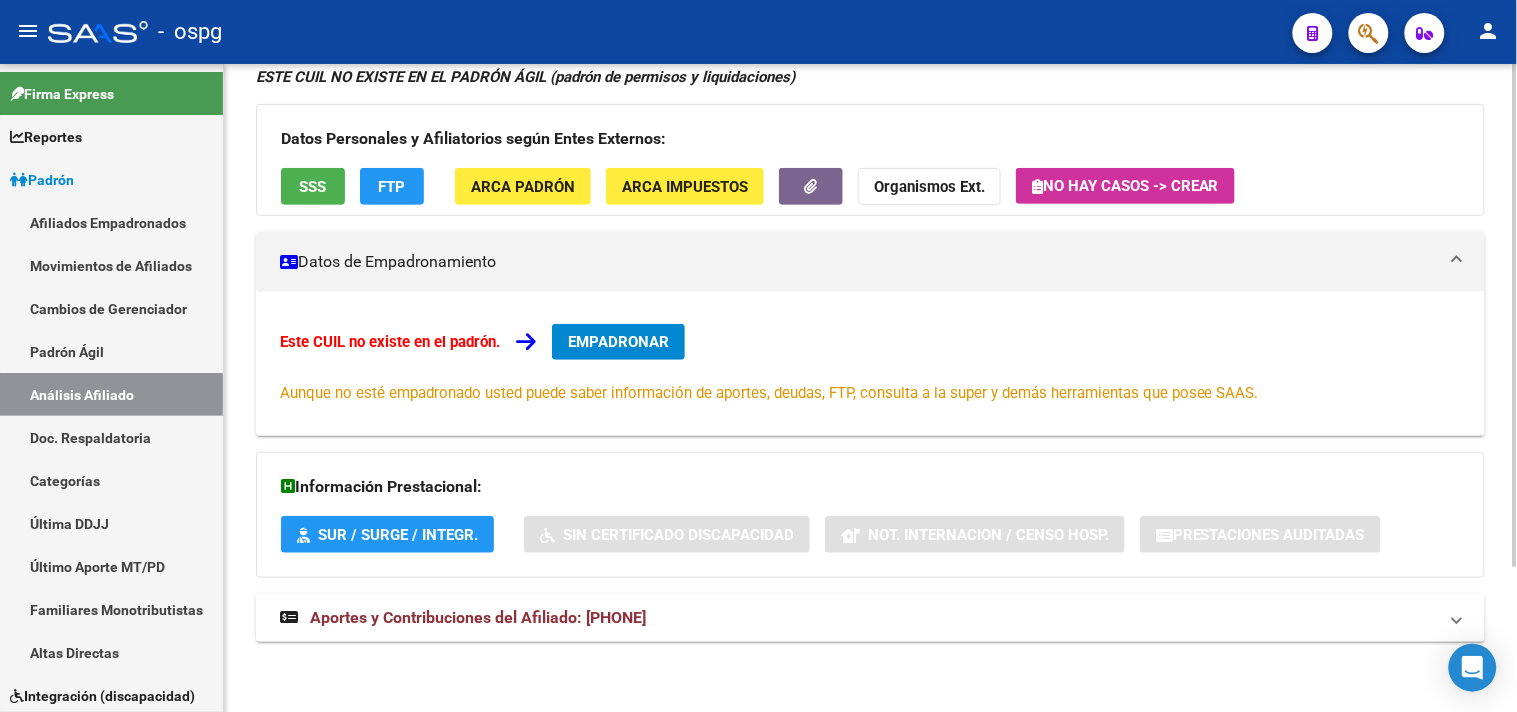 drag, startPoint x: 511, startPoint y: 611, endPoint x: 642, endPoint y: 600, distance: 131.46101 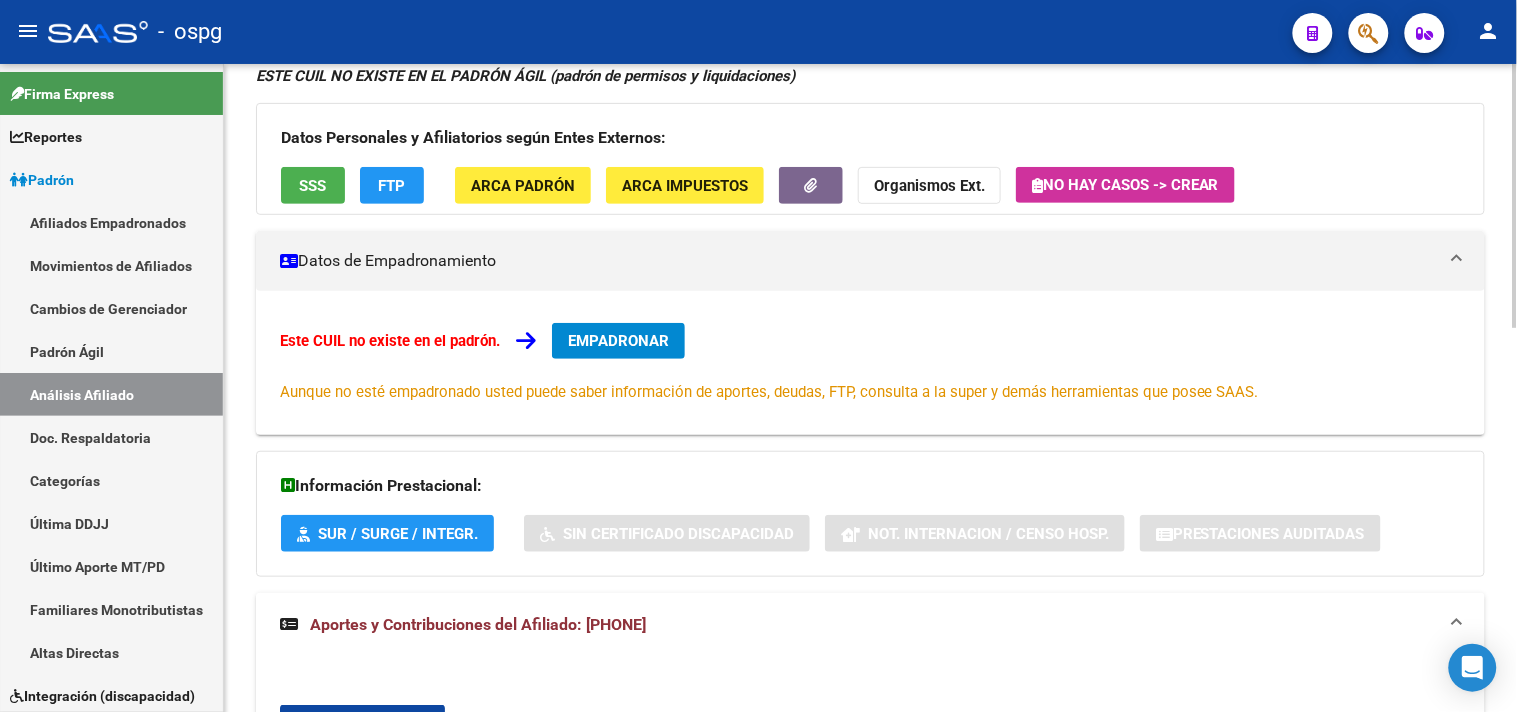 scroll, scrollTop: 520, scrollLeft: 0, axis: vertical 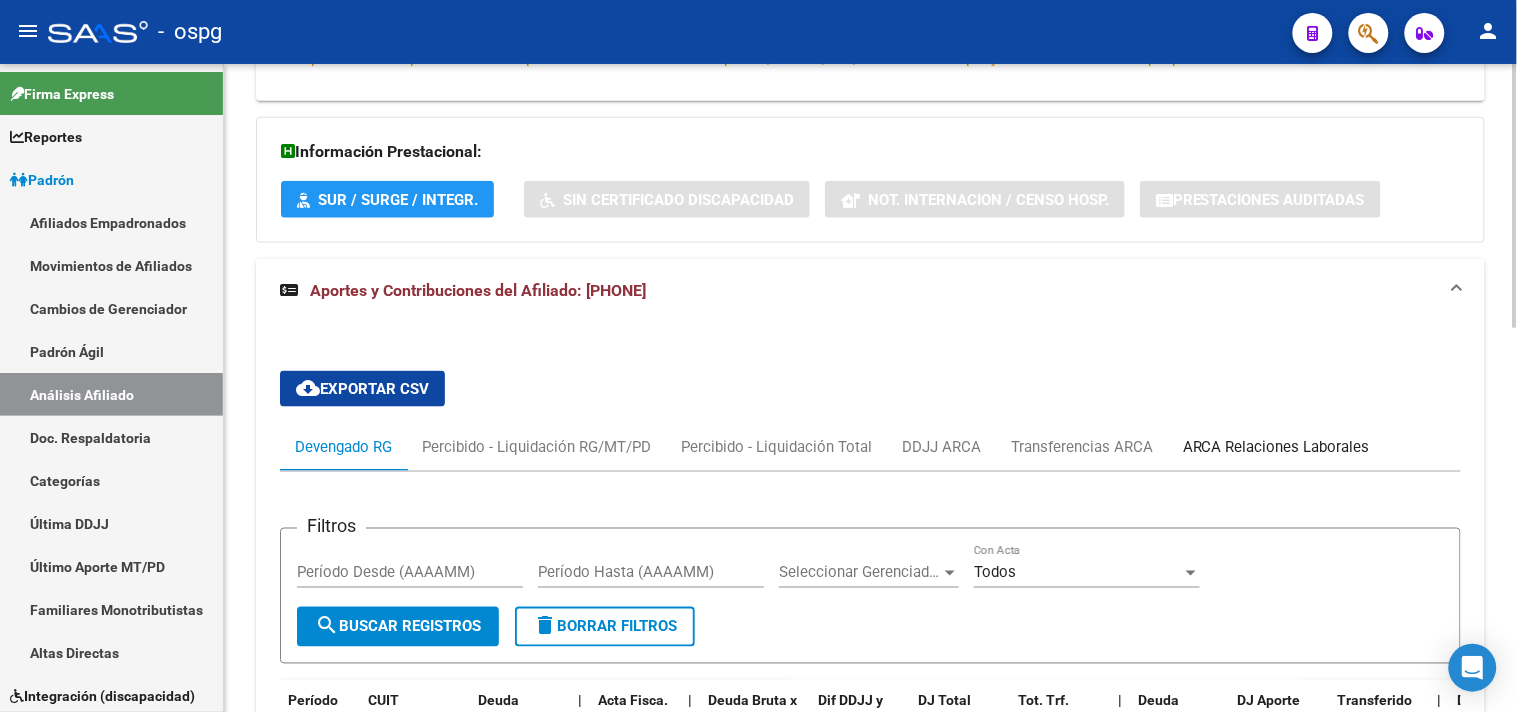 click on "ARCA Relaciones Laborales" at bounding box center (1276, 447) 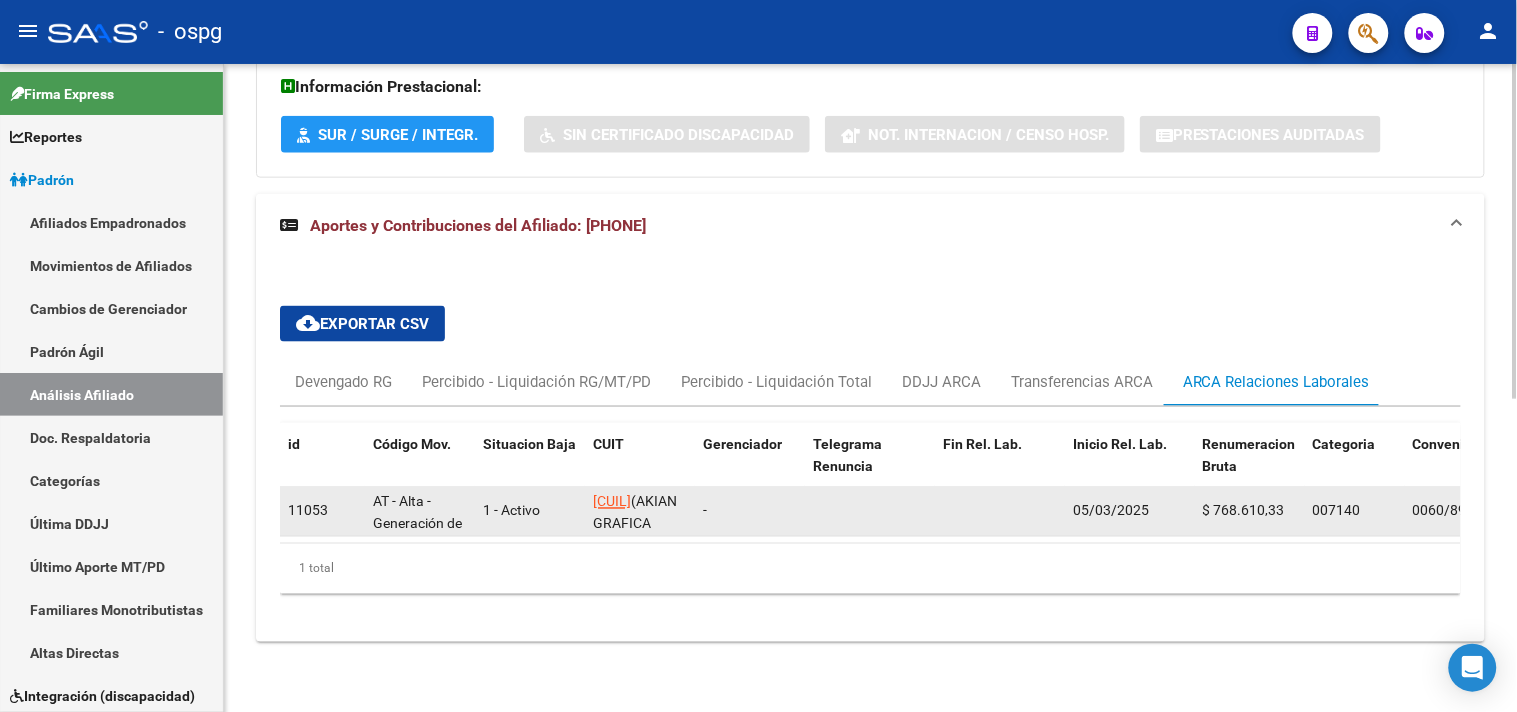 scroll, scrollTop: 603, scrollLeft: 0, axis: vertical 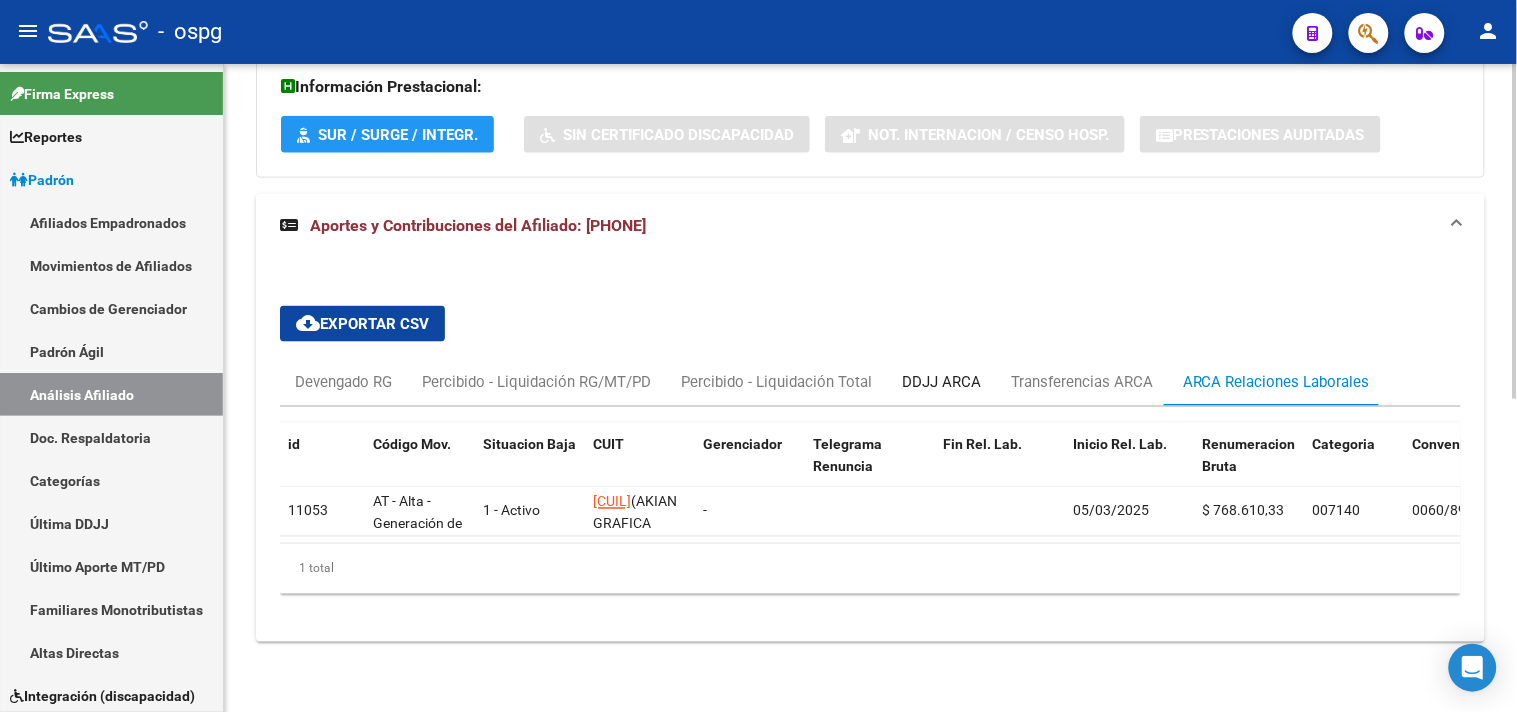 click on "DDJJ ARCA" at bounding box center (941, 382) 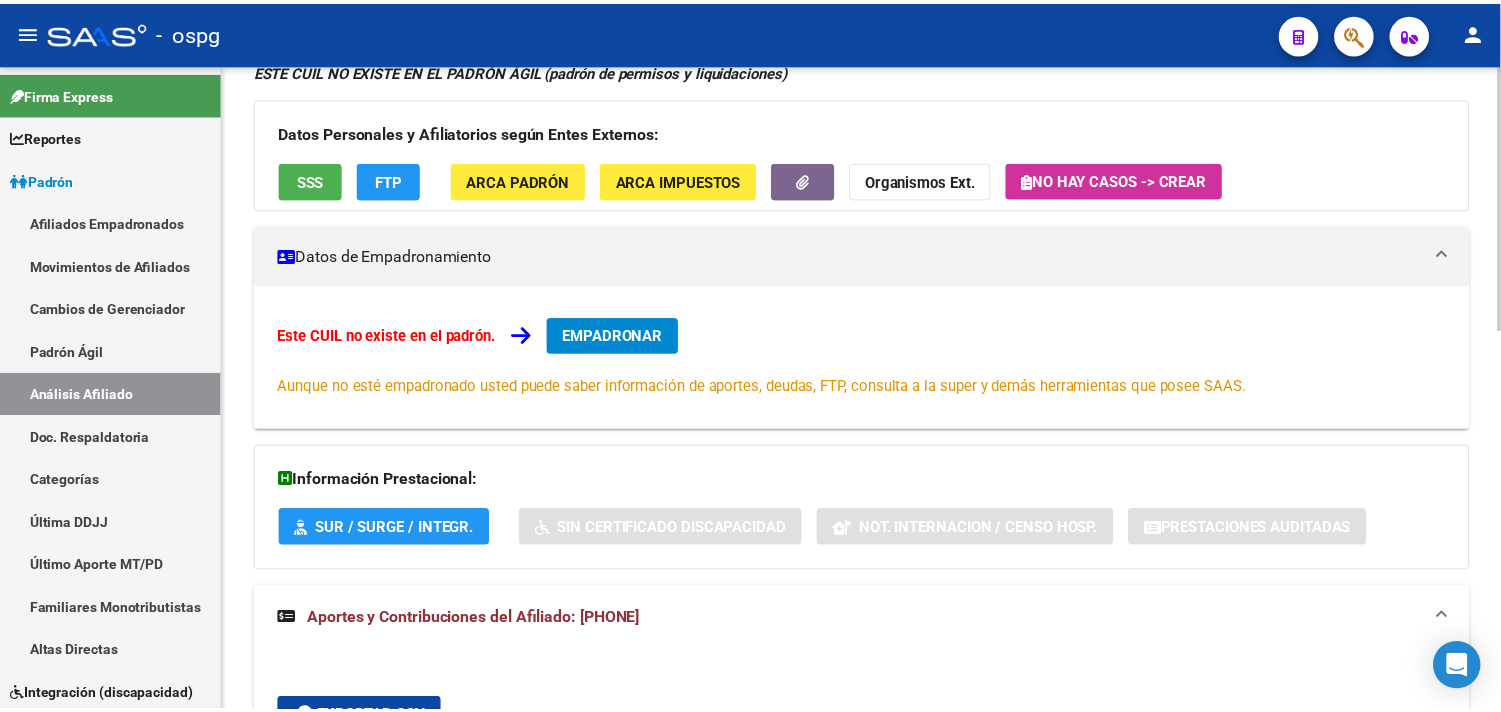 scroll, scrollTop: 0, scrollLeft: 0, axis: both 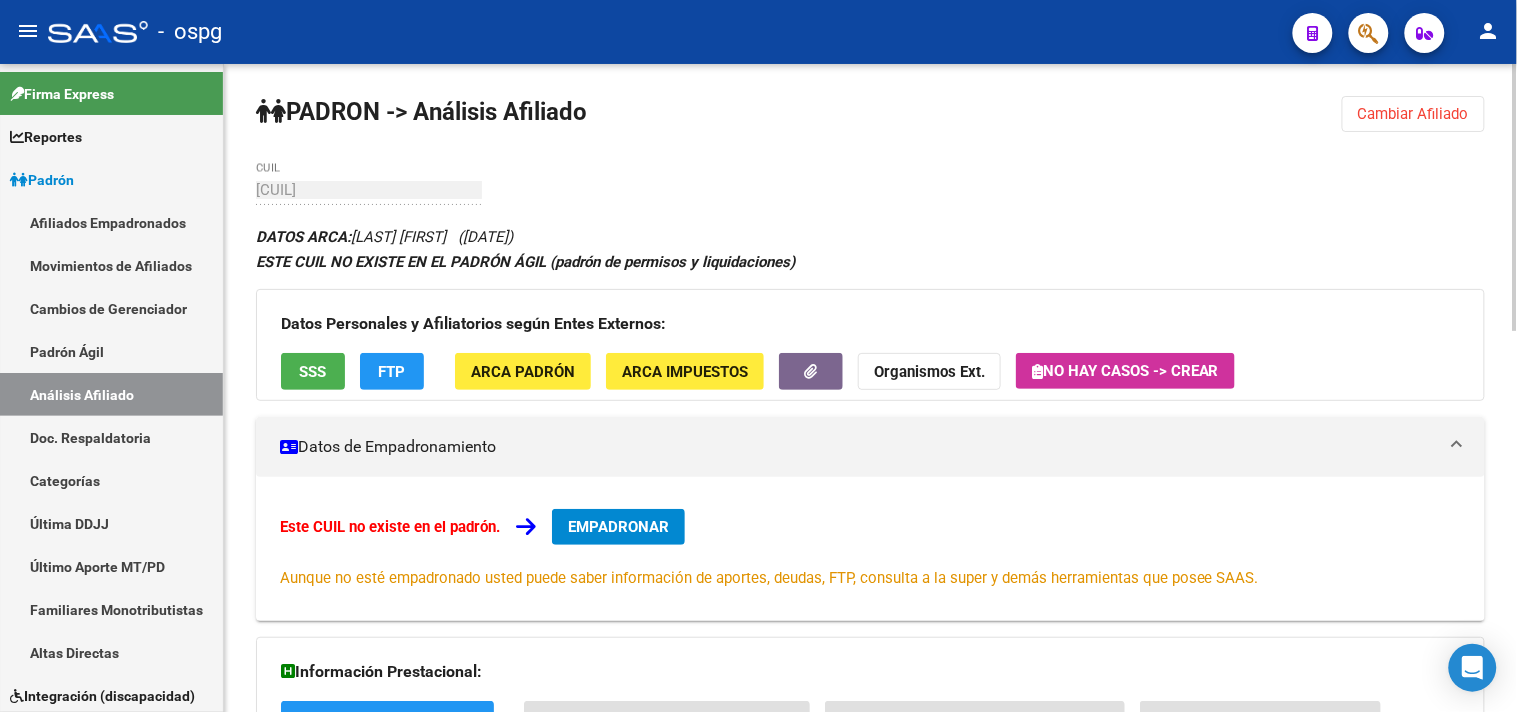 click on "EMPADRONAR" at bounding box center (618, 527) 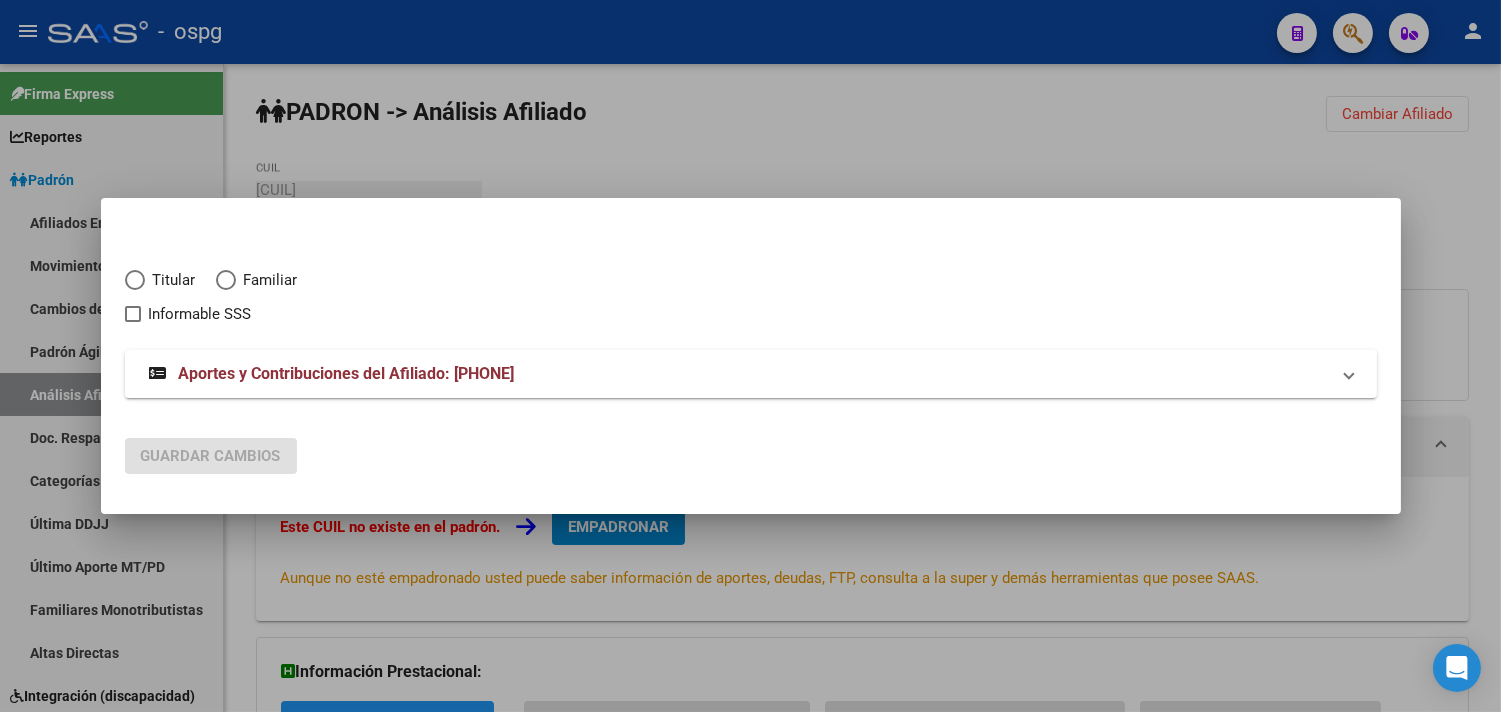 click on "Titular" at bounding box center [170, 280] 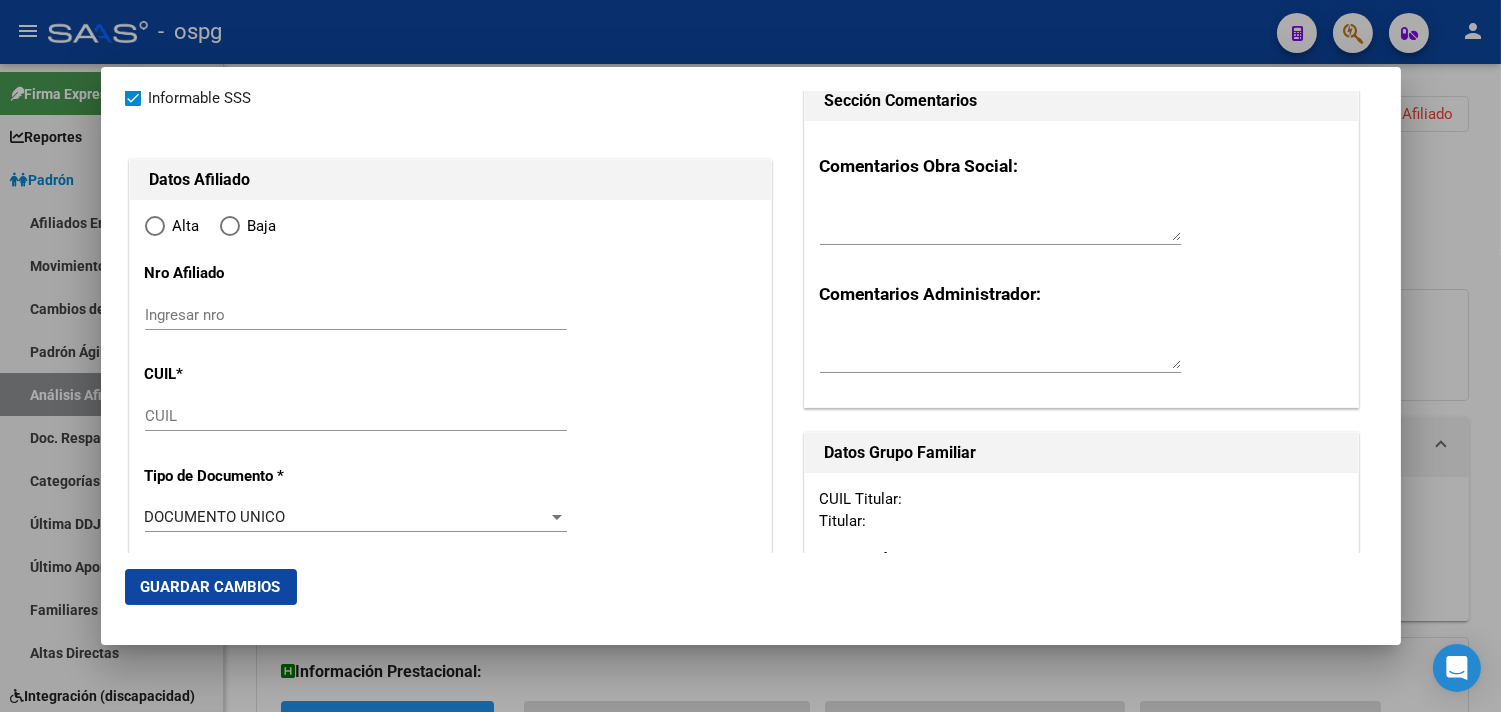 type on "[CUIL]" 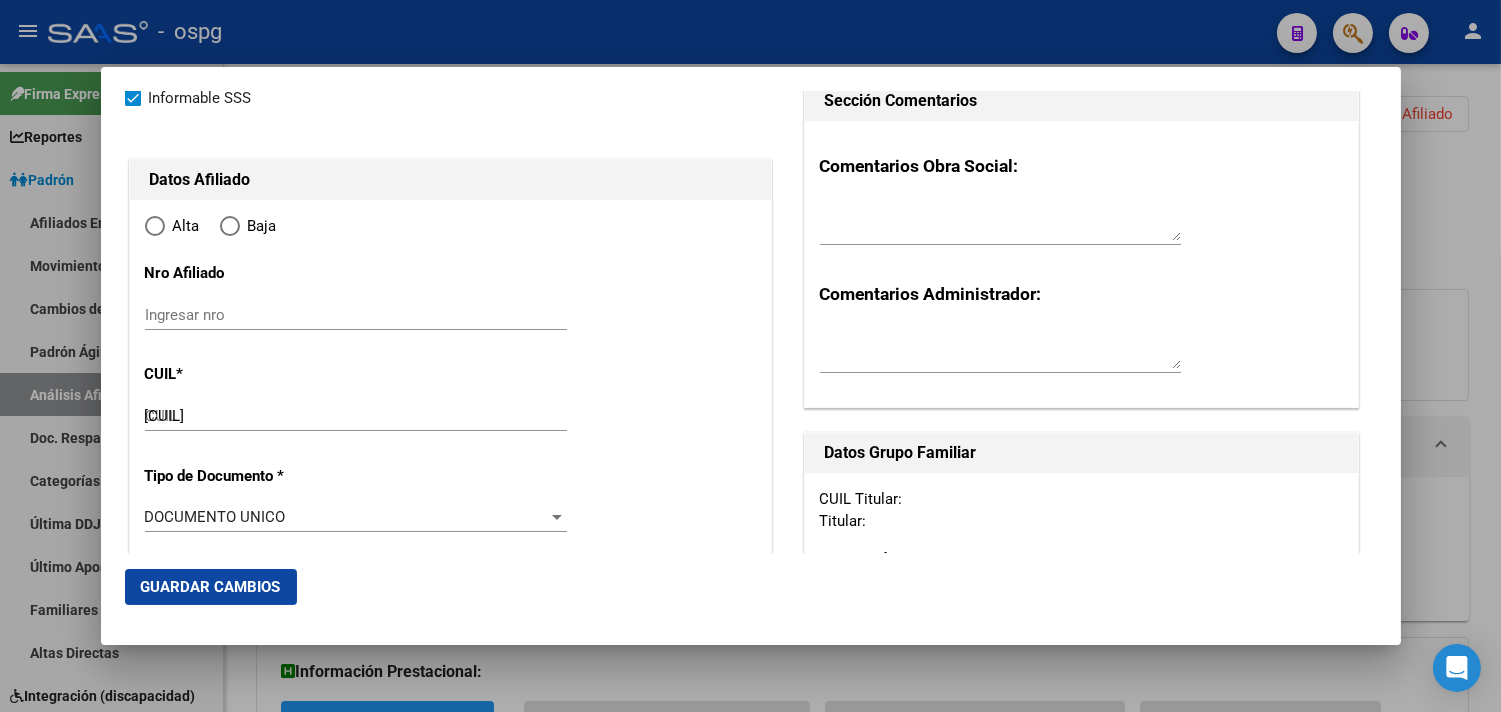 scroll, scrollTop: 222, scrollLeft: 0, axis: vertical 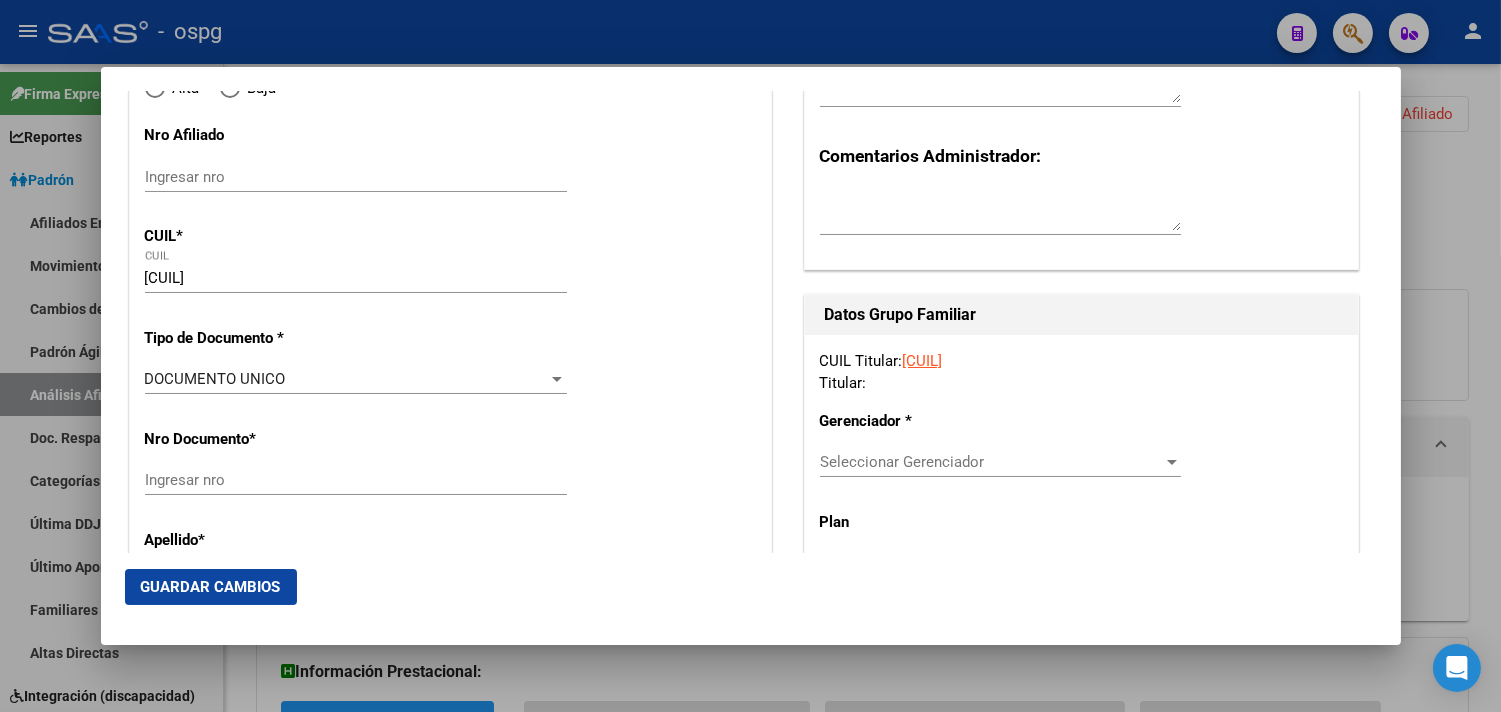 radio on "true" 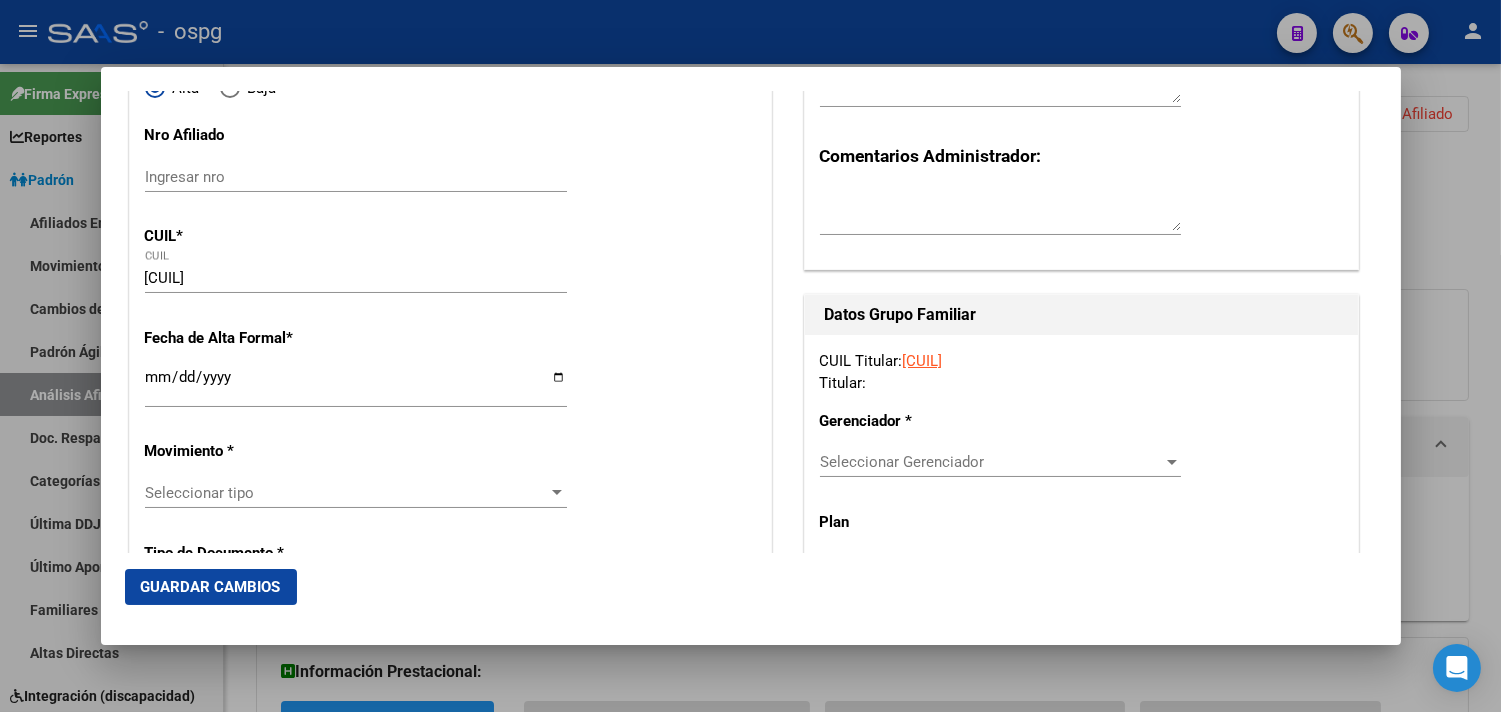 type on "[NUMBER]" 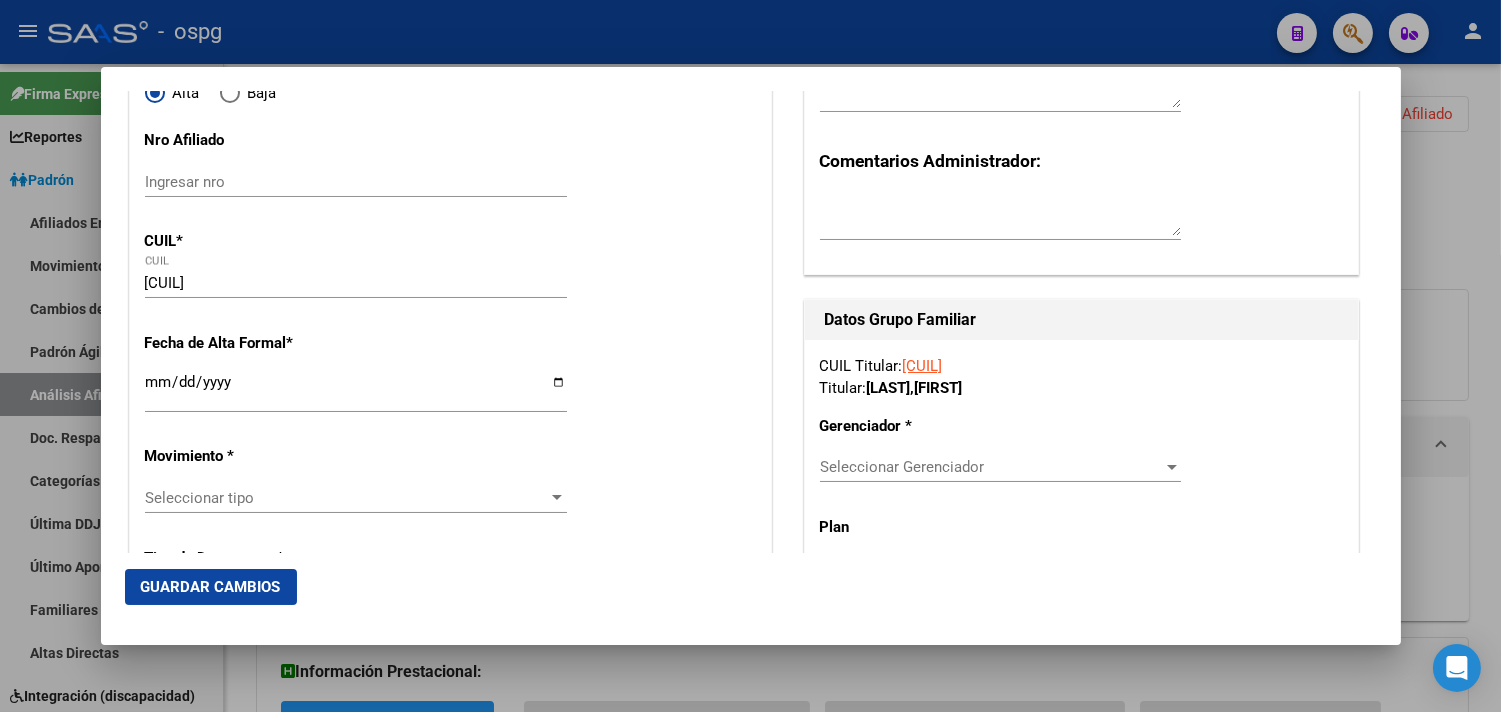 scroll, scrollTop: 222, scrollLeft: 0, axis: vertical 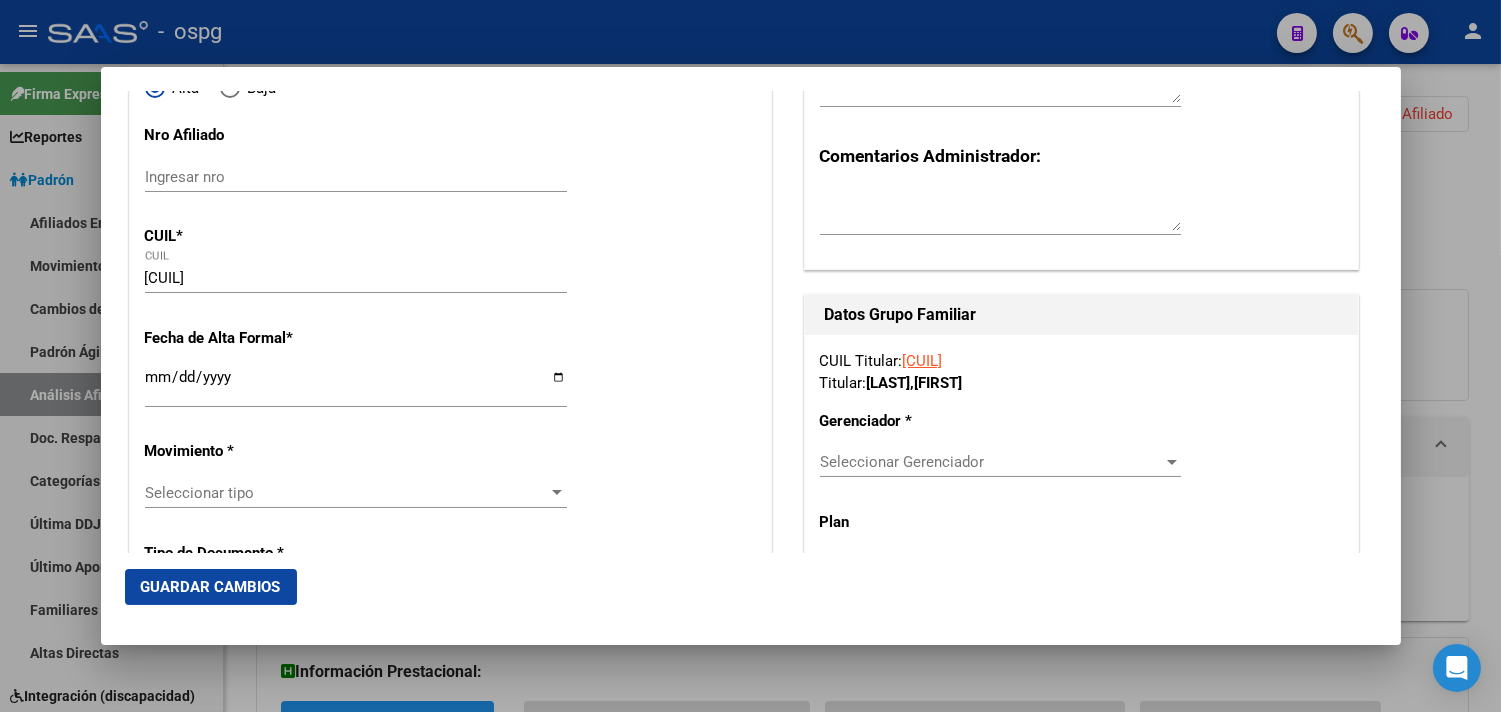 click on "Ingresar fecha" at bounding box center (356, 385) 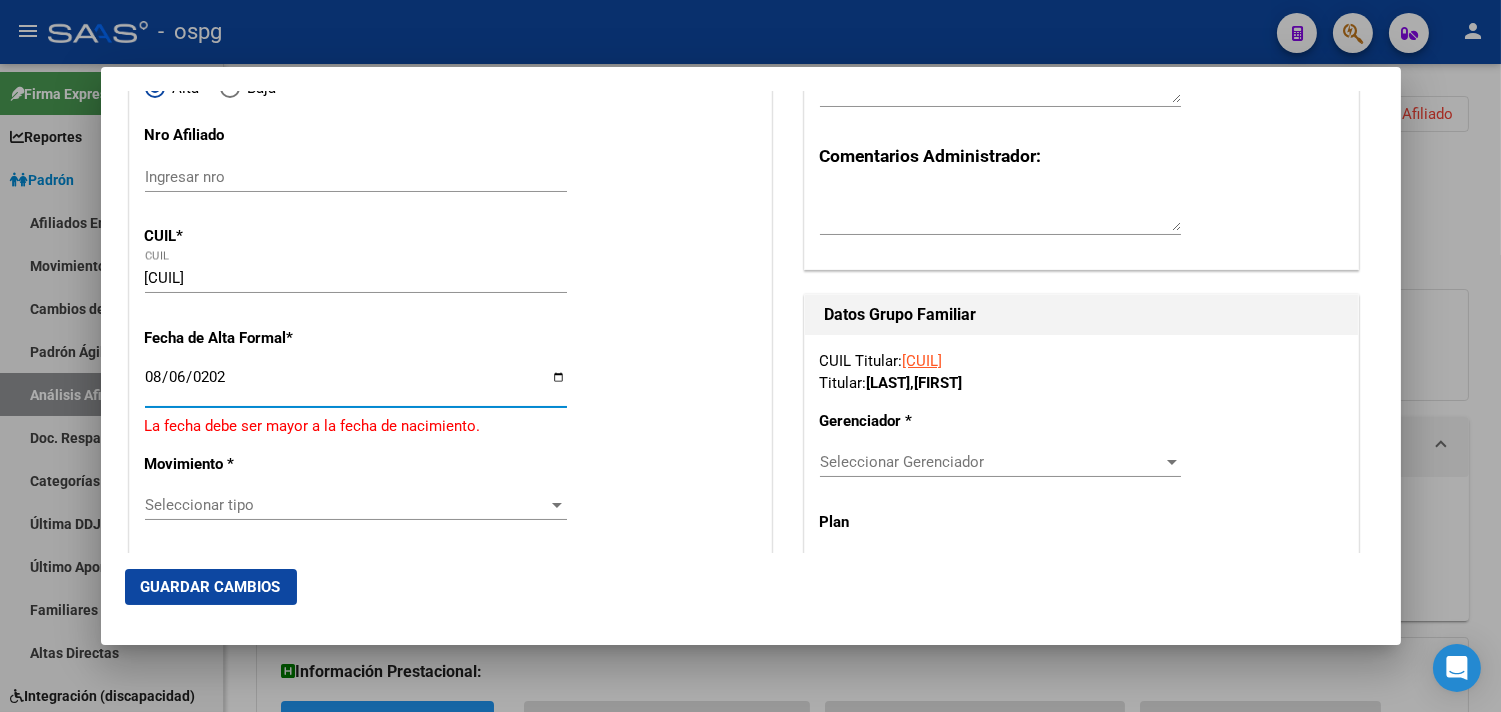 type on "2025-08-06" 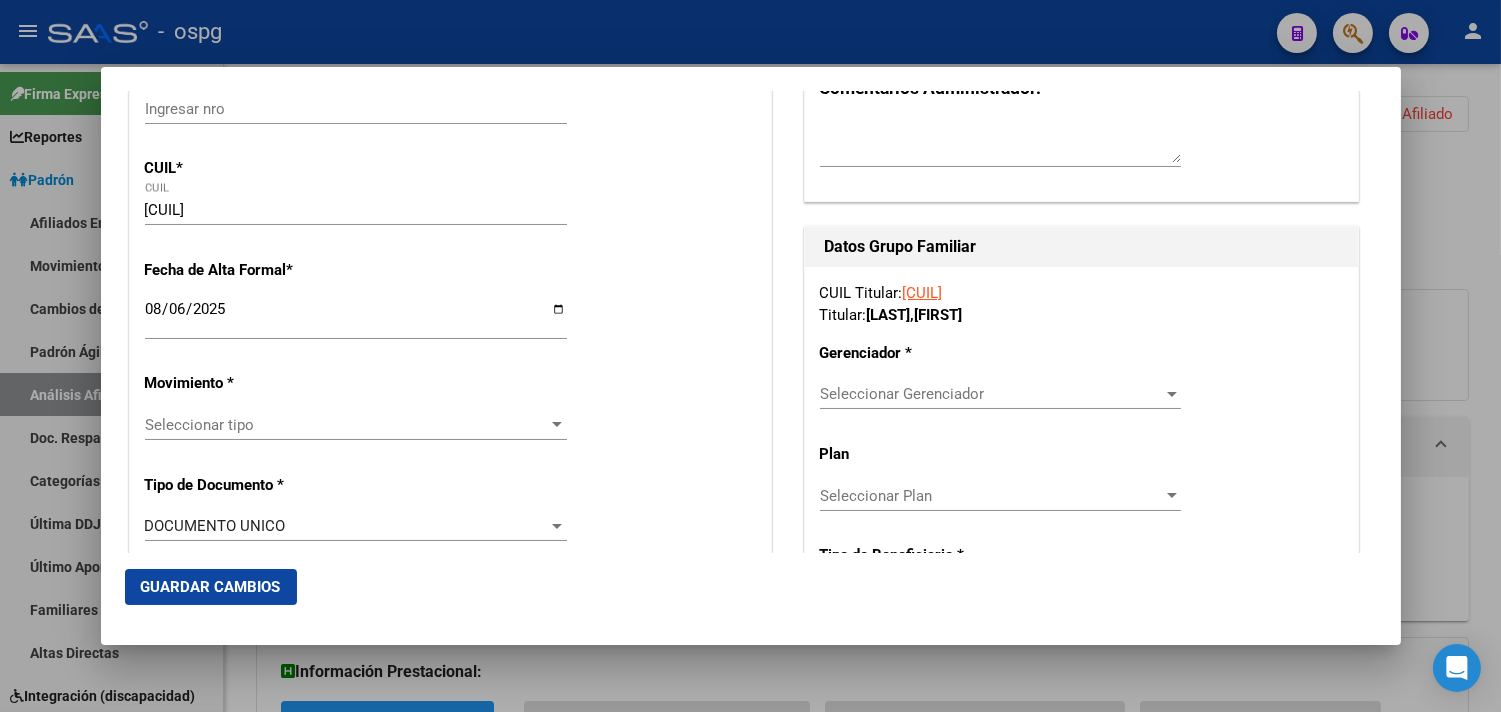 scroll, scrollTop: 333, scrollLeft: 0, axis: vertical 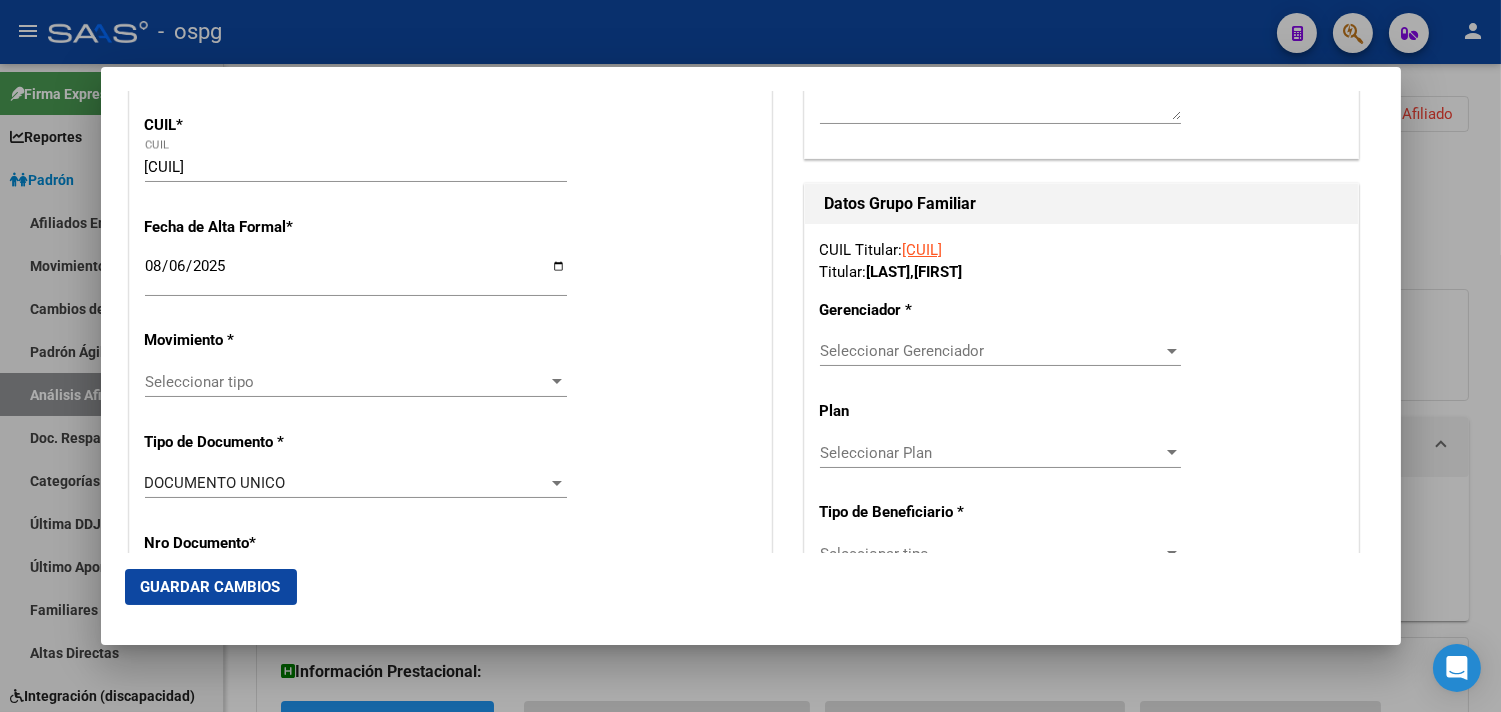 click on "Seleccionar tipo Seleccionar tipo" 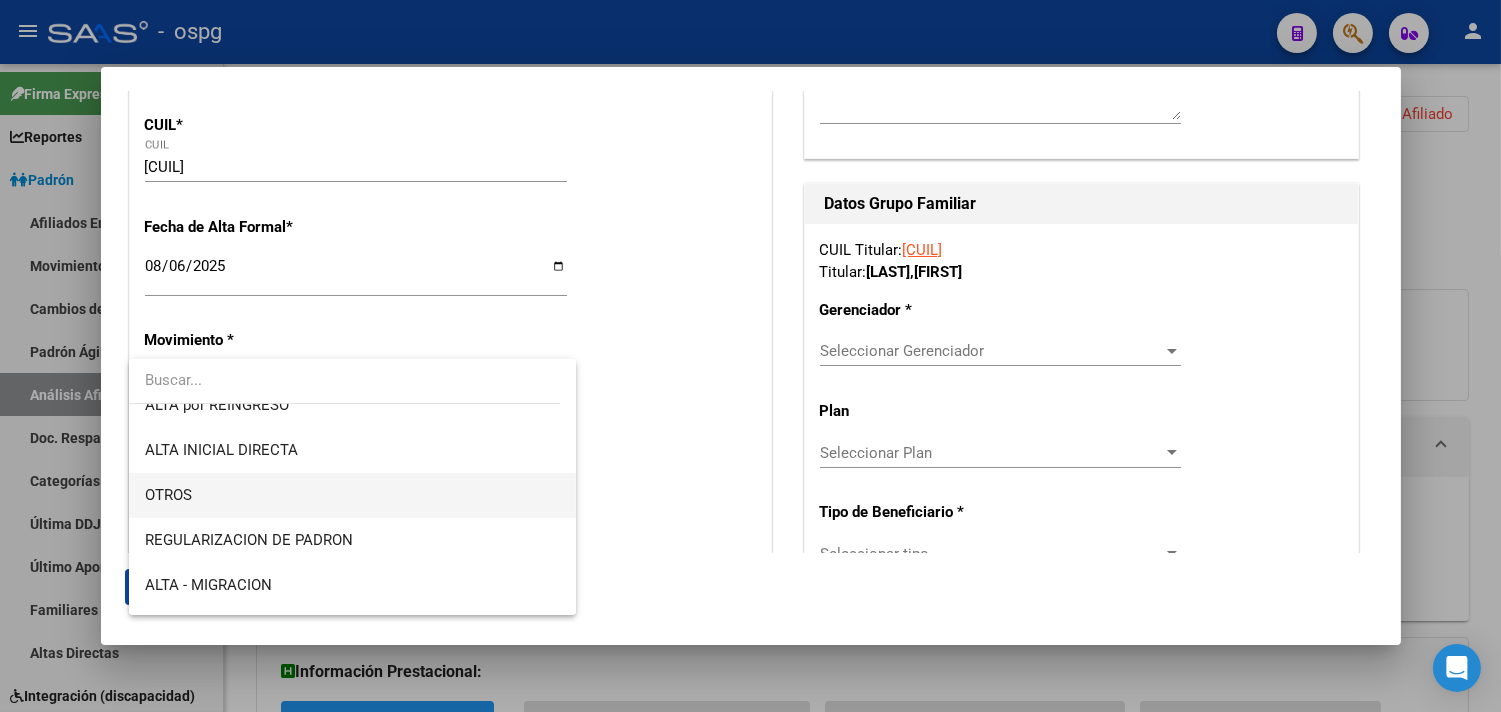 scroll, scrollTop: 0, scrollLeft: 0, axis: both 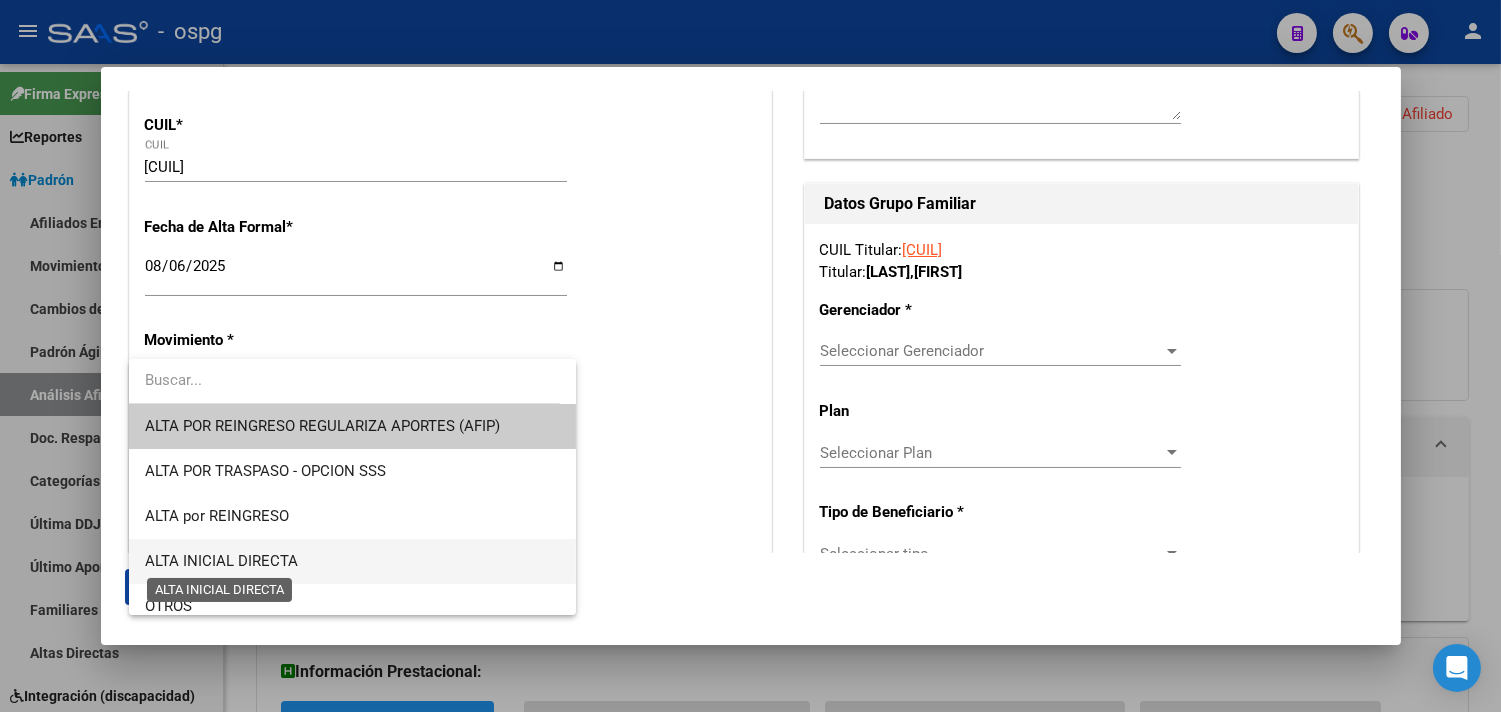 click on "ALTA INICIAL DIRECTA" at bounding box center (221, 561) 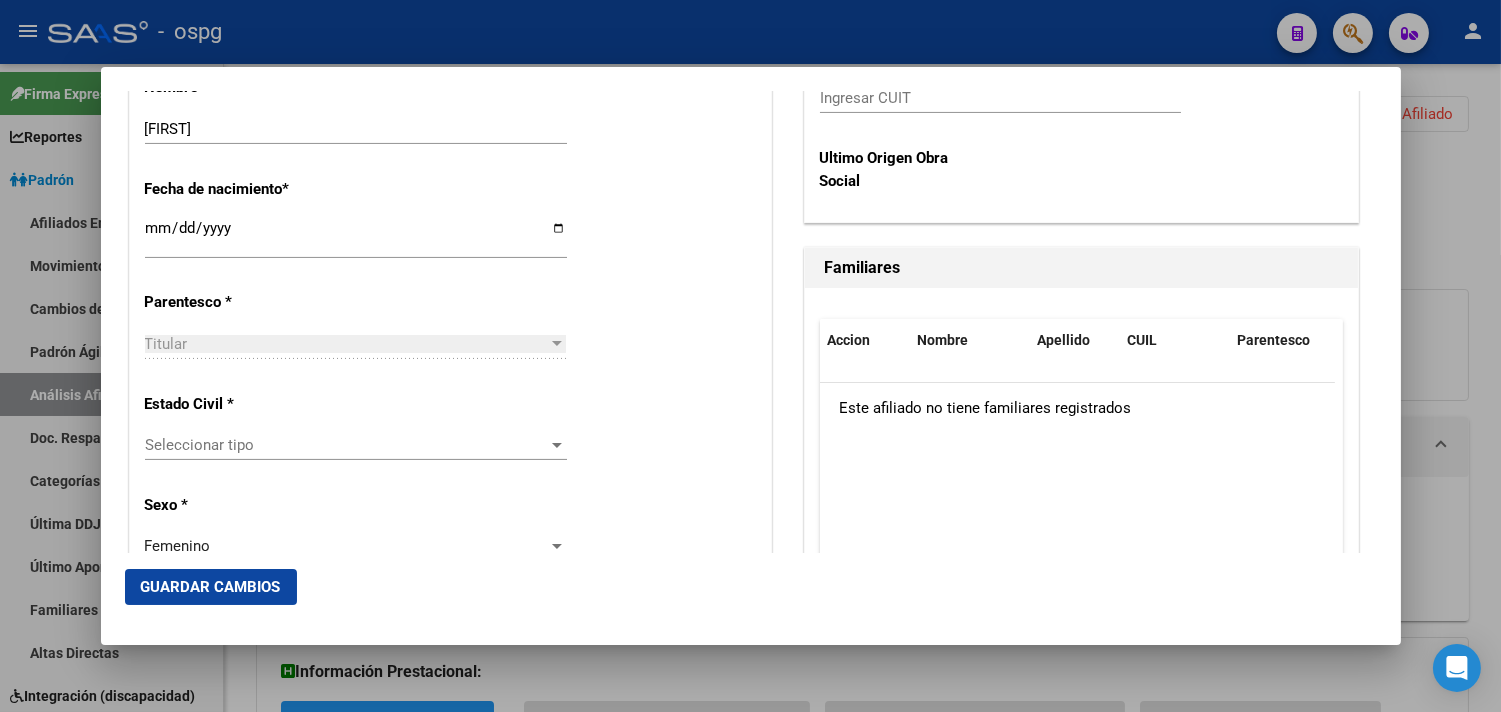 scroll, scrollTop: 1000, scrollLeft: 0, axis: vertical 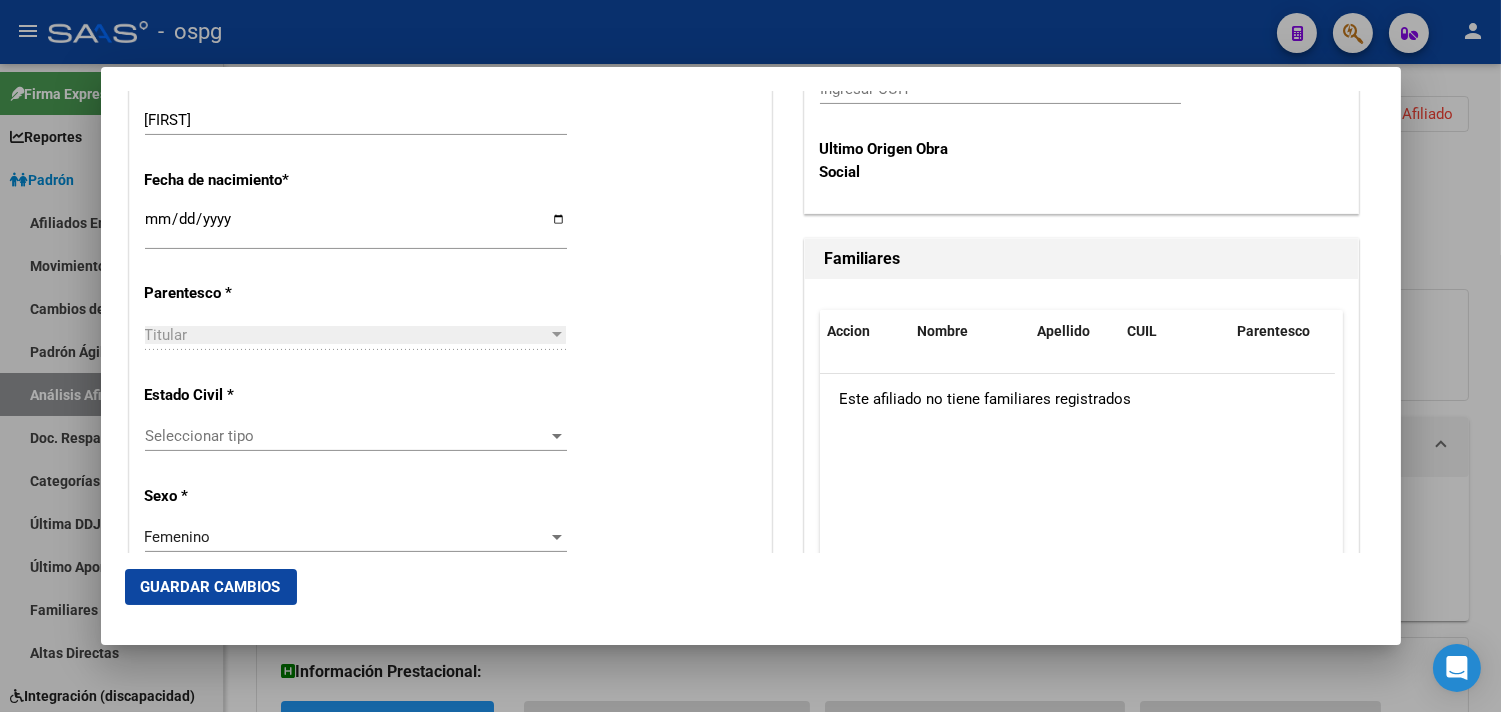 click on "Seleccionar tipo" at bounding box center [347, 436] 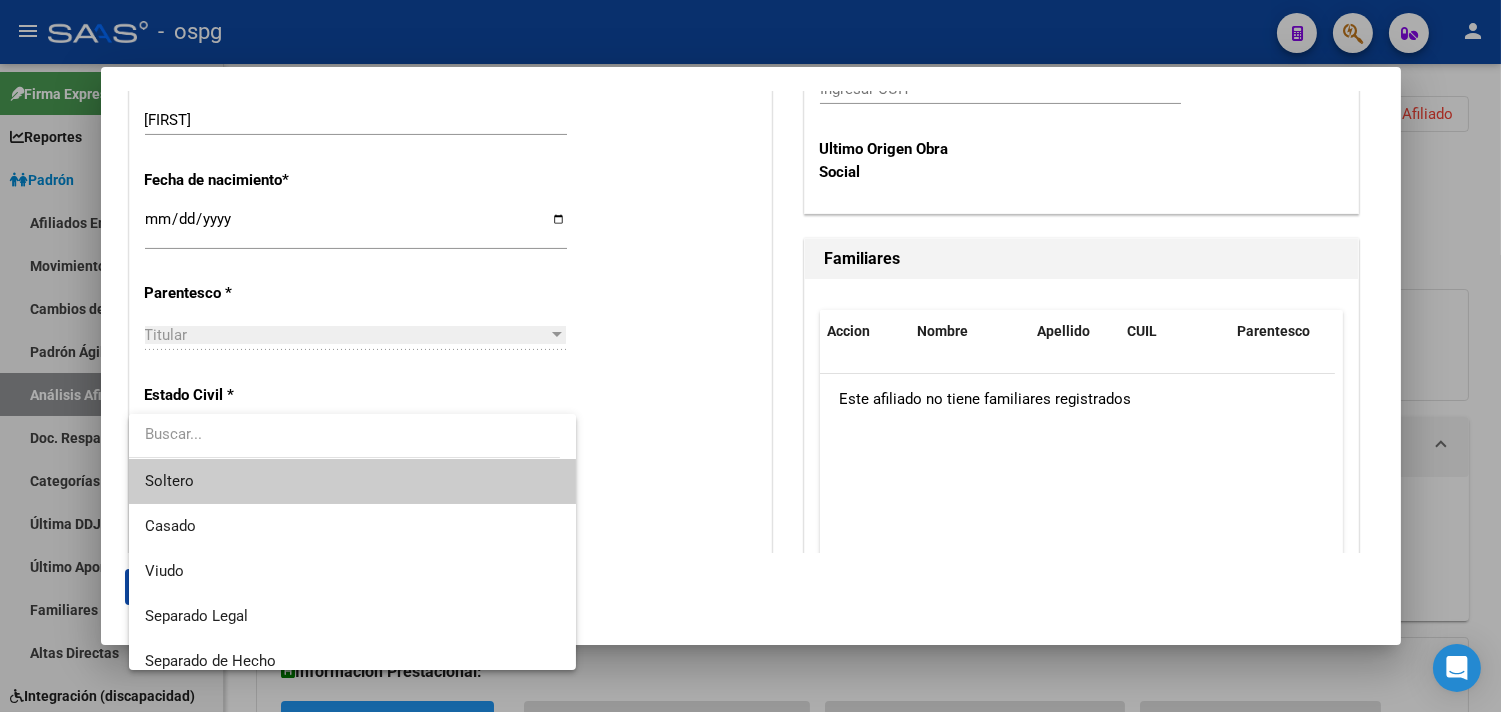 click on "Soltero" at bounding box center [352, 481] 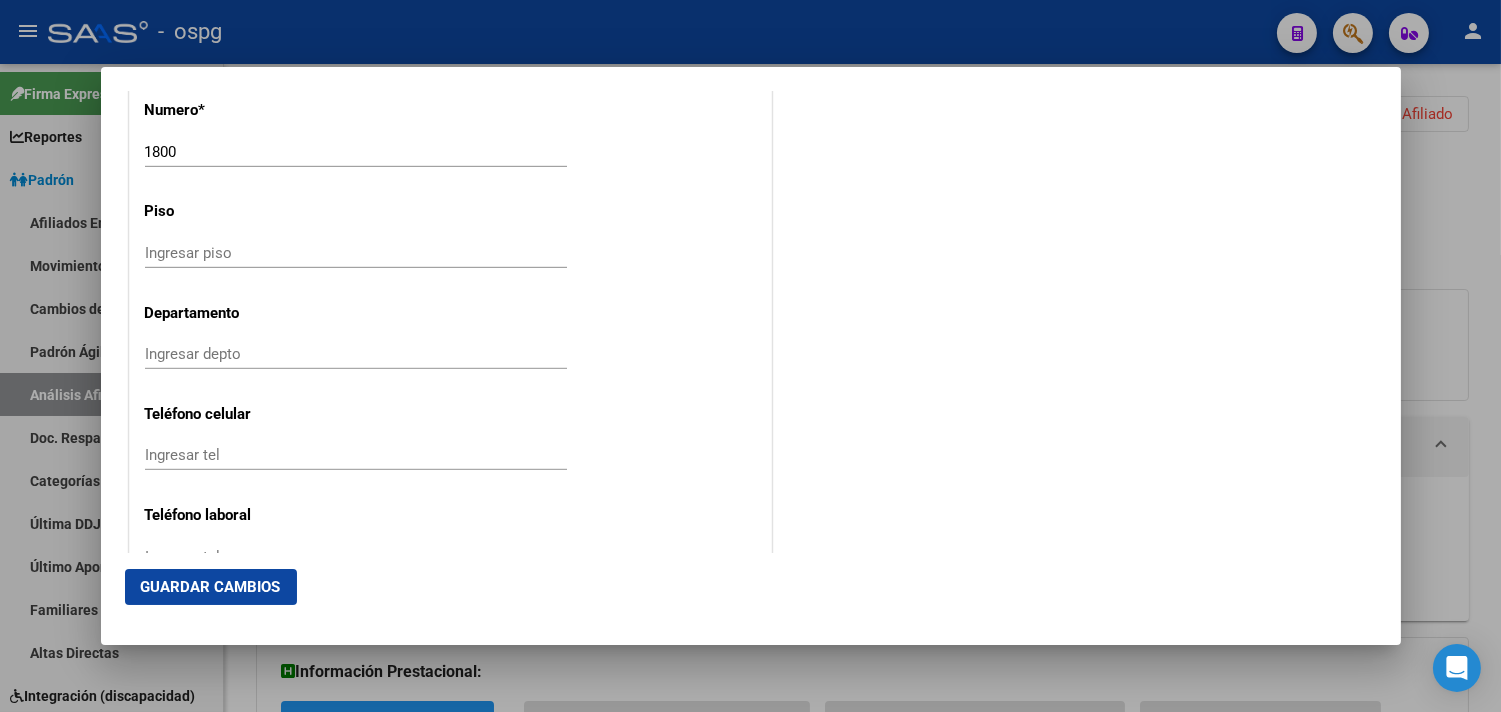 scroll, scrollTop: 2333, scrollLeft: 0, axis: vertical 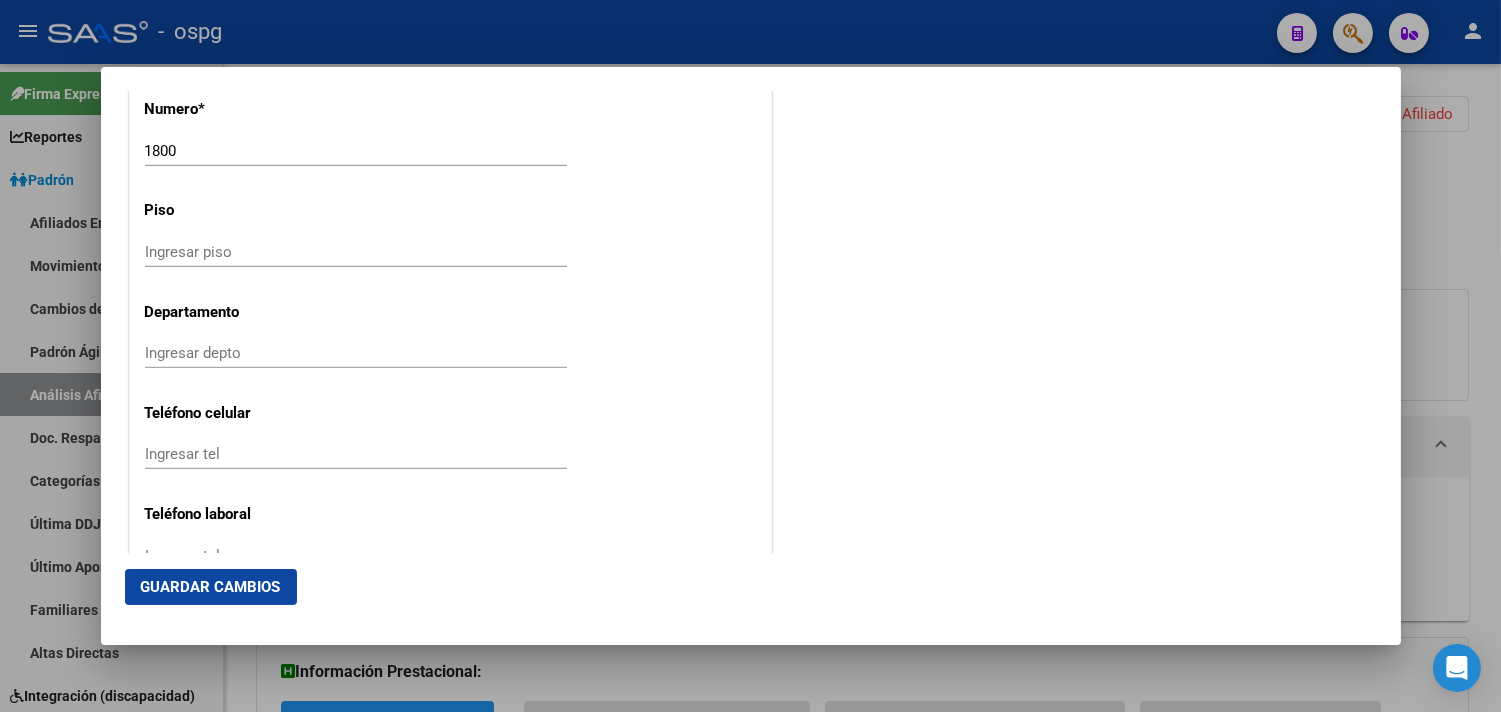 click on "Alta   Baja Nro Afiliado    Ingresar nro  CUIL  *   [CUIL] CUIL  ARCA Padrón Fecha de Alta Formal  *   [DATE] Ingresar fecha   Movimiento * ALTA INICIAL DIRECTA Seleccionar tipo  Tipo de Documento * DOCUMENTO UNICO Seleccionar tipo Nro Documento  *   [NUMBER] Ingresar nro  Apellido  *   [LAST] Ingresar apellido  Nombre  *   [FIRST] Ingresar nombre  Fecha de nacimiento  *   [DATE] Ingresar fecha   Parentesco * Titular Seleccionar parentesco  Estado Civil * Soltero Seleccionar tipo  Sexo * Femenino Seleccionar sexo  Nacionalidad * ARGENTINA Seleccionar tipo  Discapacitado * No incapacitado Seleccionar tipo Vencimiento Certificado Estudio    Ingresar fecha   Tipo domicilio * Domicilio Completo Seleccionar tipo domicilio  Provincia * Capital Federal Seleccionar provincia Localidad  *   [CITY] Ingresar el nombre  Codigo Postal  *   [POSTAL_CODE] Ingresar el codigo  Calle  *   [STREET] Ingresar calle  Numero  *   [NUMBER] Ingresar nro  Piso    Ingresar piso  Departamento    Ingresar depto  Teléfono celular" at bounding box center (450, -621) 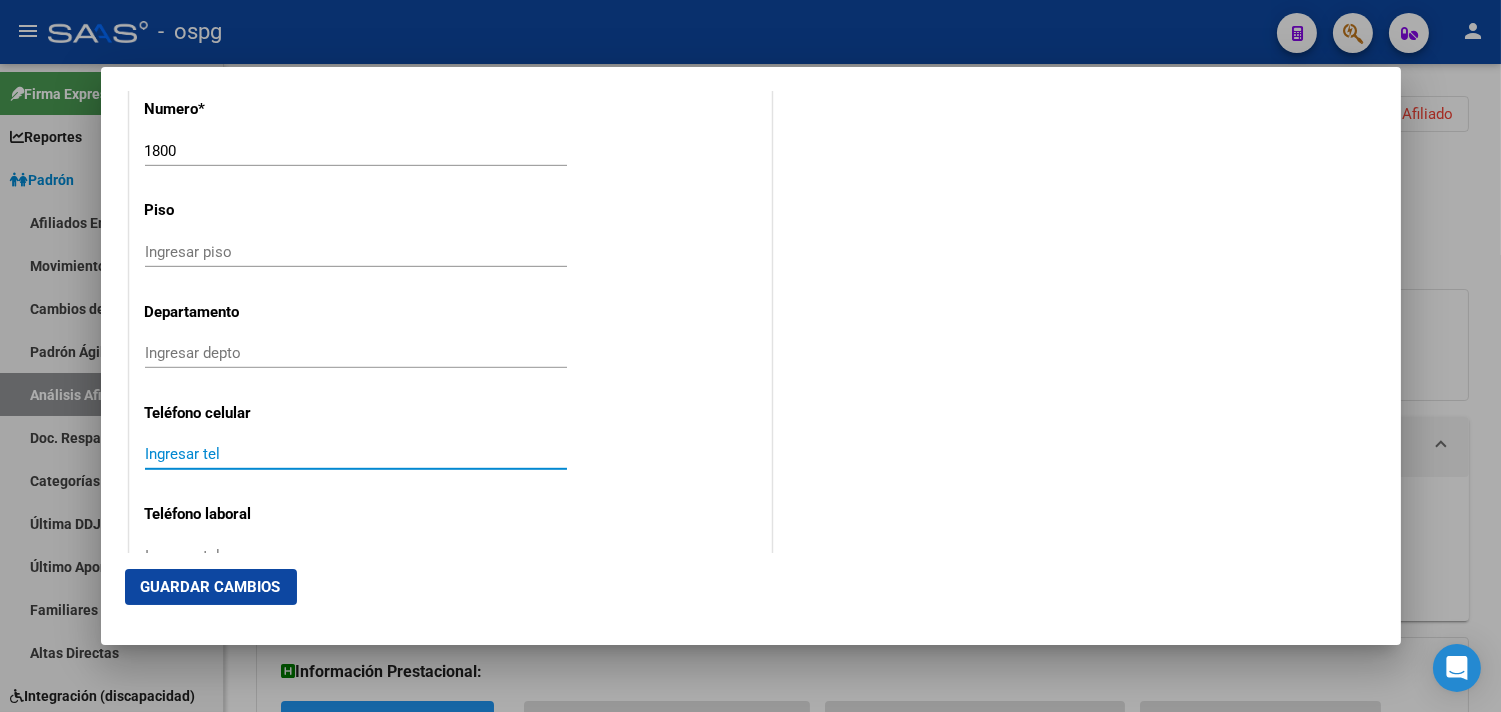 click on "Ingresar tel" at bounding box center (356, 454) 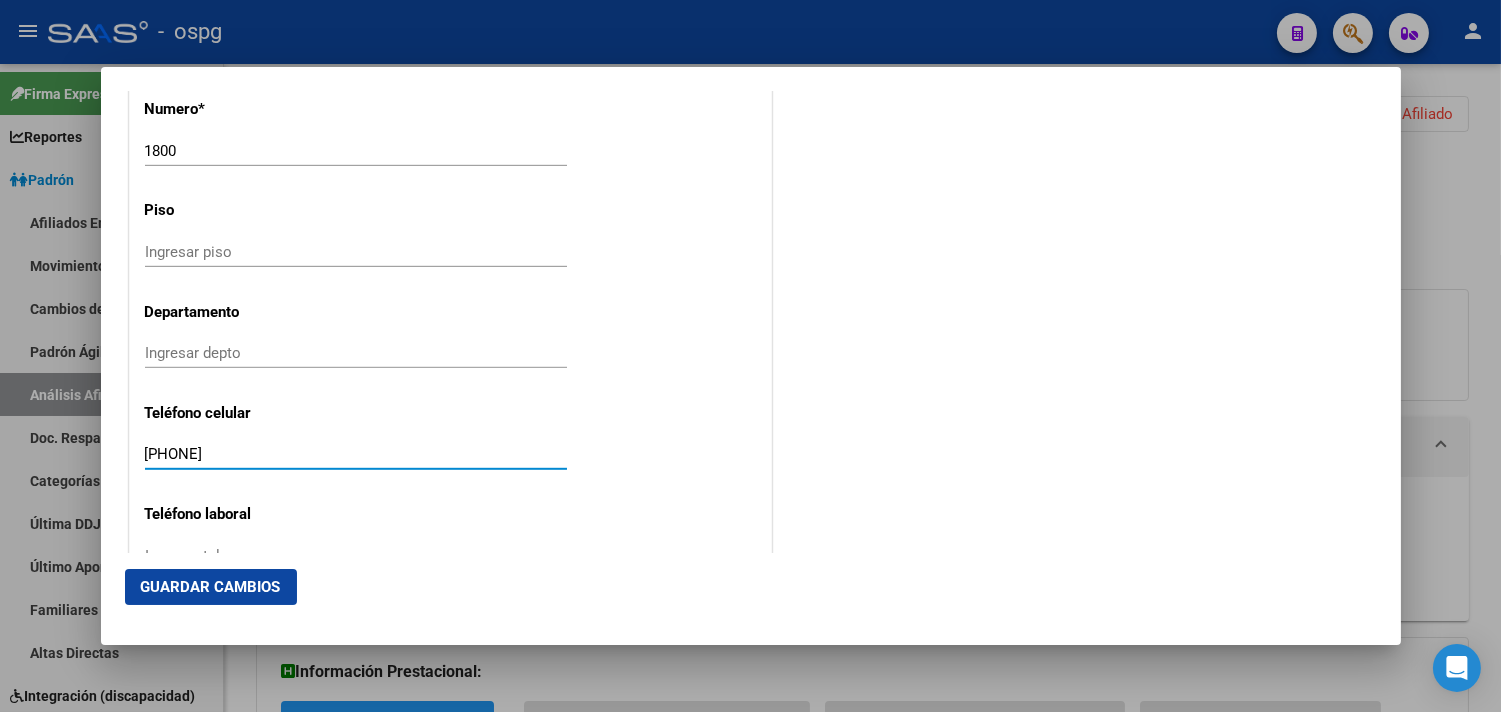 type on "[PHONE]" 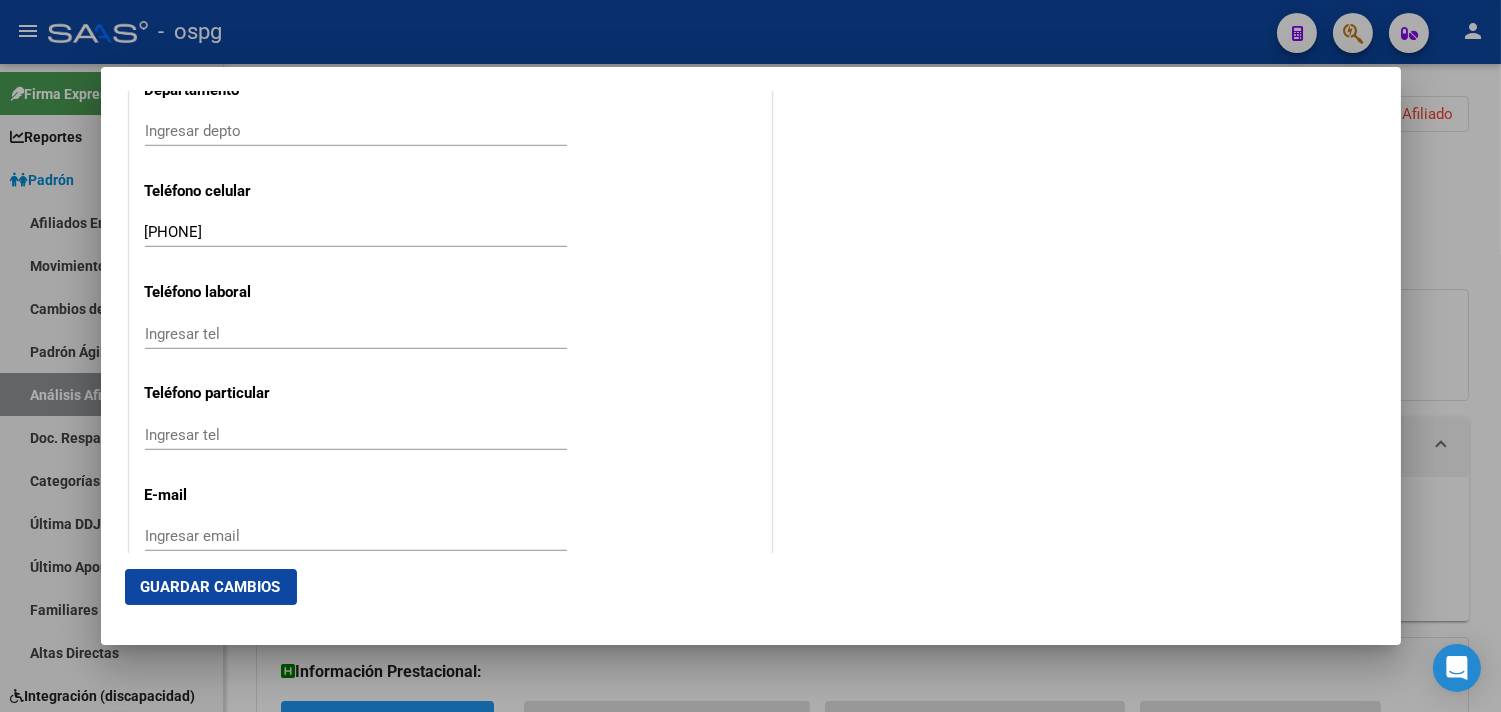 scroll, scrollTop: 2666, scrollLeft: 0, axis: vertical 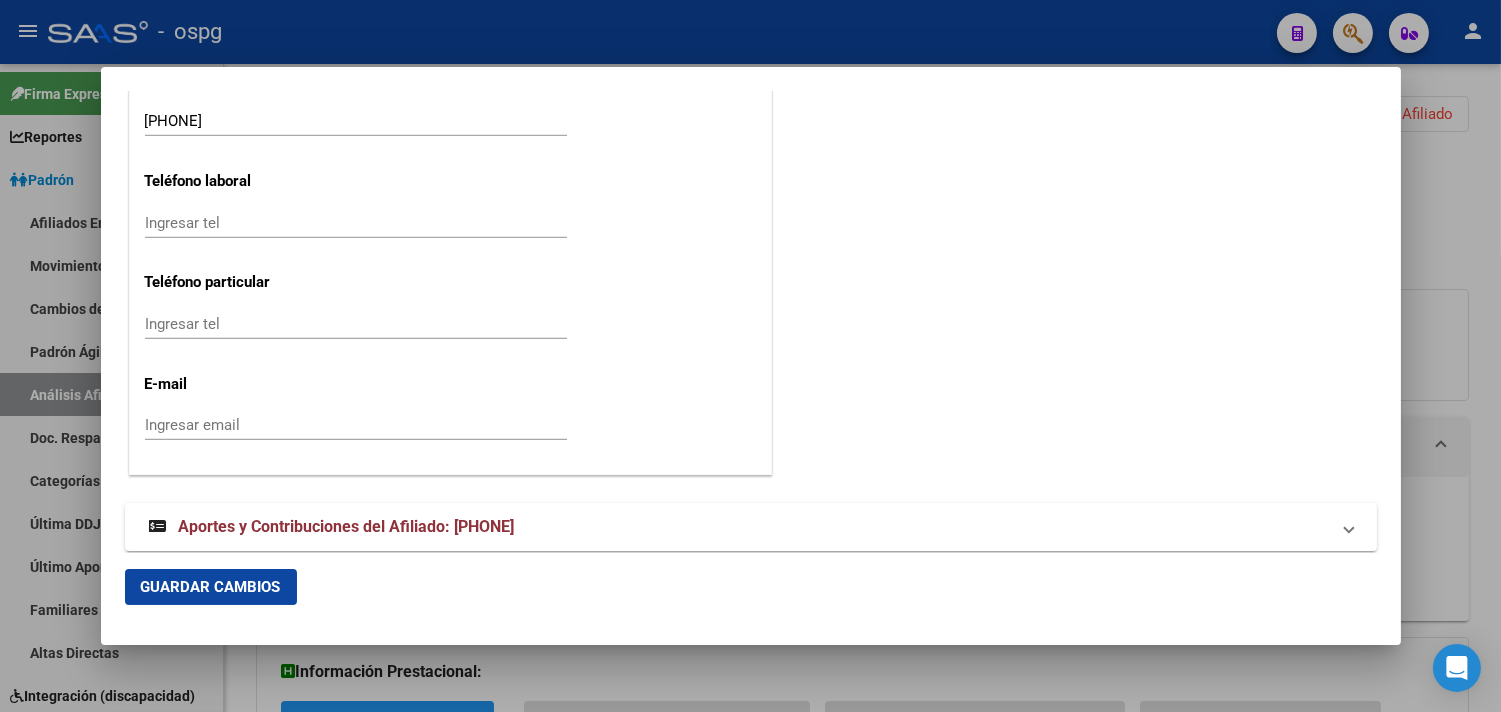 drag, startPoint x: 174, startPoint y: 421, endPoint x: 181, endPoint y: 432, distance: 13.038404 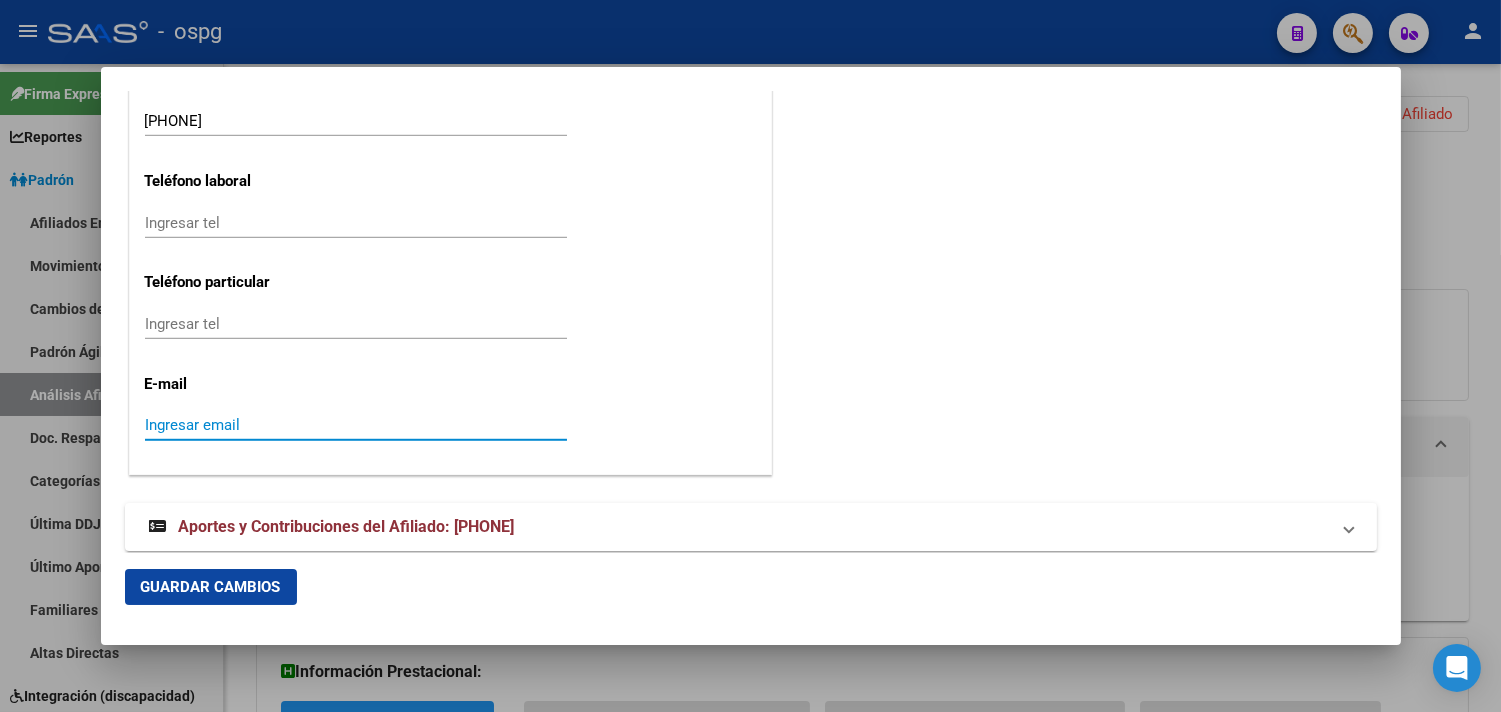 paste on "[EMAIL]" 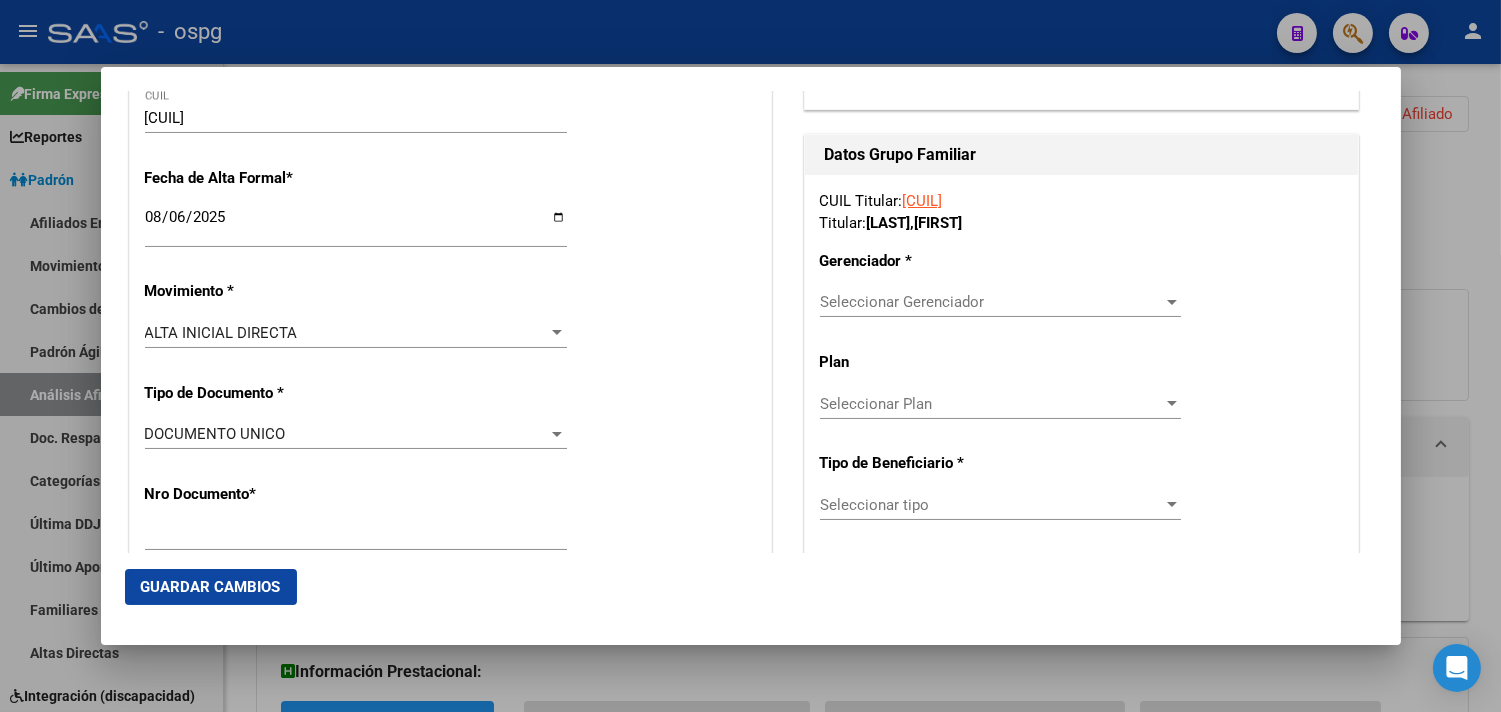 scroll, scrollTop: 222, scrollLeft: 0, axis: vertical 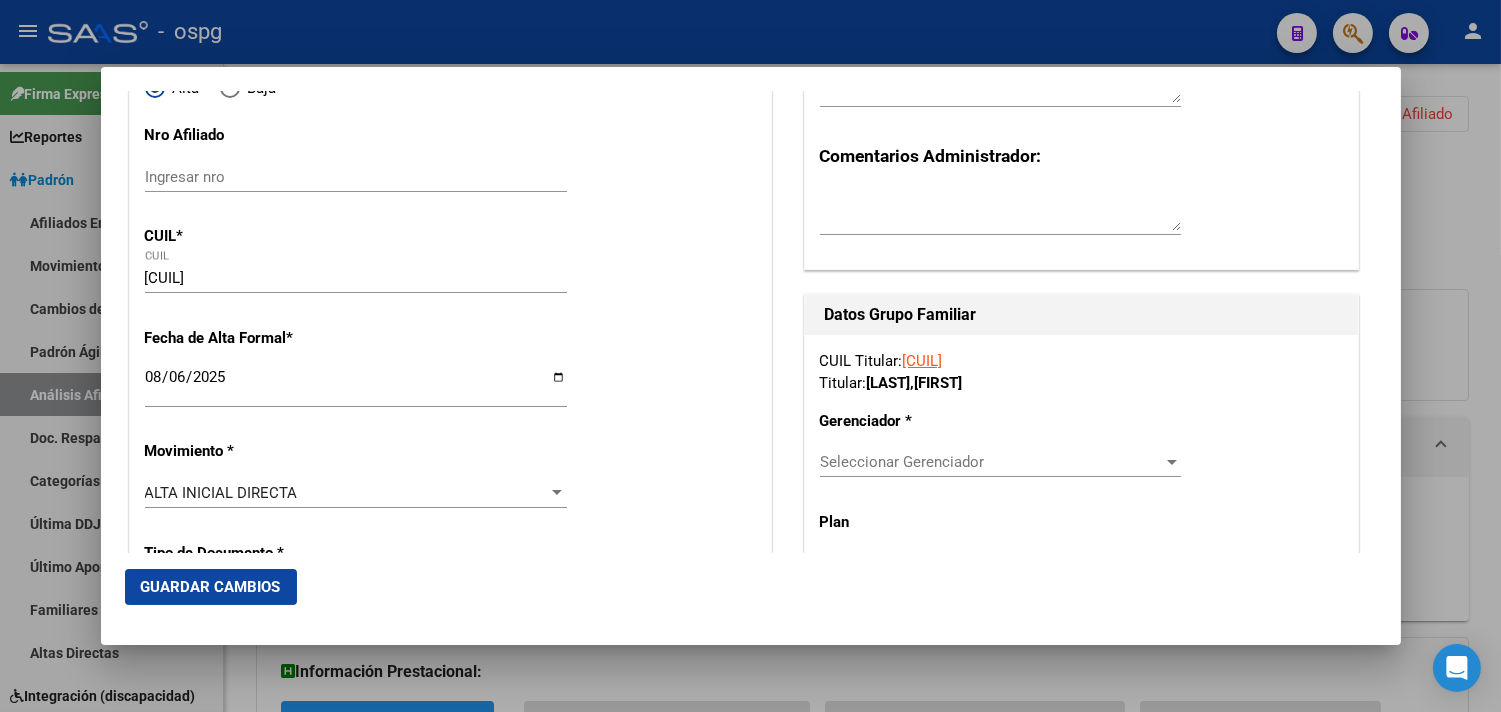 type on "[EMAIL]" 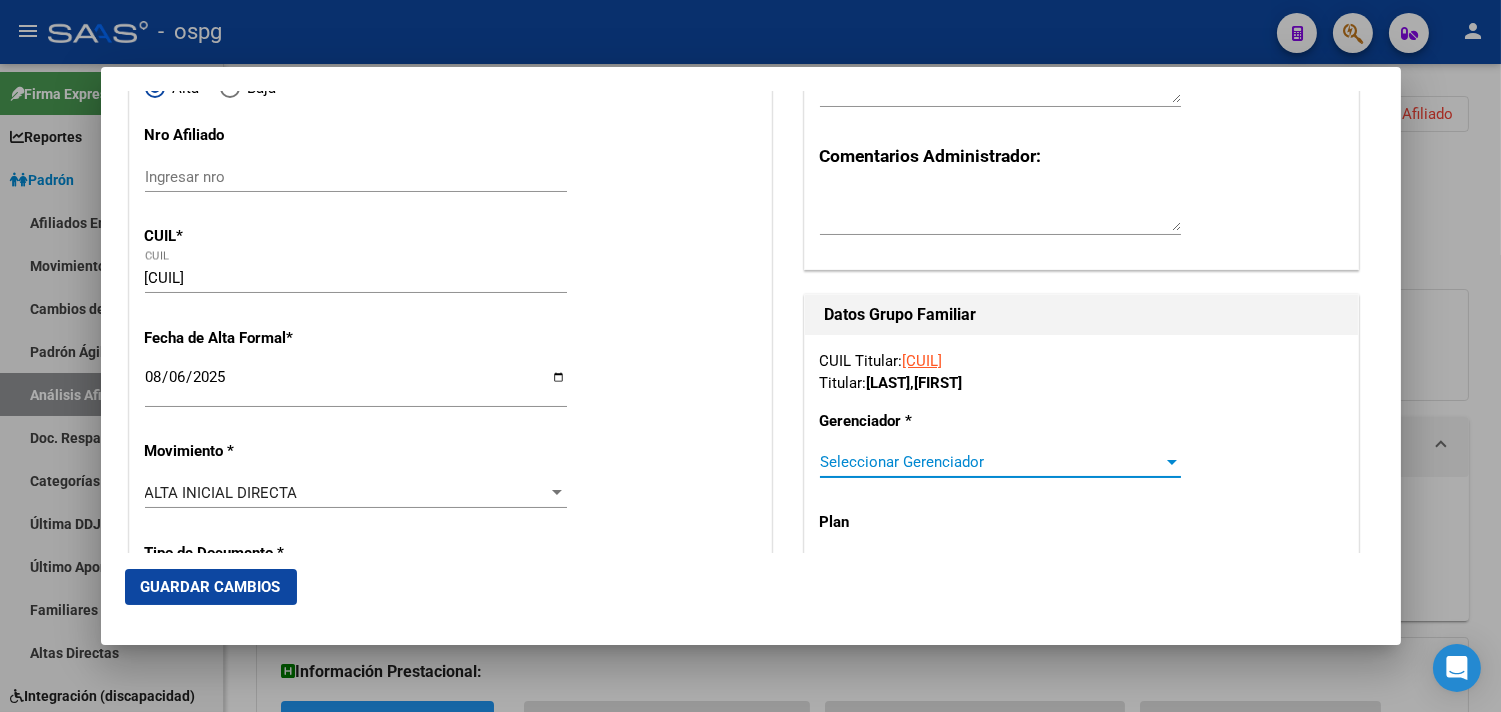 click on "Seleccionar Gerenciador" at bounding box center (991, 462) 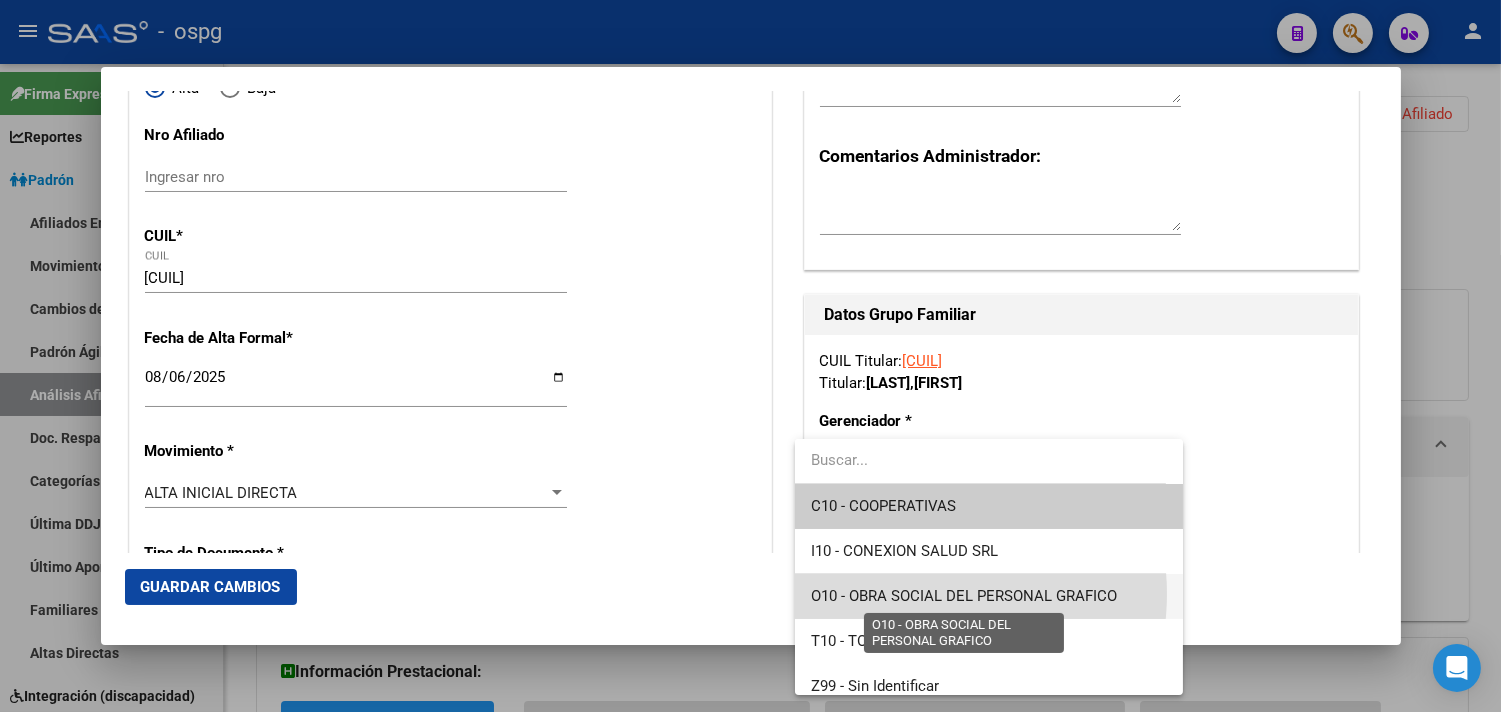 click on "O10 - OBRA SOCIAL DEL PERSONAL GRAFICO" at bounding box center [964, 596] 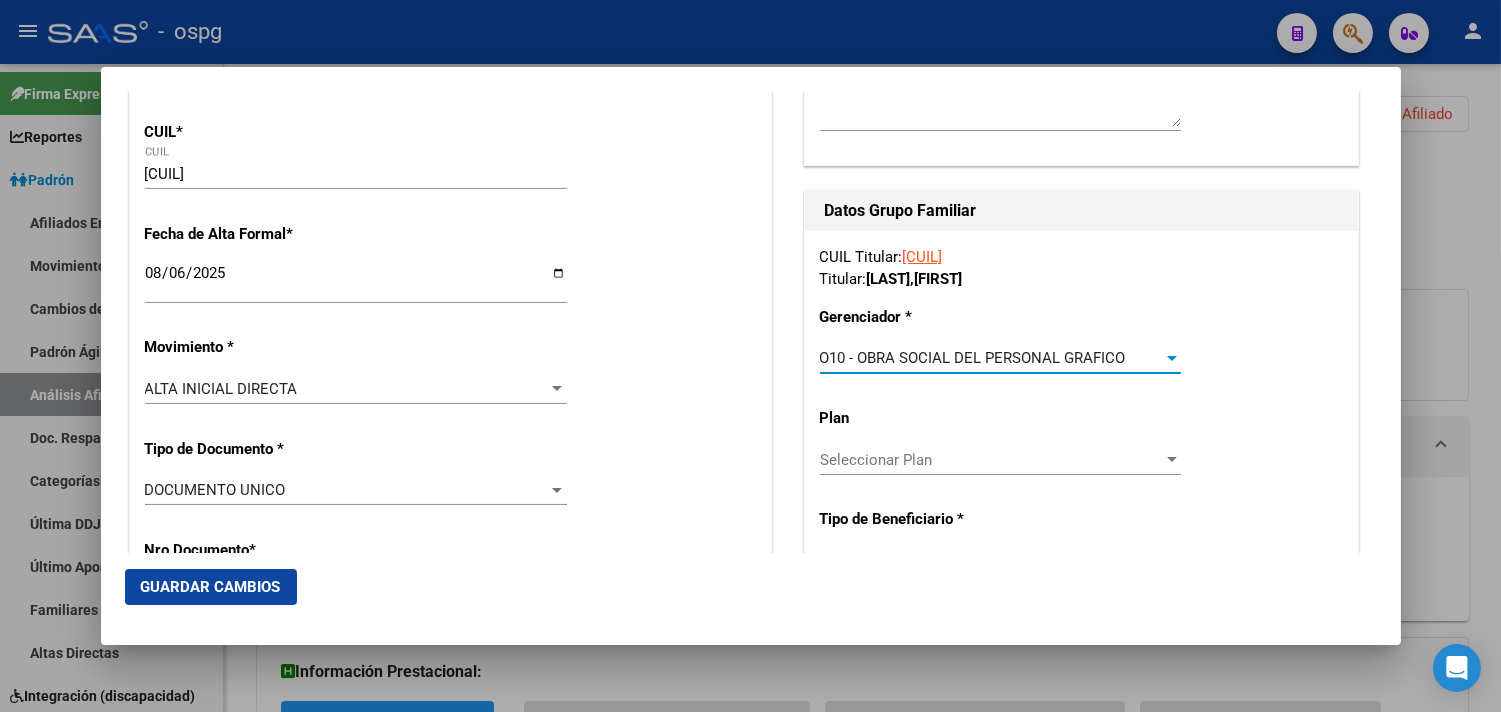 scroll, scrollTop: 444, scrollLeft: 0, axis: vertical 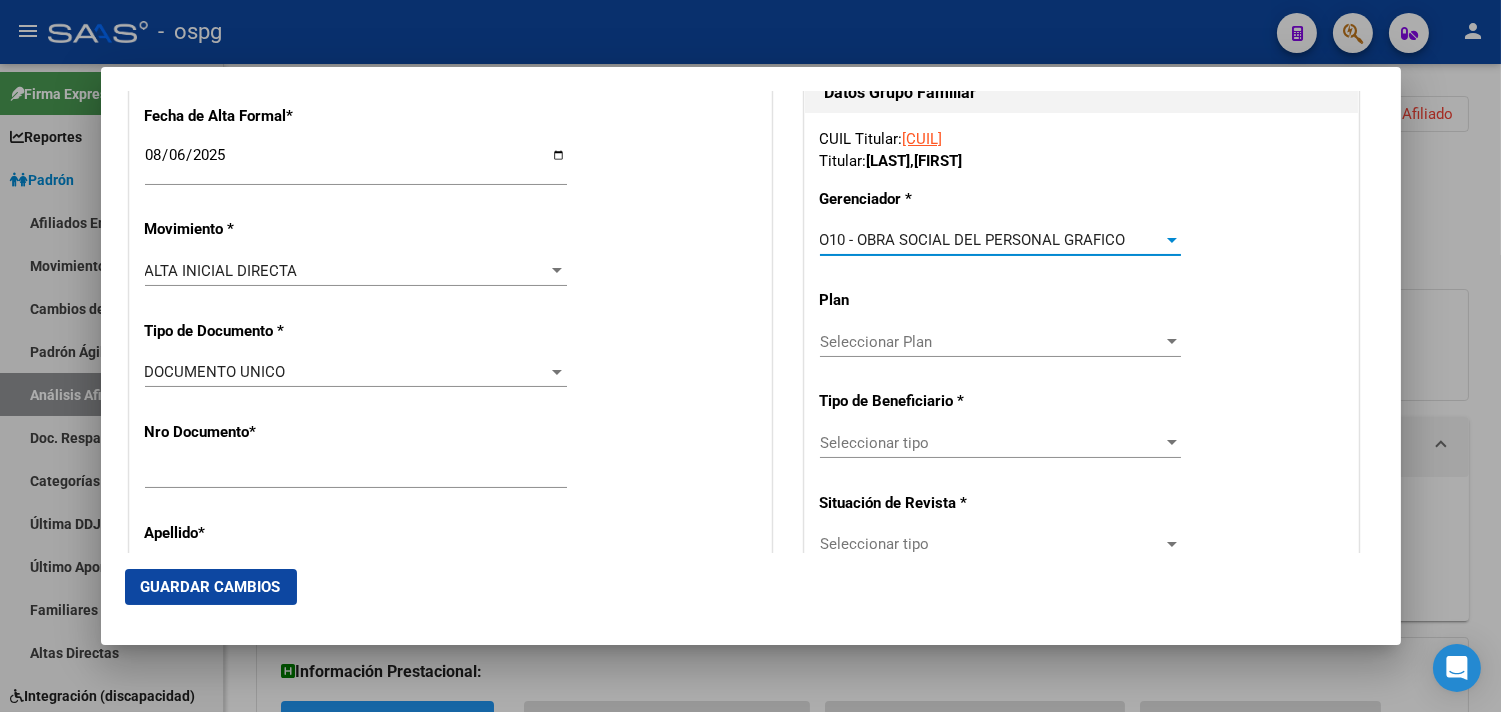 click on "Seleccionar tipo Seleccionar tipo" at bounding box center (1000, 443) 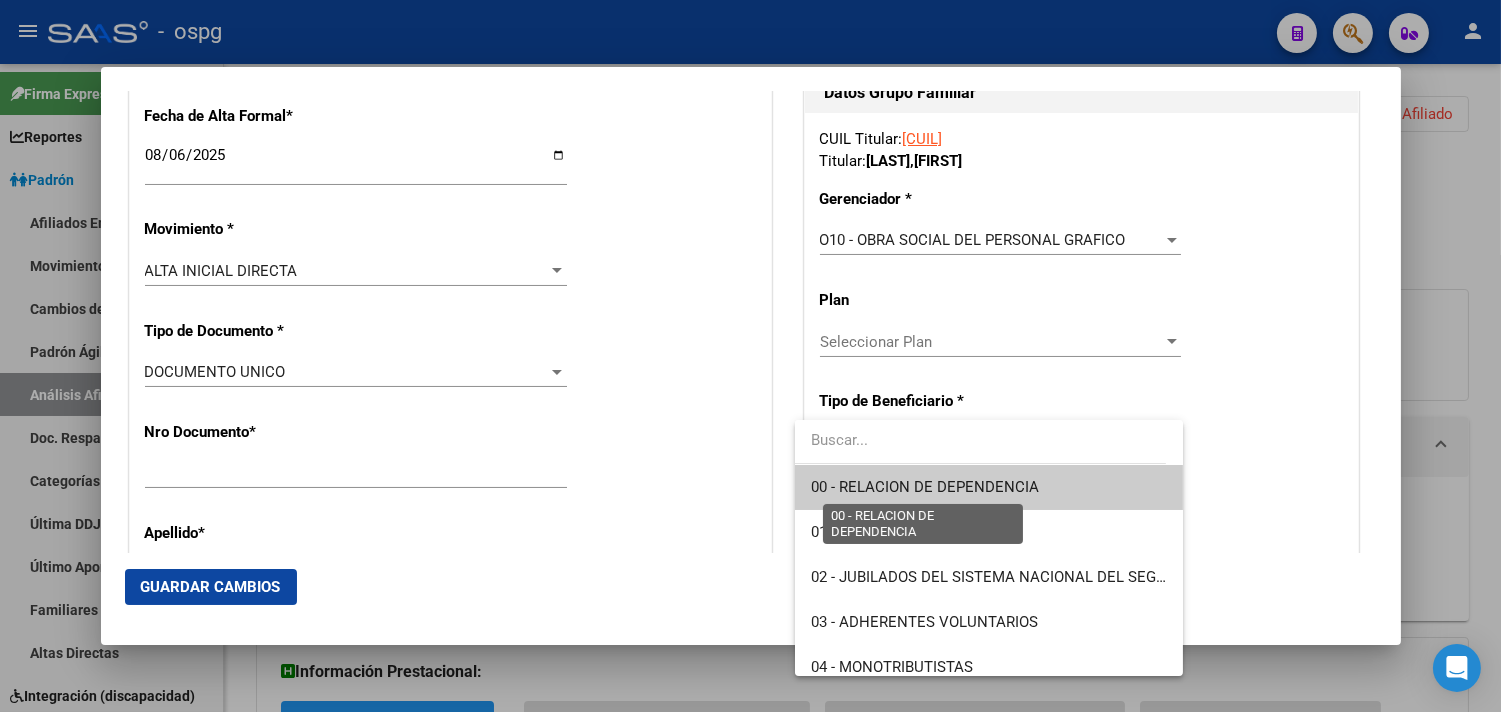 click on "00 - RELACION DE DEPENDENCIA" at bounding box center (925, 487) 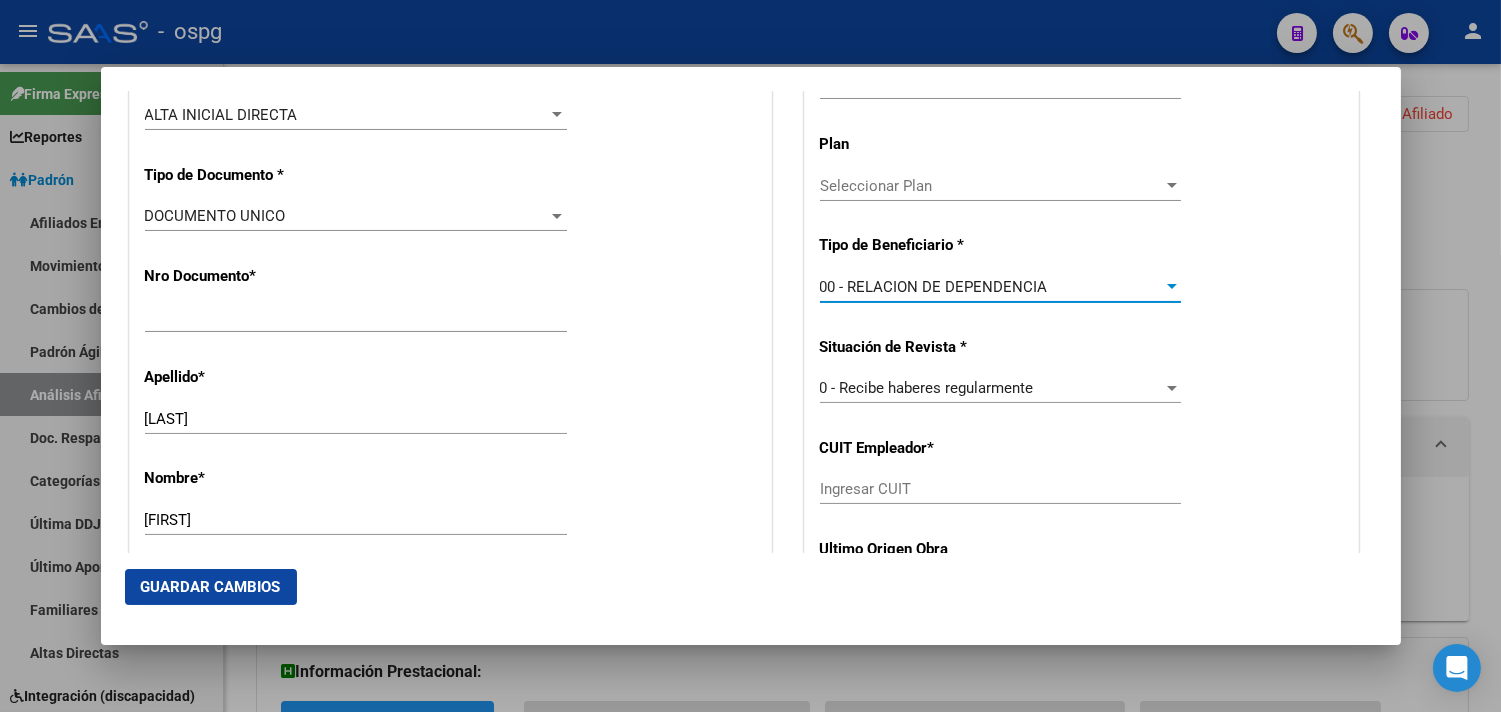 type on "[CUIL]" 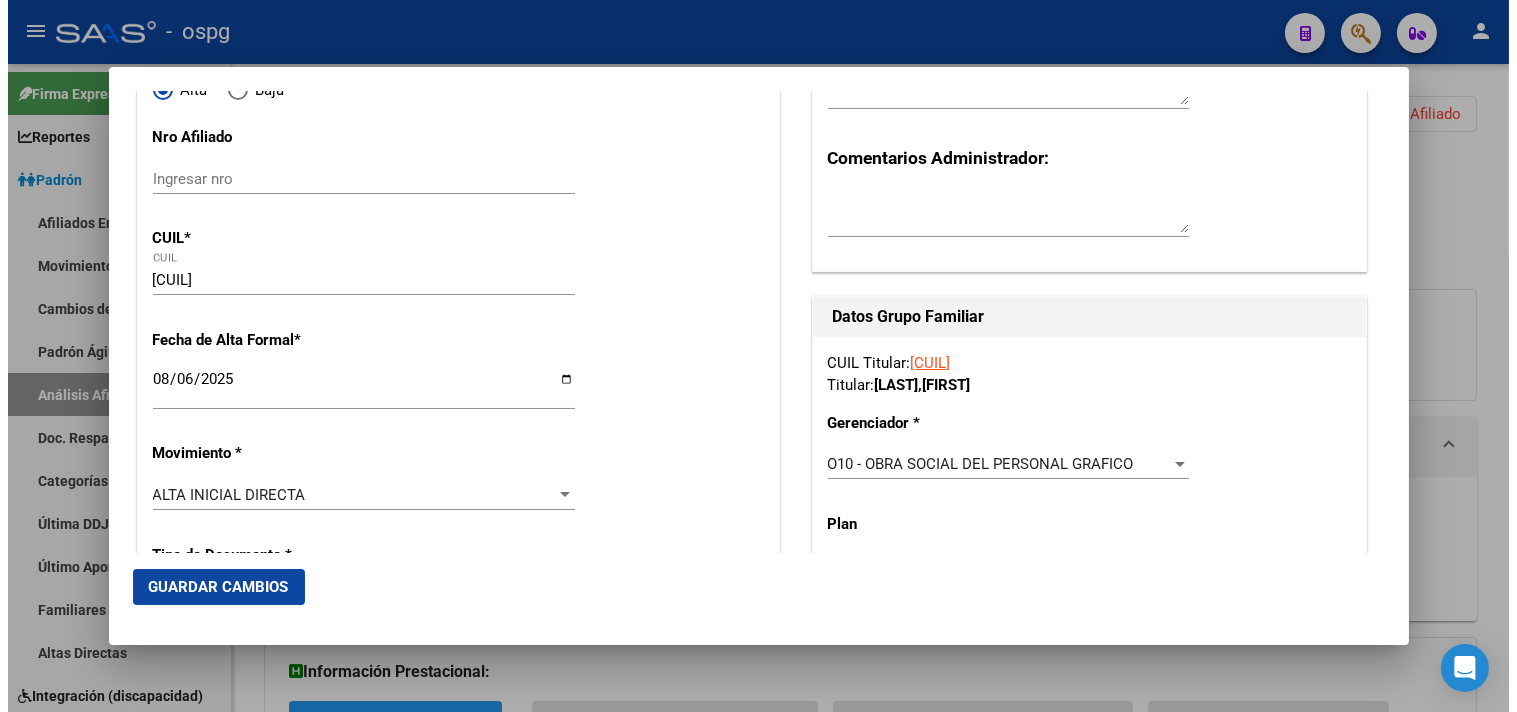 scroll, scrollTop: 0, scrollLeft: 0, axis: both 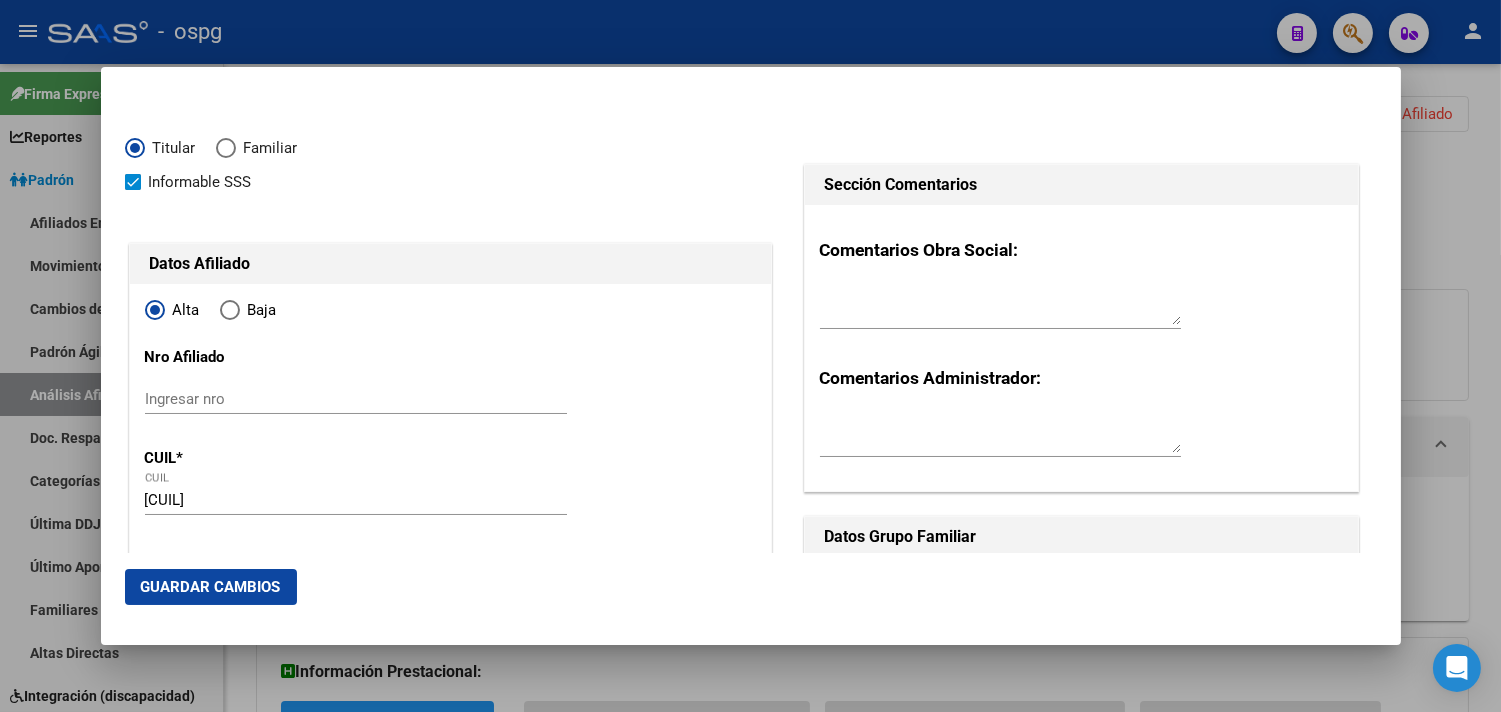 click on "Guardar Cambios" 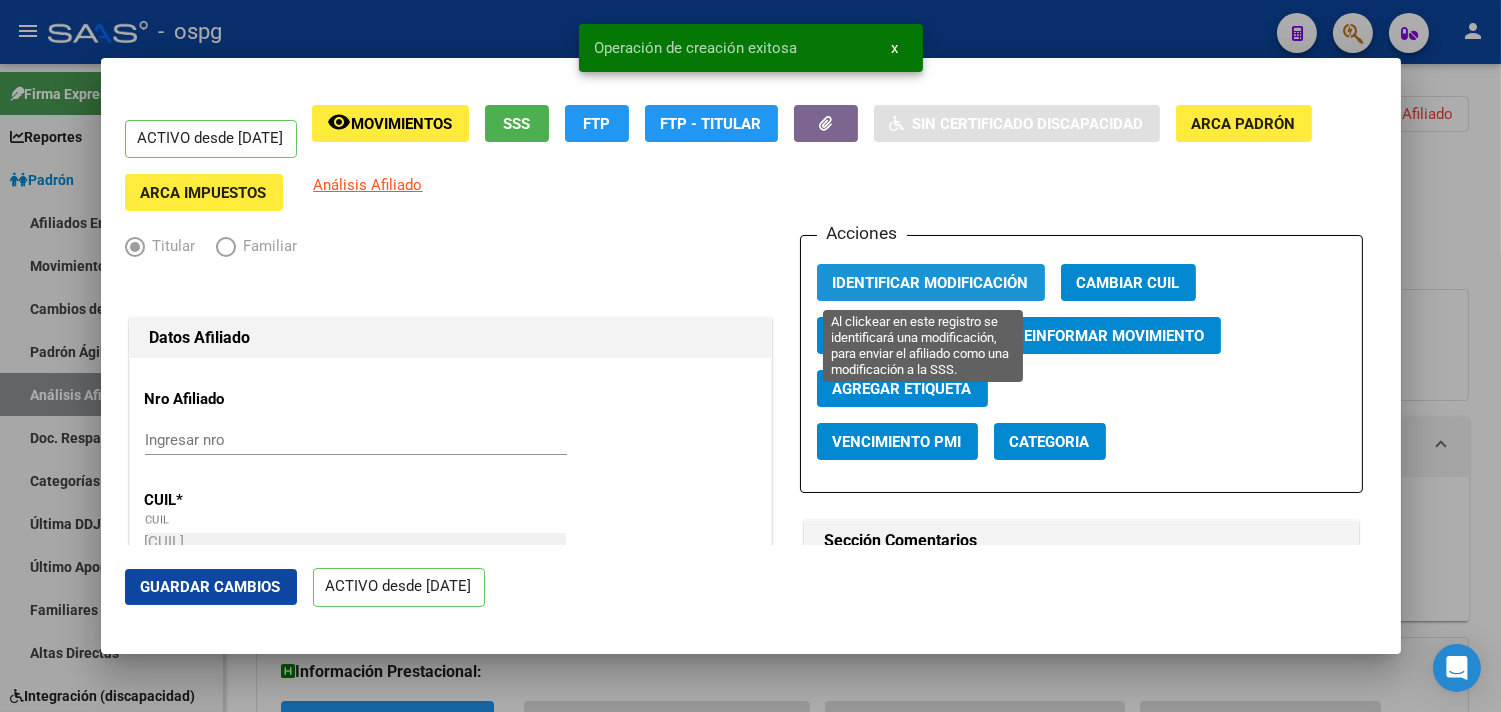 click on "Identificar Modificación" at bounding box center (931, 283) 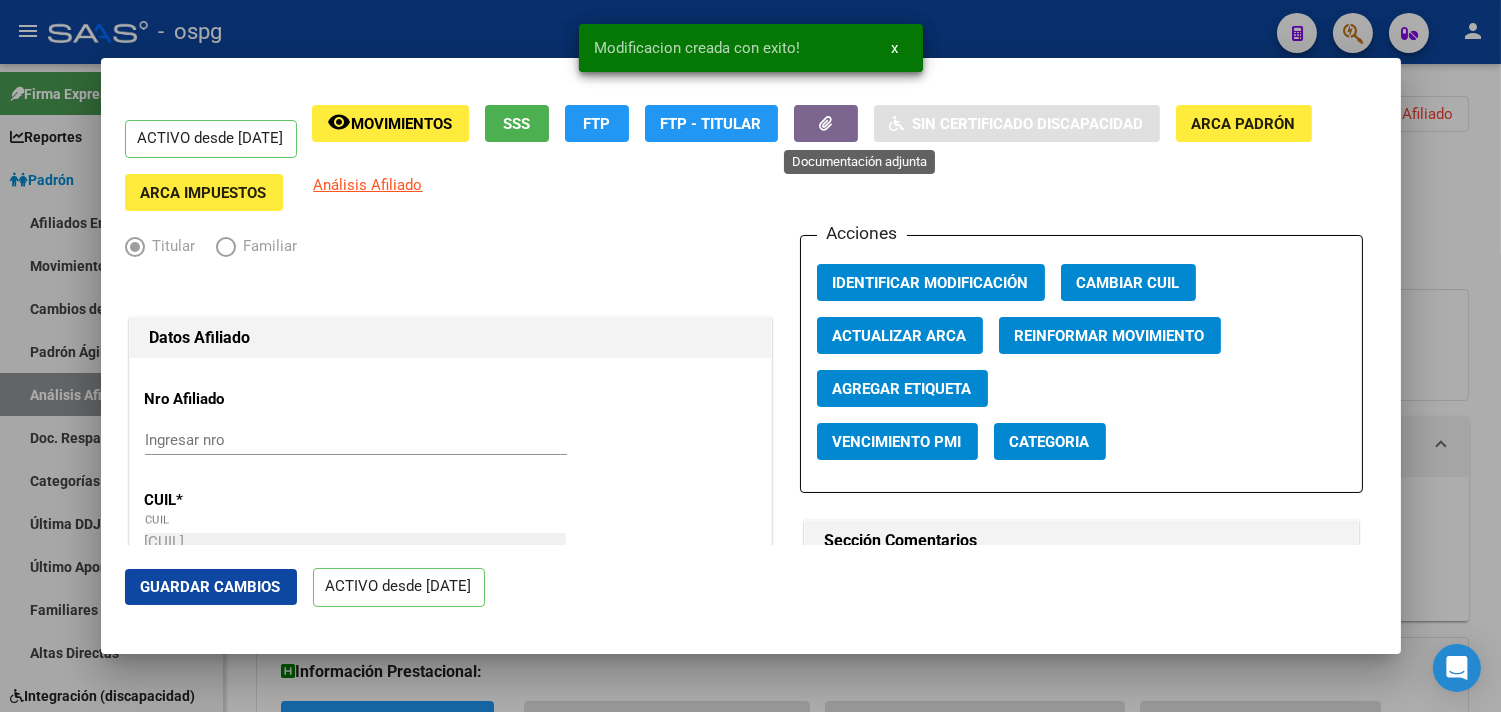 click 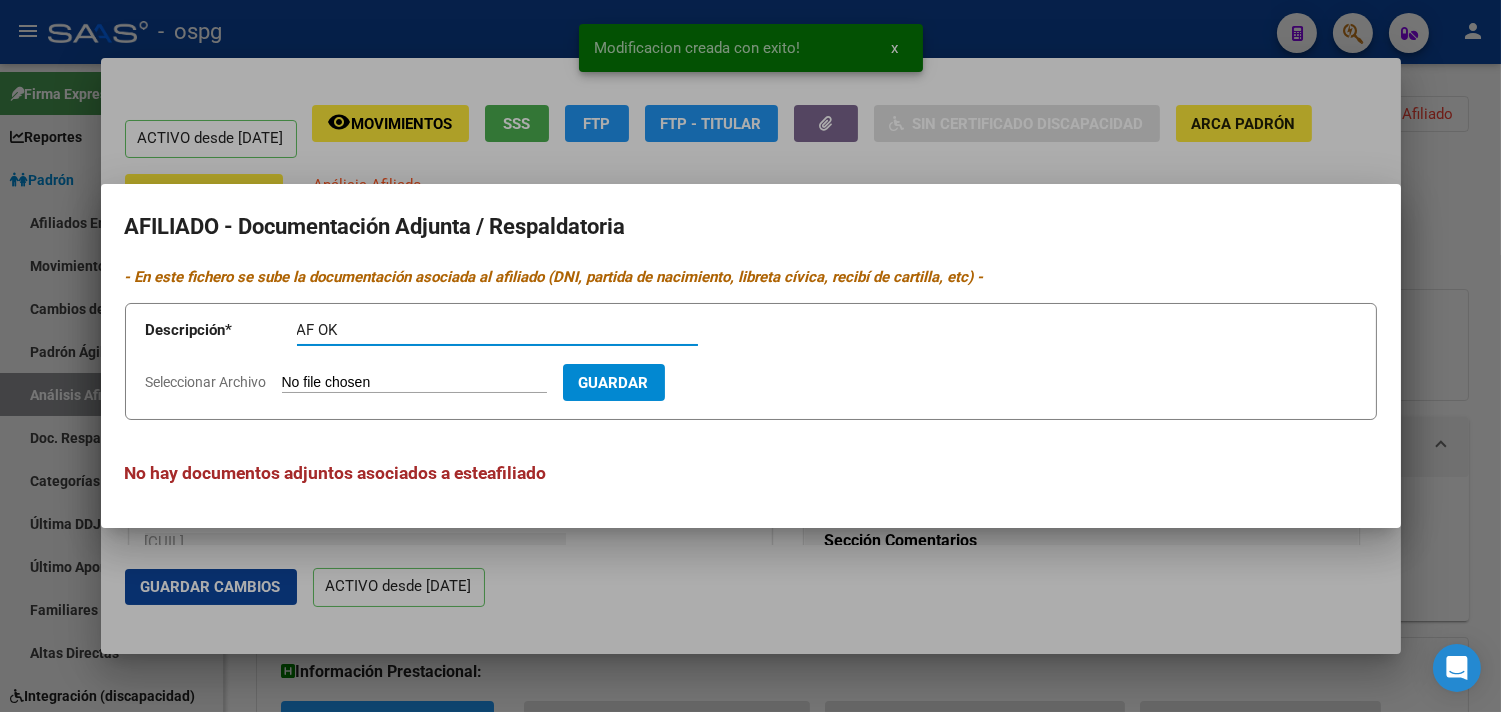 type on "AF OK" 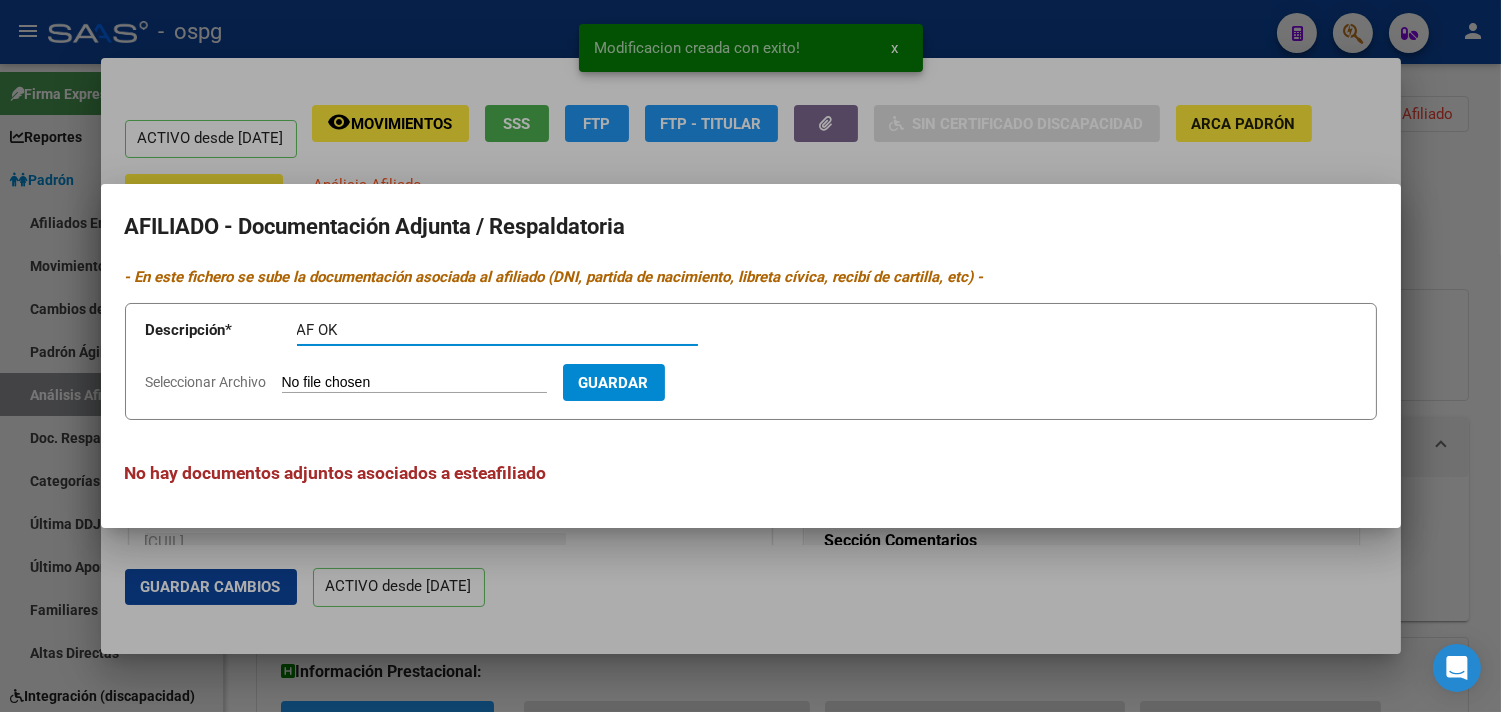 click on "Seleccionar Archivo" at bounding box center (414, 383) 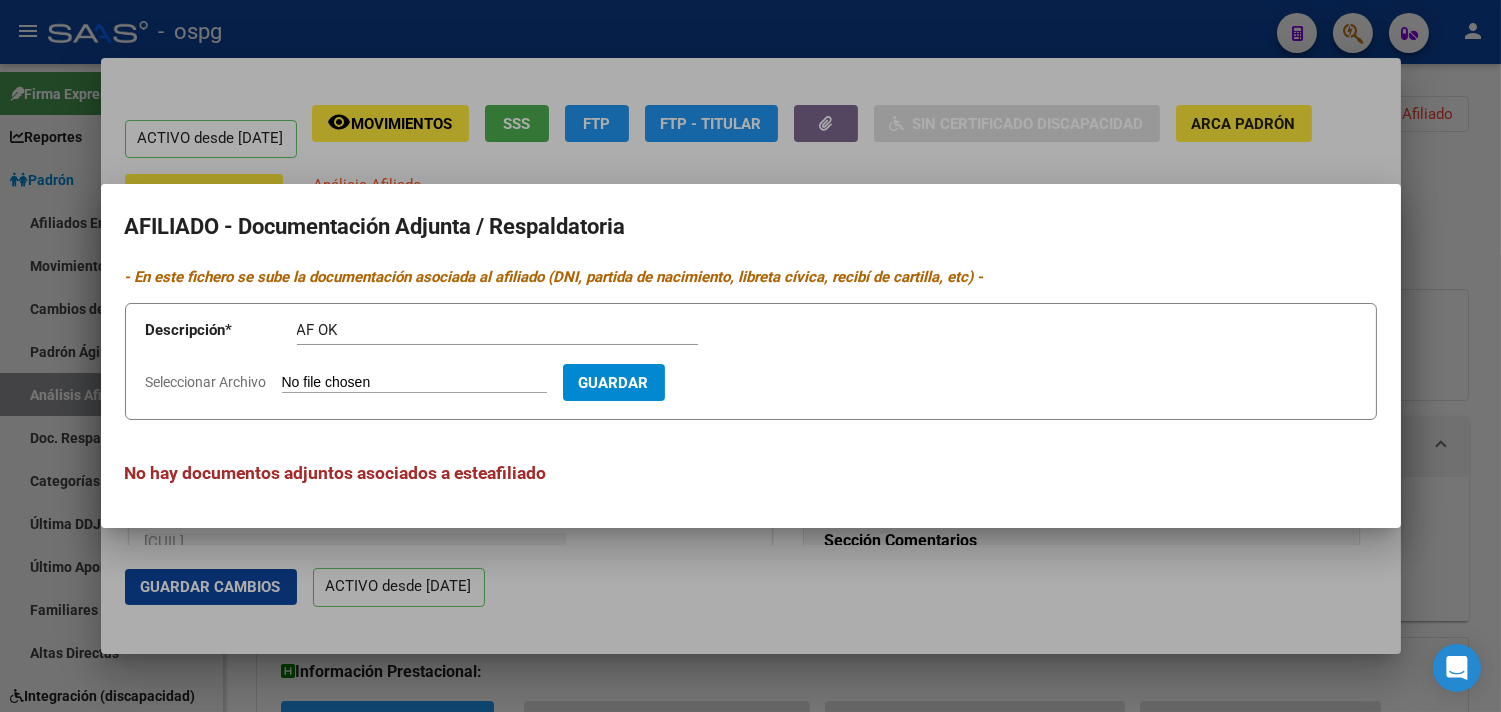 type on "C:\fakepath\[FILENAME].jpg" 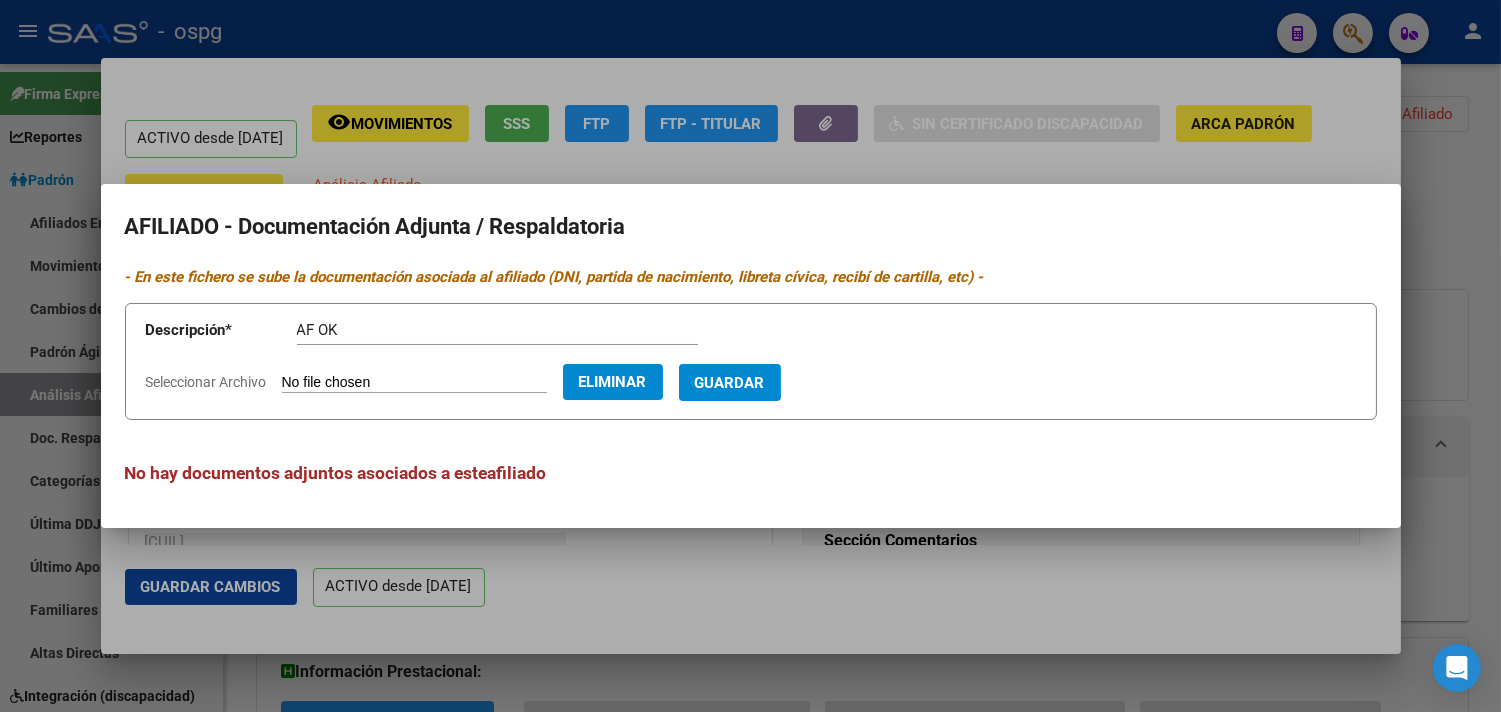 click on "Guardar" at bounding box center (730, 383) 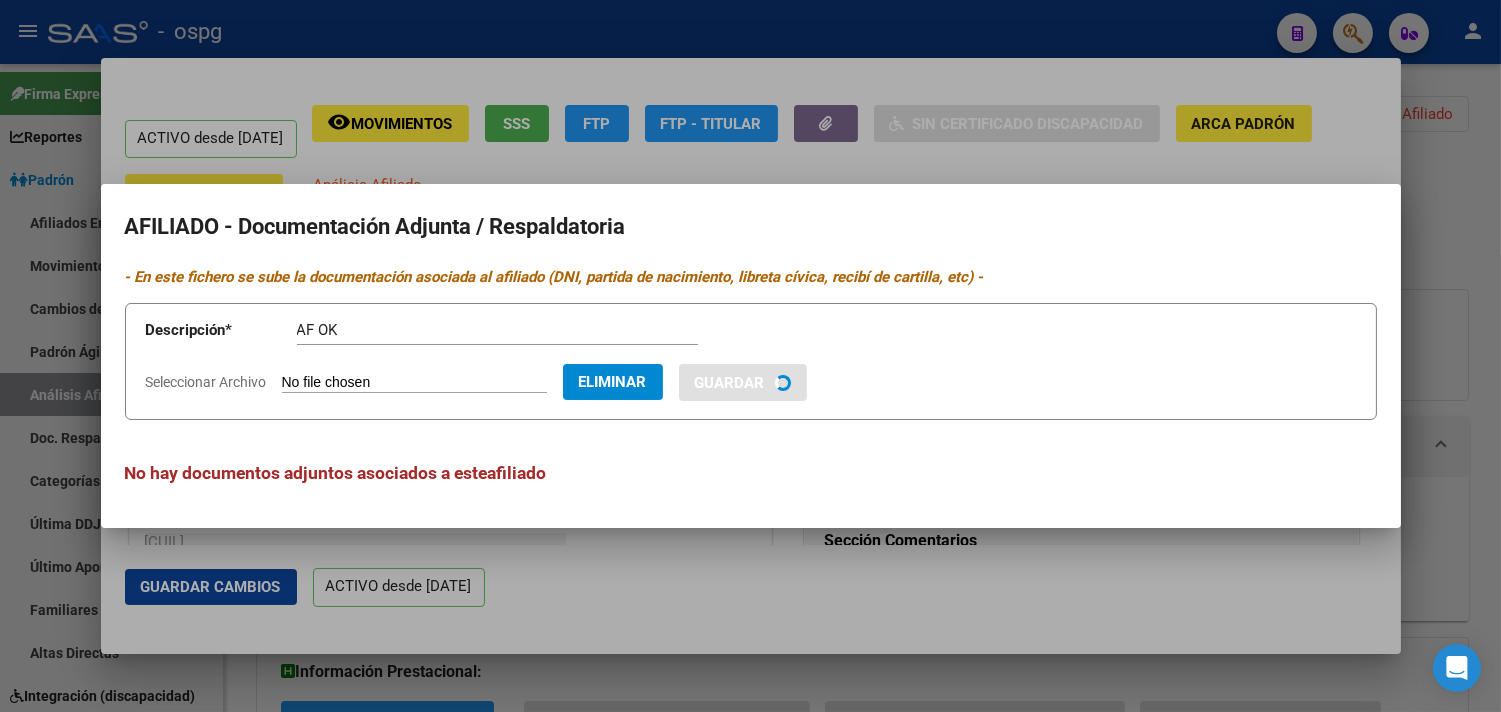 type 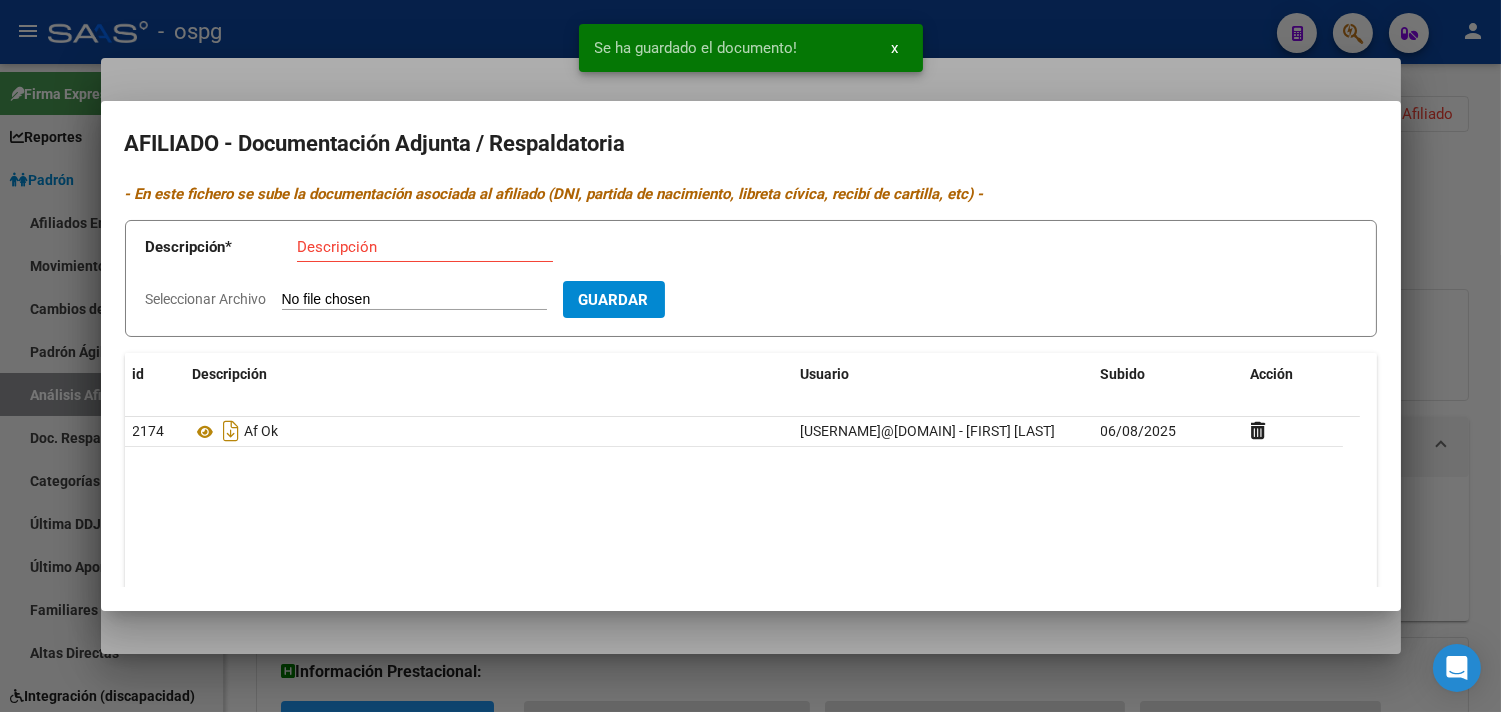 click on "Descripción" at bounding box center [425, 247] 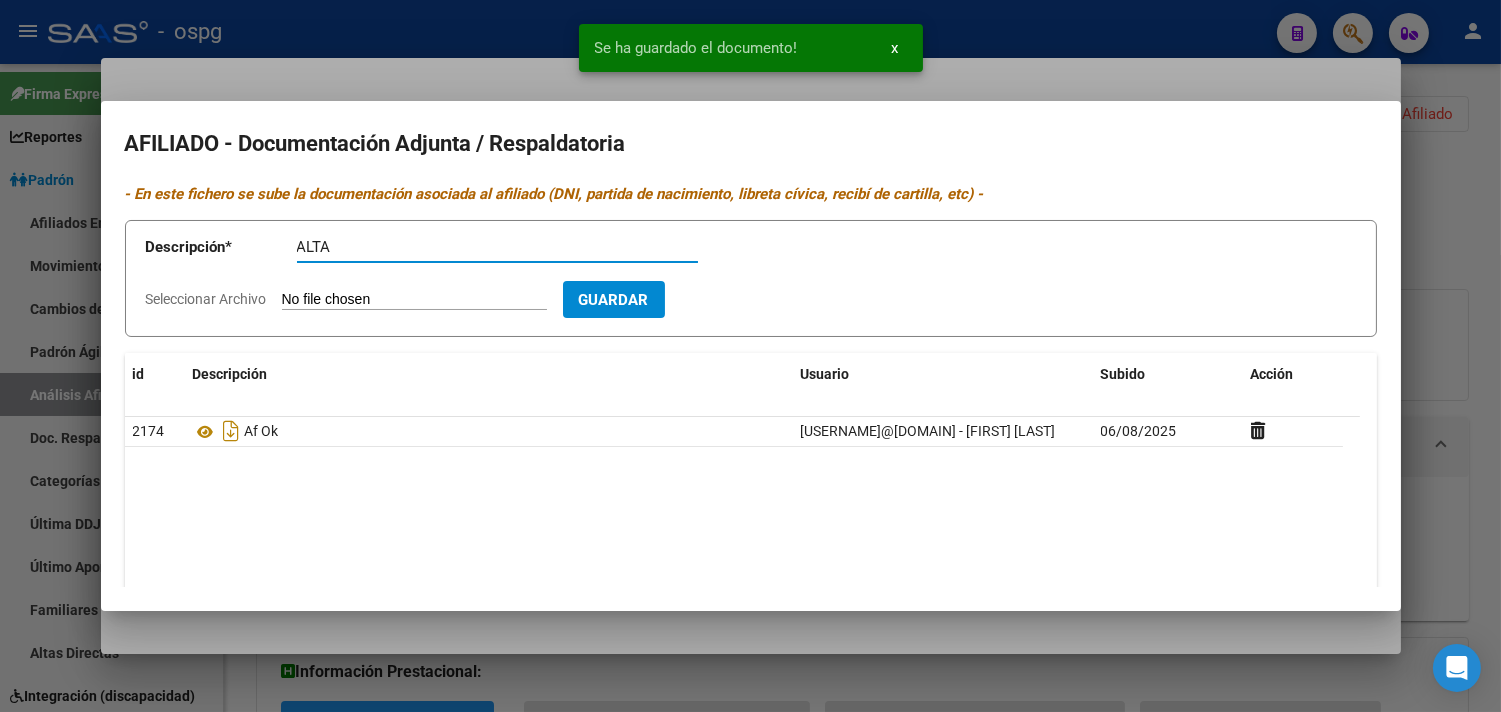 type on "ALTA" 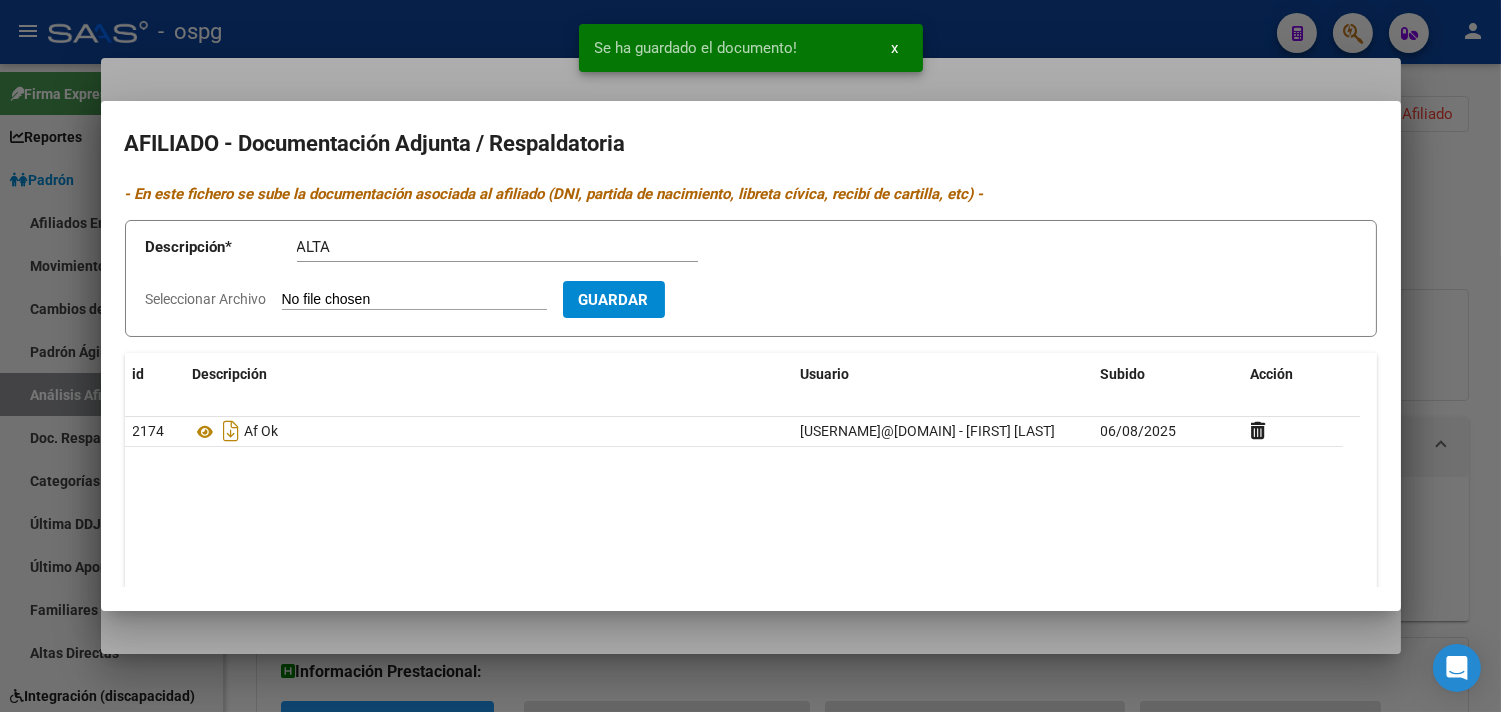 type on "C:\fakepath\[FILENAME].jpg" 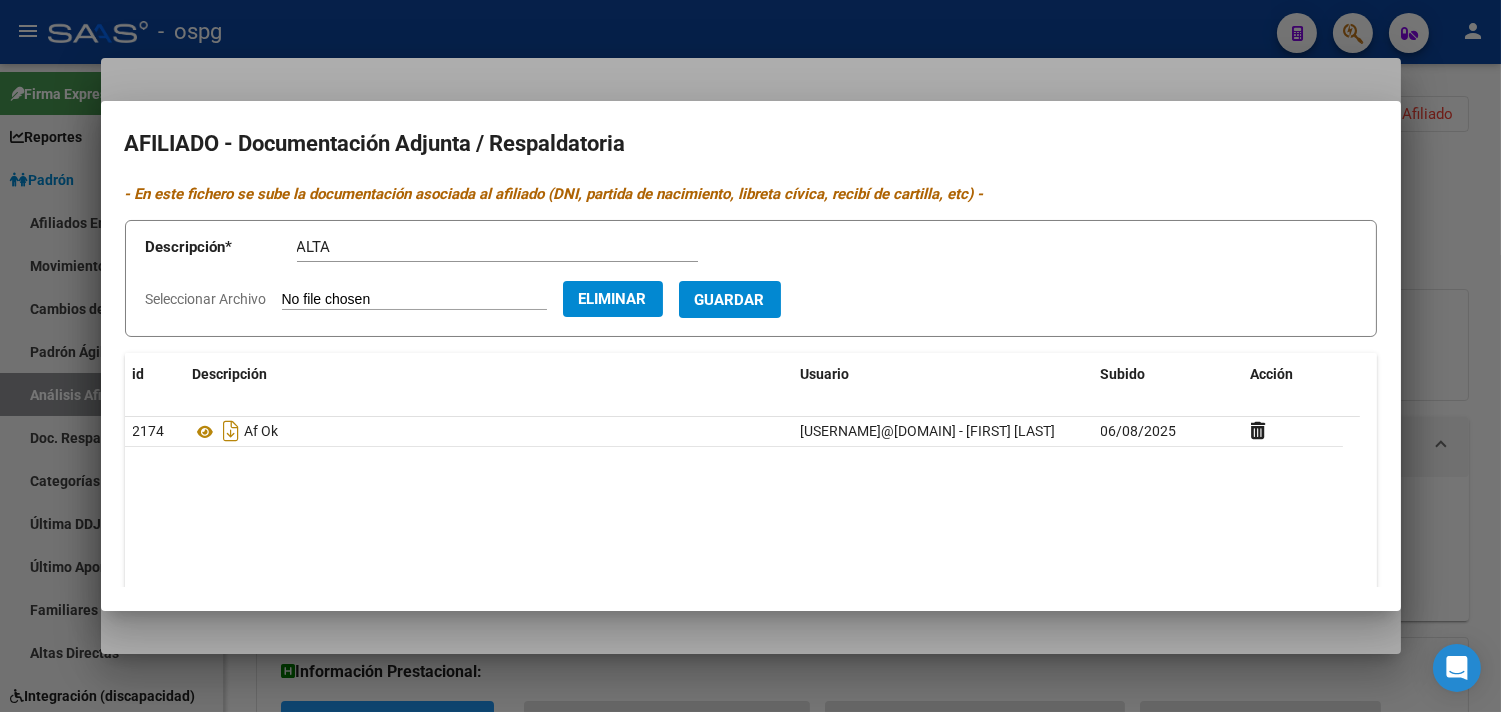 click on "Guardar" at bounding box center [730, 300] 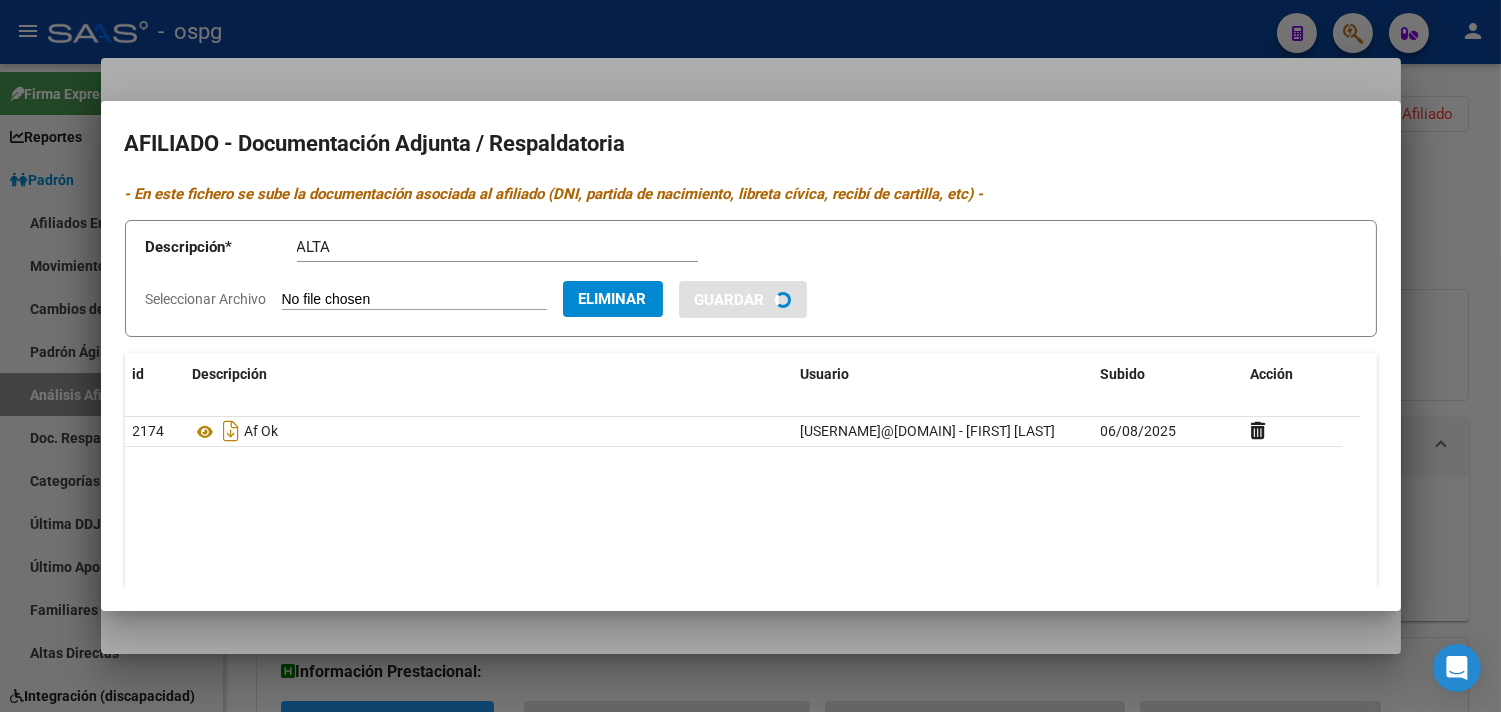 type 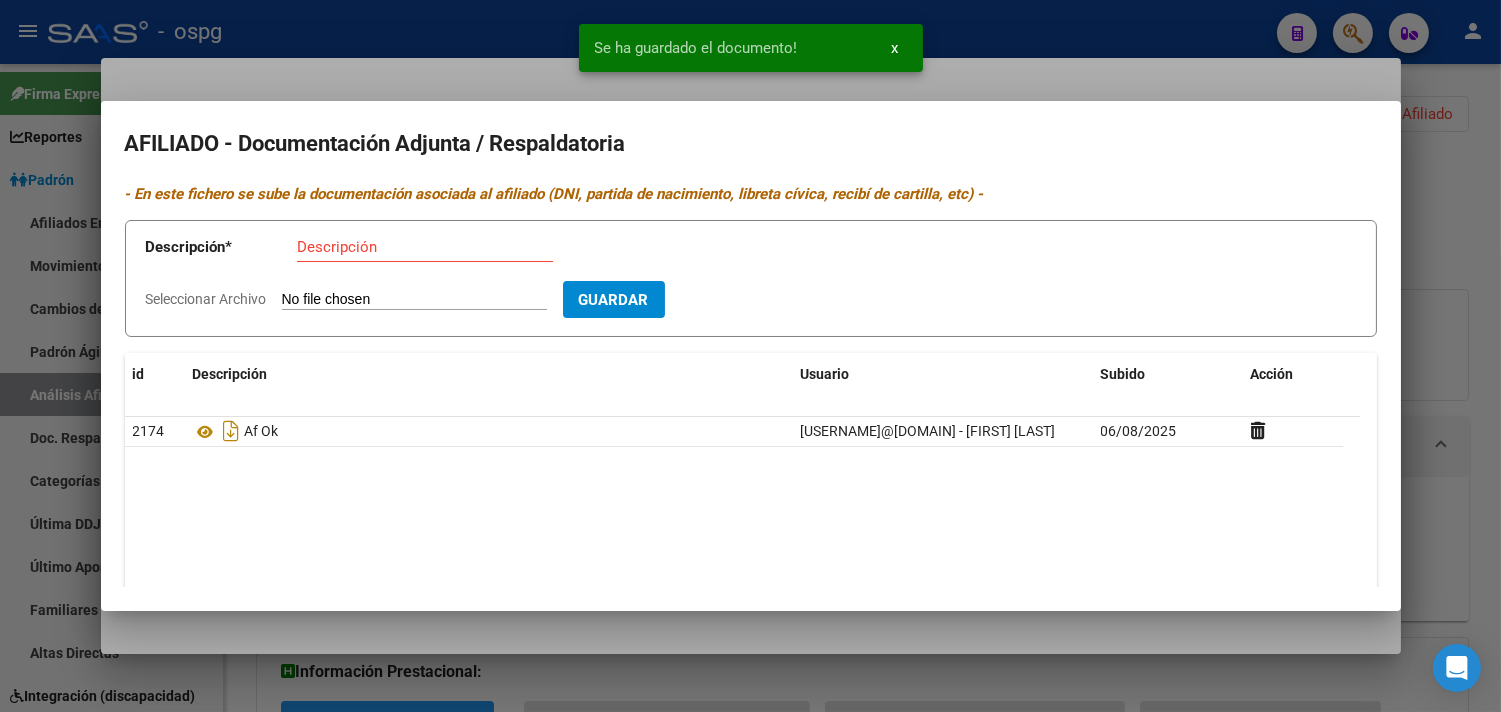 click on "Descripción" at bounding box center (425, 247) 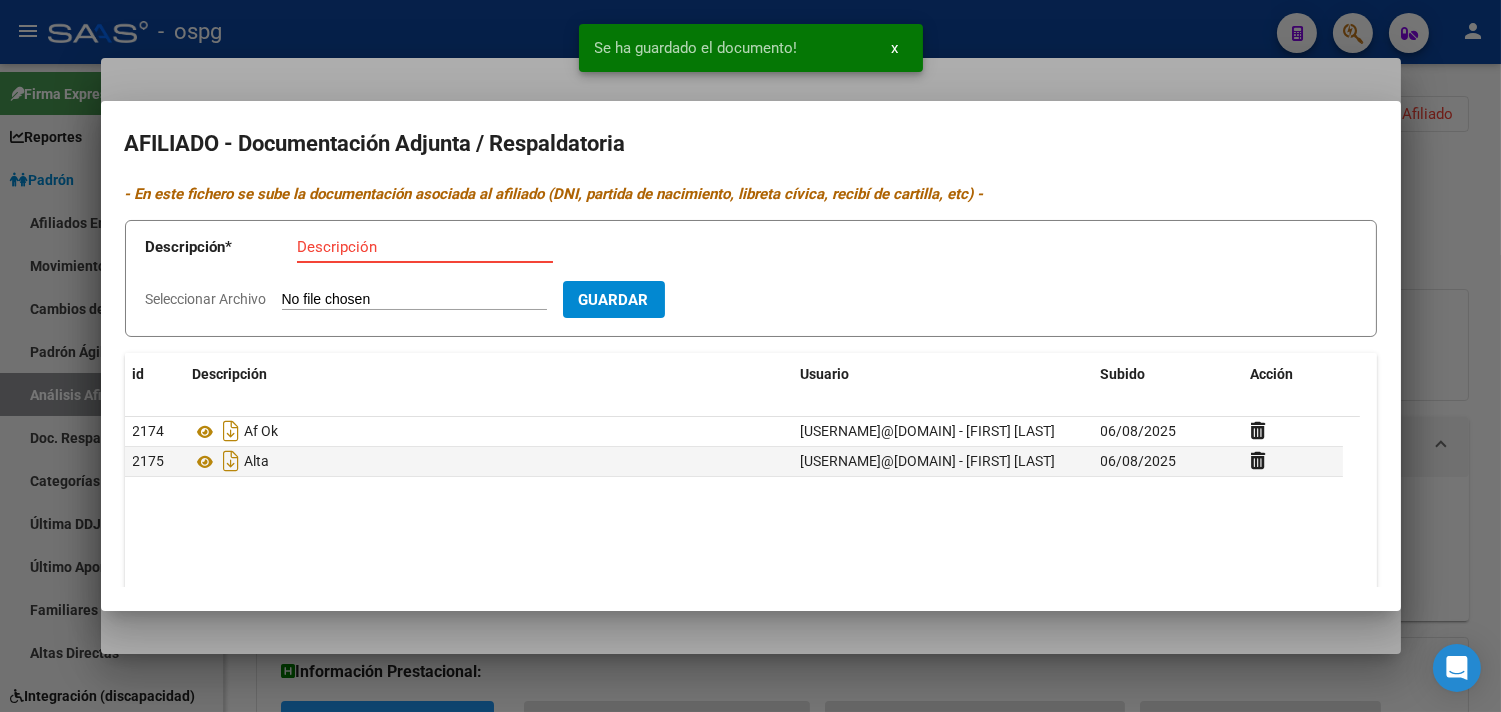 type on "T" 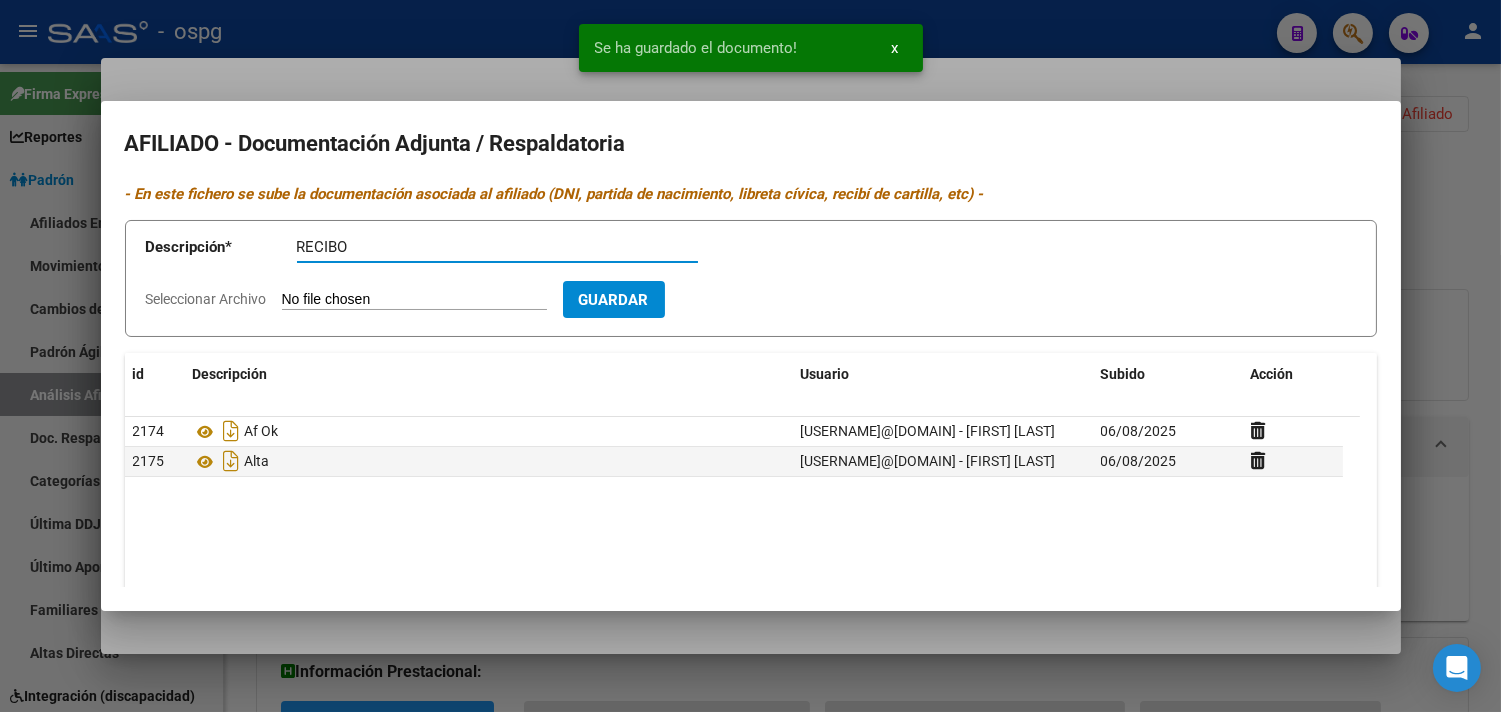 type on "RECIBO" 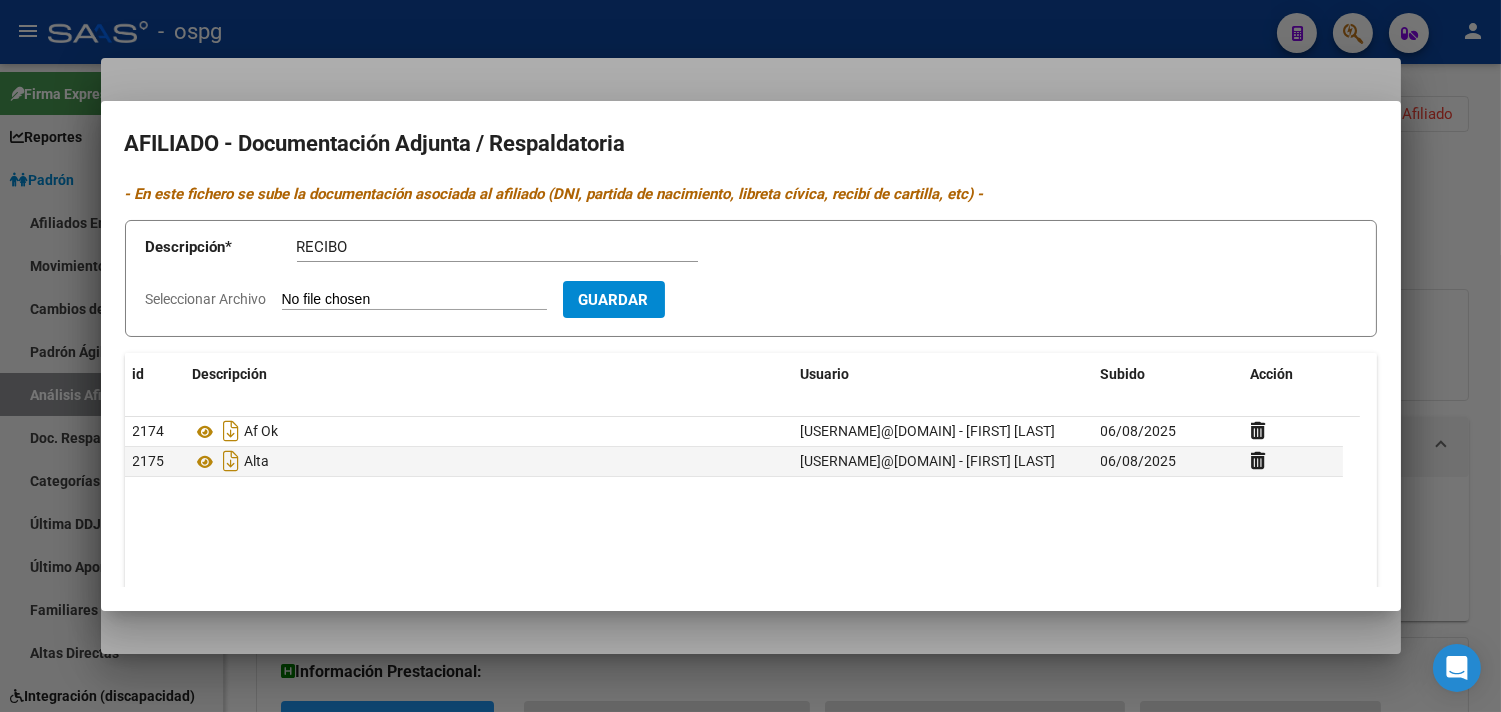 type on "C:\fakepath\recibo [LAST].jpg" 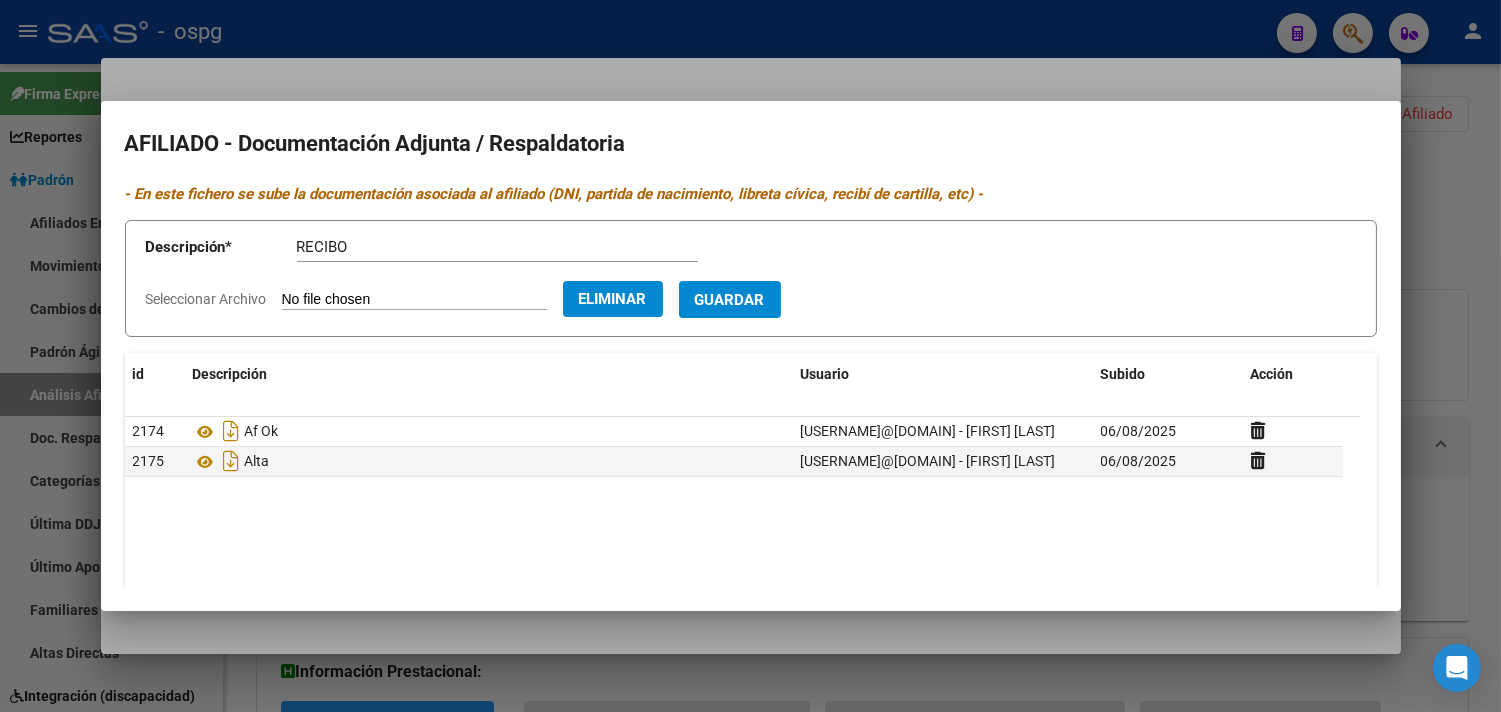 click on "Guardar" at bounding box center [730, 300] 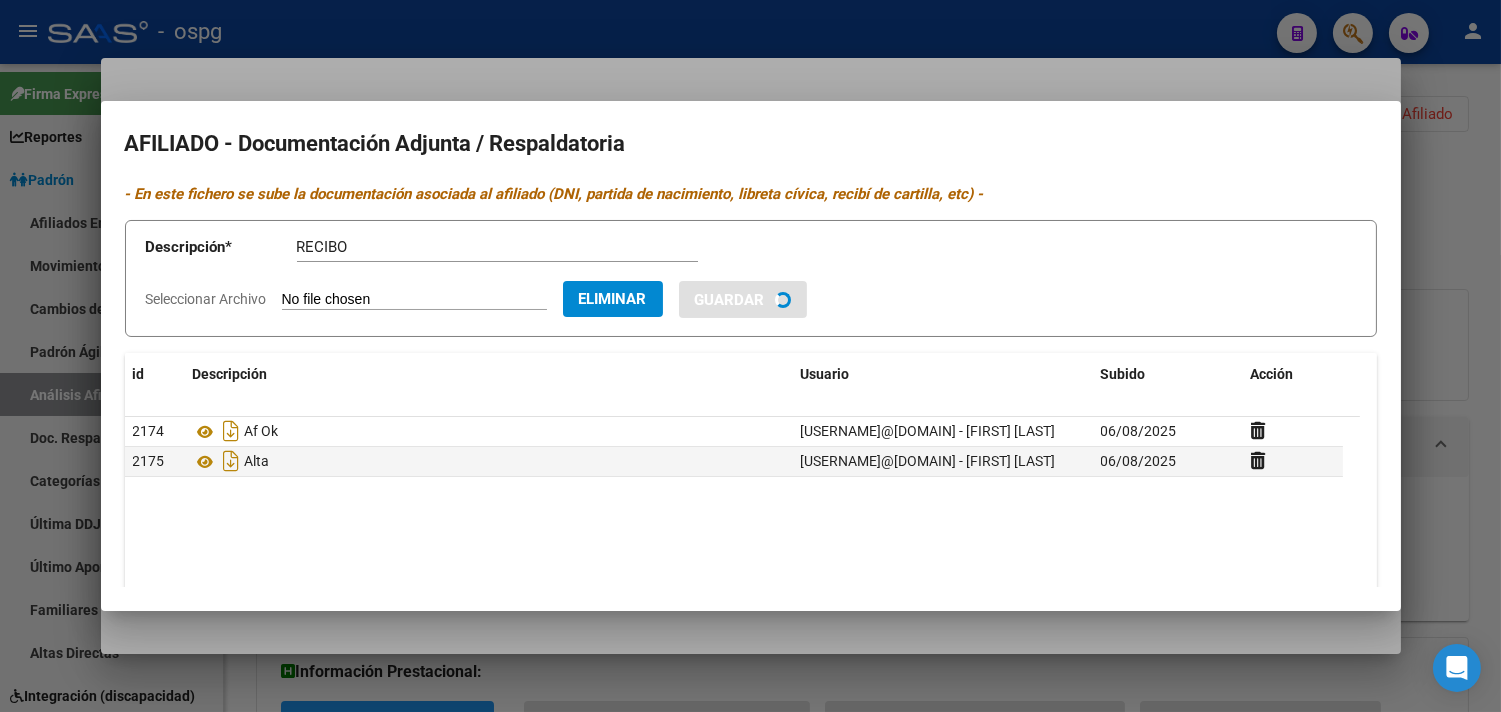 type 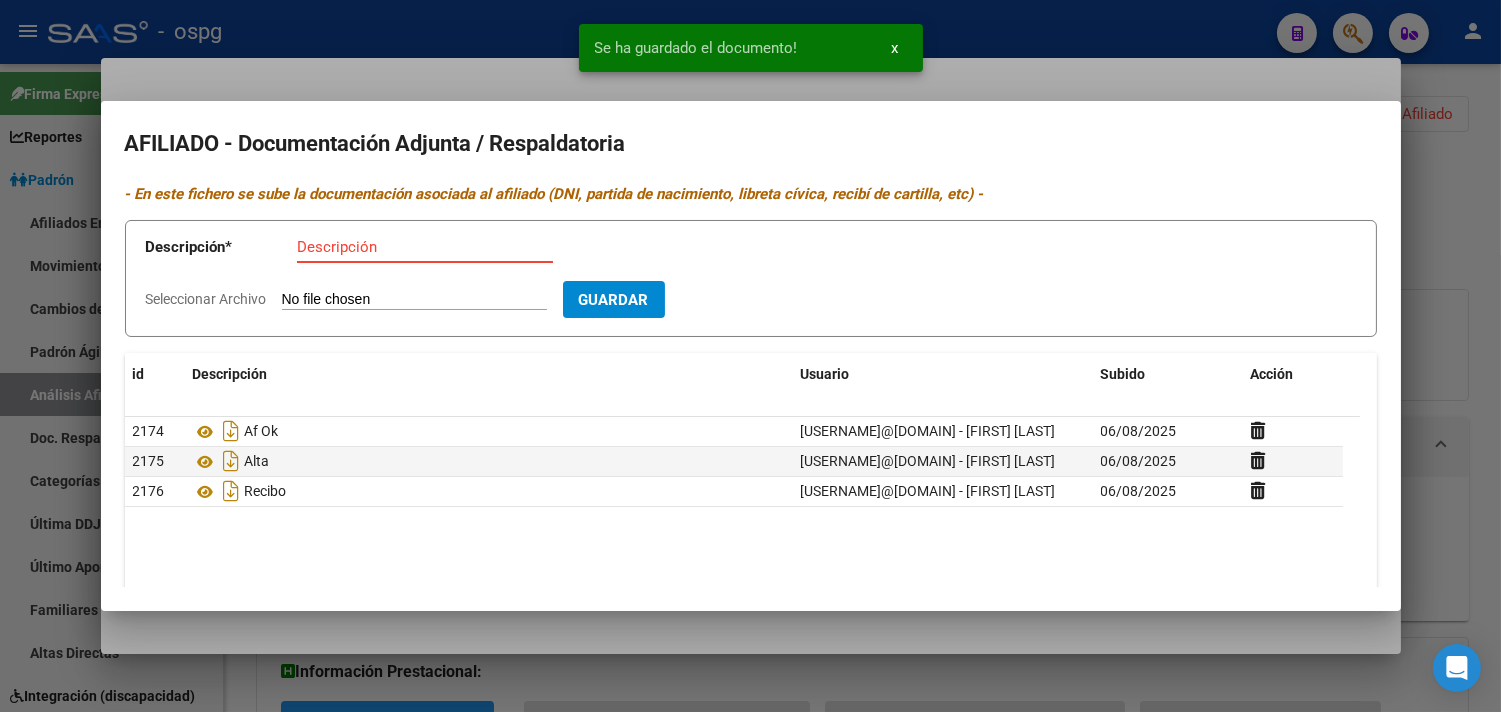 drag, startPoint x: 390, startPoint y: 254, endPoint x: 380, endPoint y: 251, distance: 10.440307 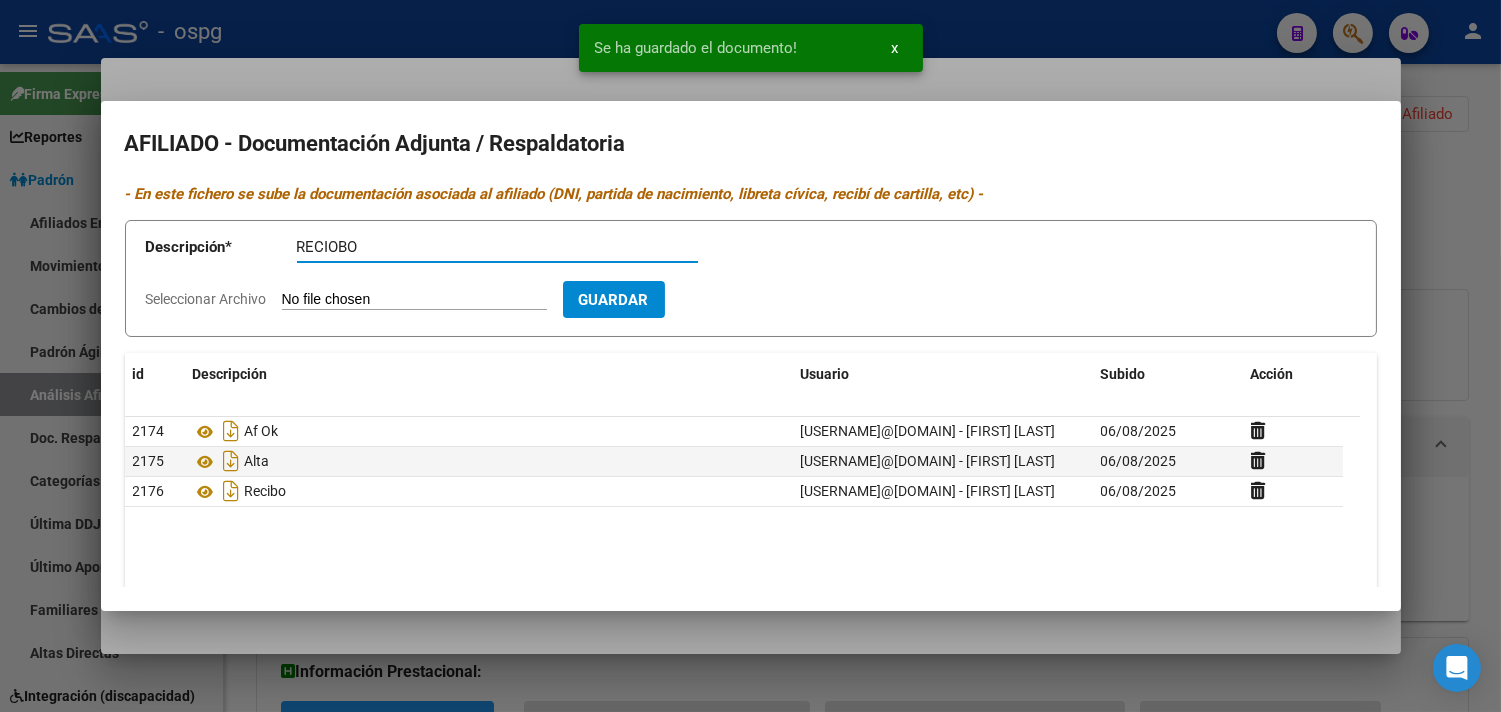 click on "RECIOBO" at bounding box center (497, 247) 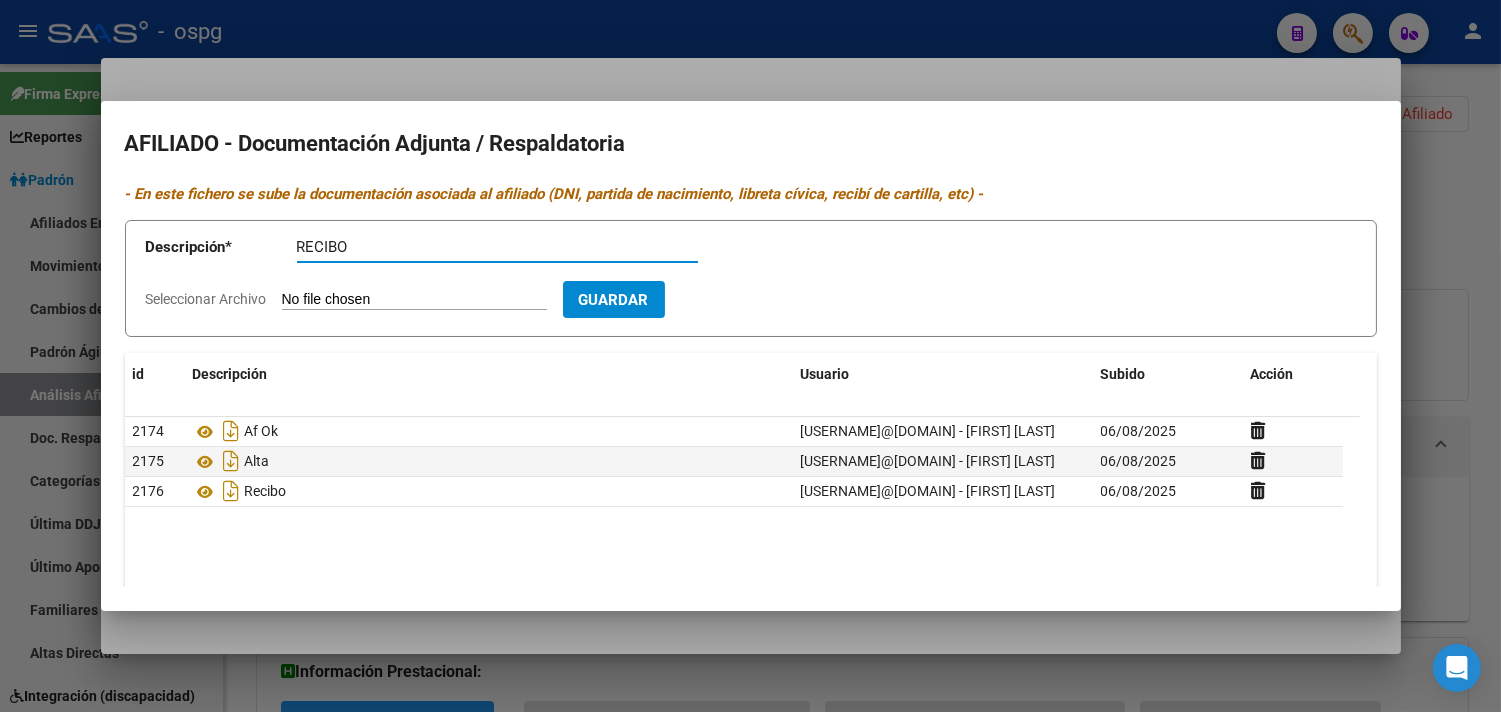 type on "RECIBO" 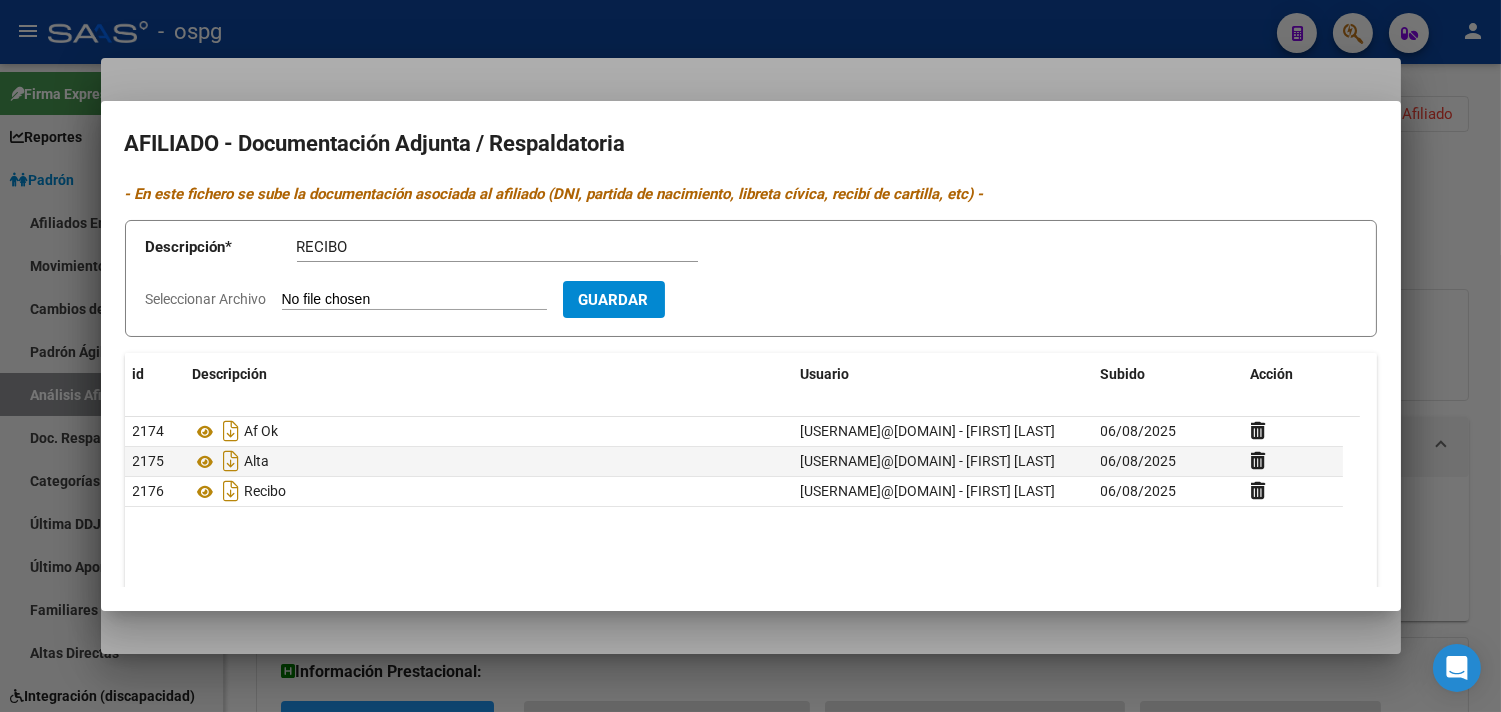 click on "Seleccionar Archivo" at bounding box center (414, 300) 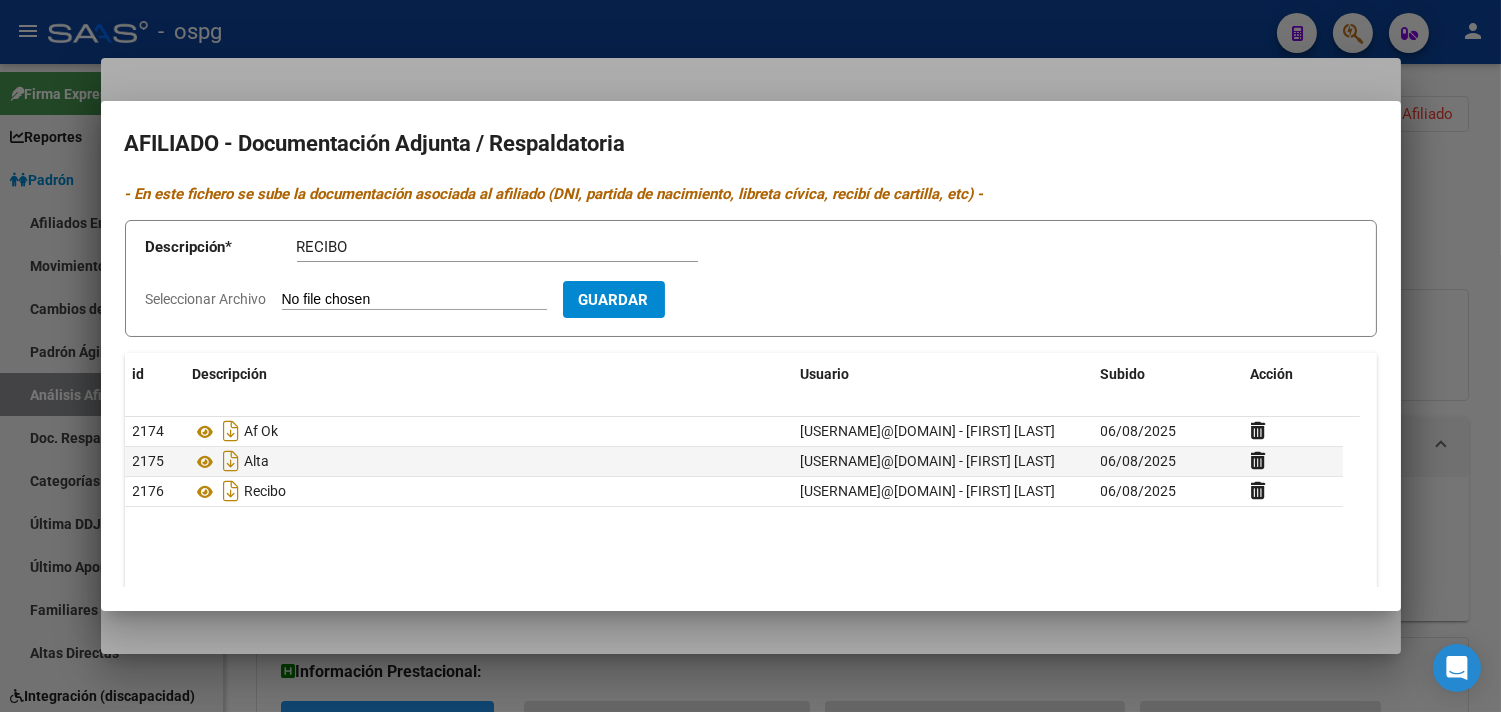 type on "C:\fakepath\recibo [LAST] [NUMBER].jpg" 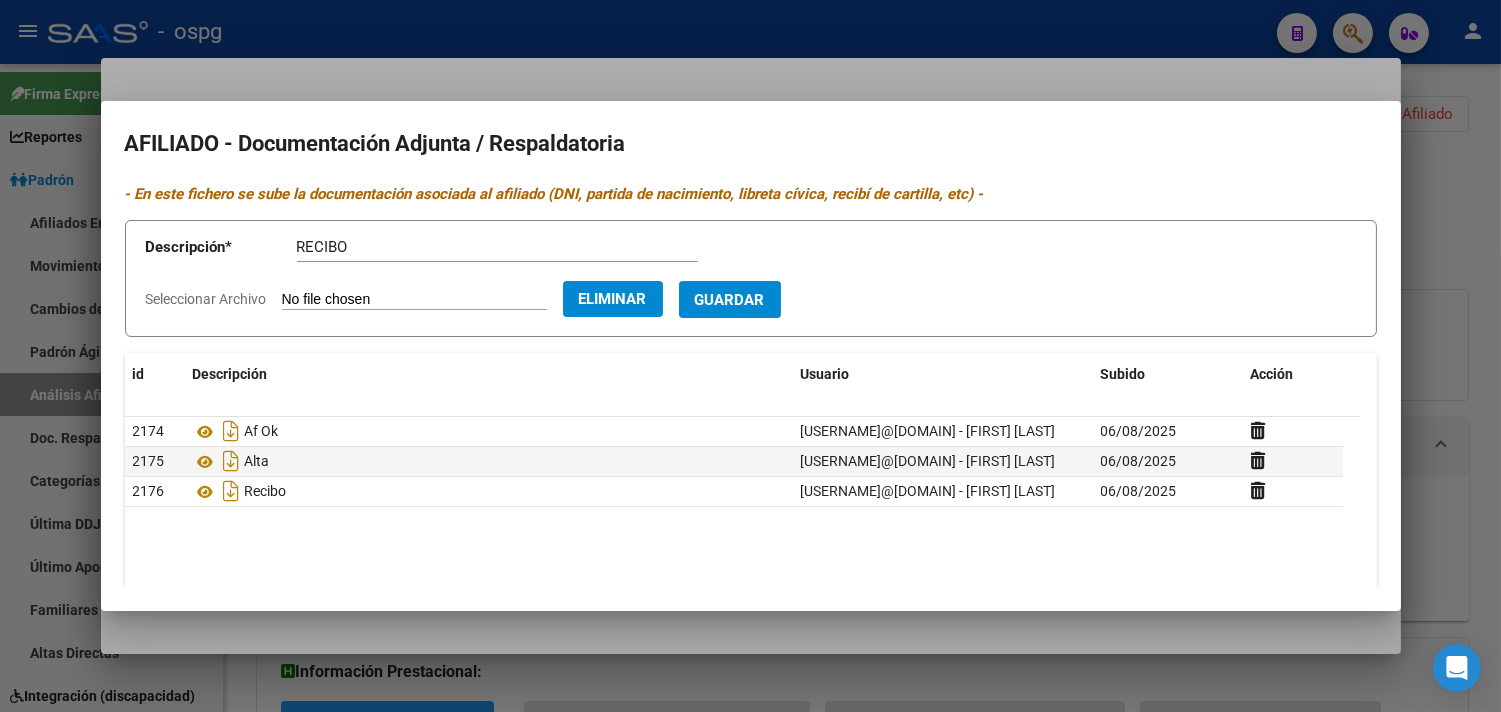 click on "Guardar" at bounding box center [730, 300] 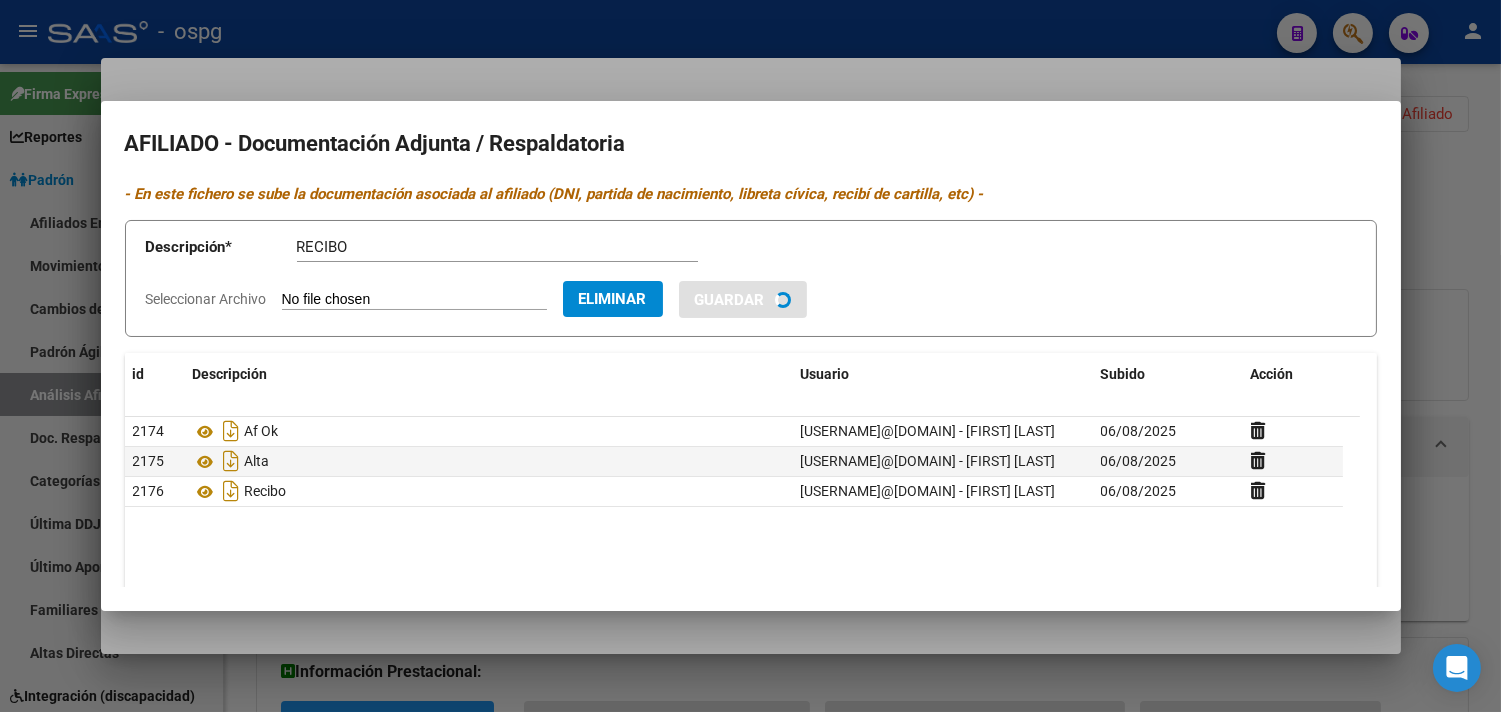 type 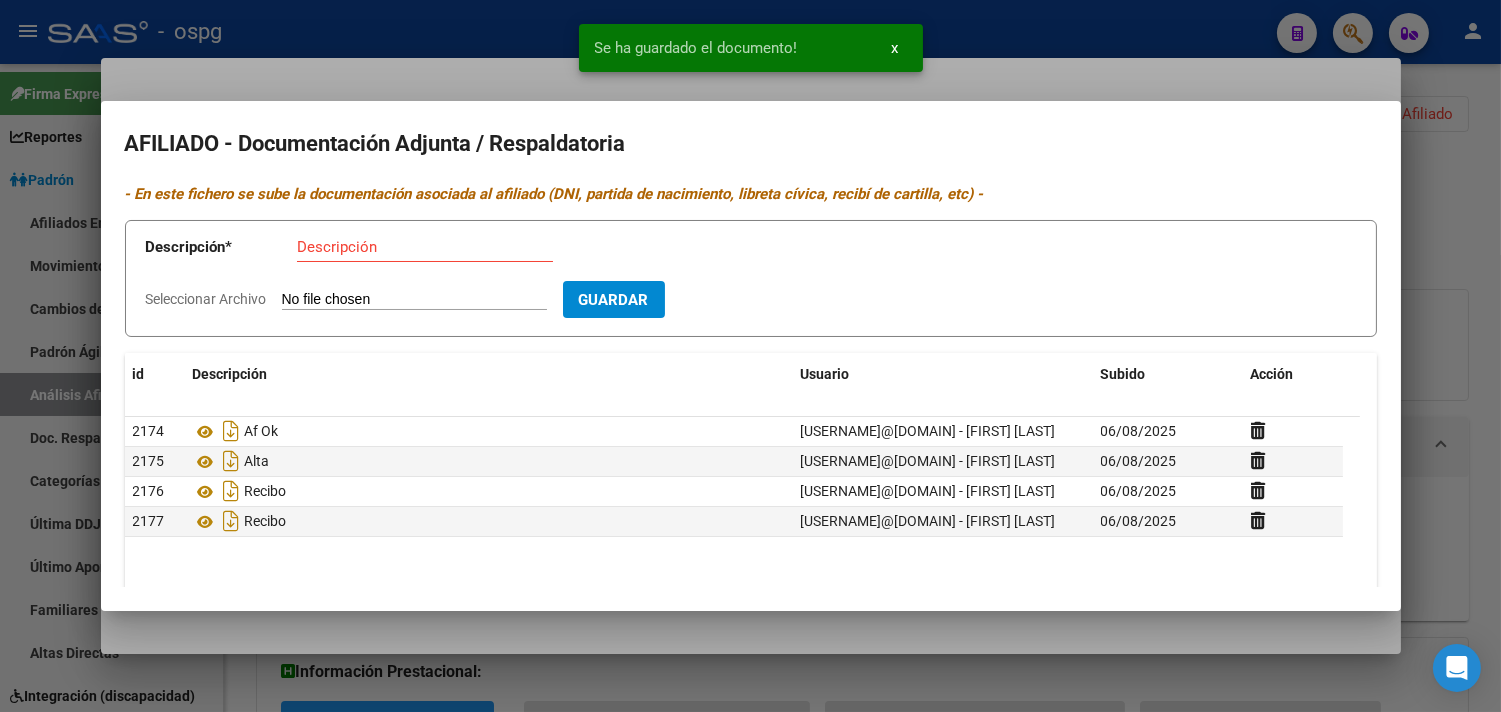 click on "Descripción" at bounding box center [425, 247] 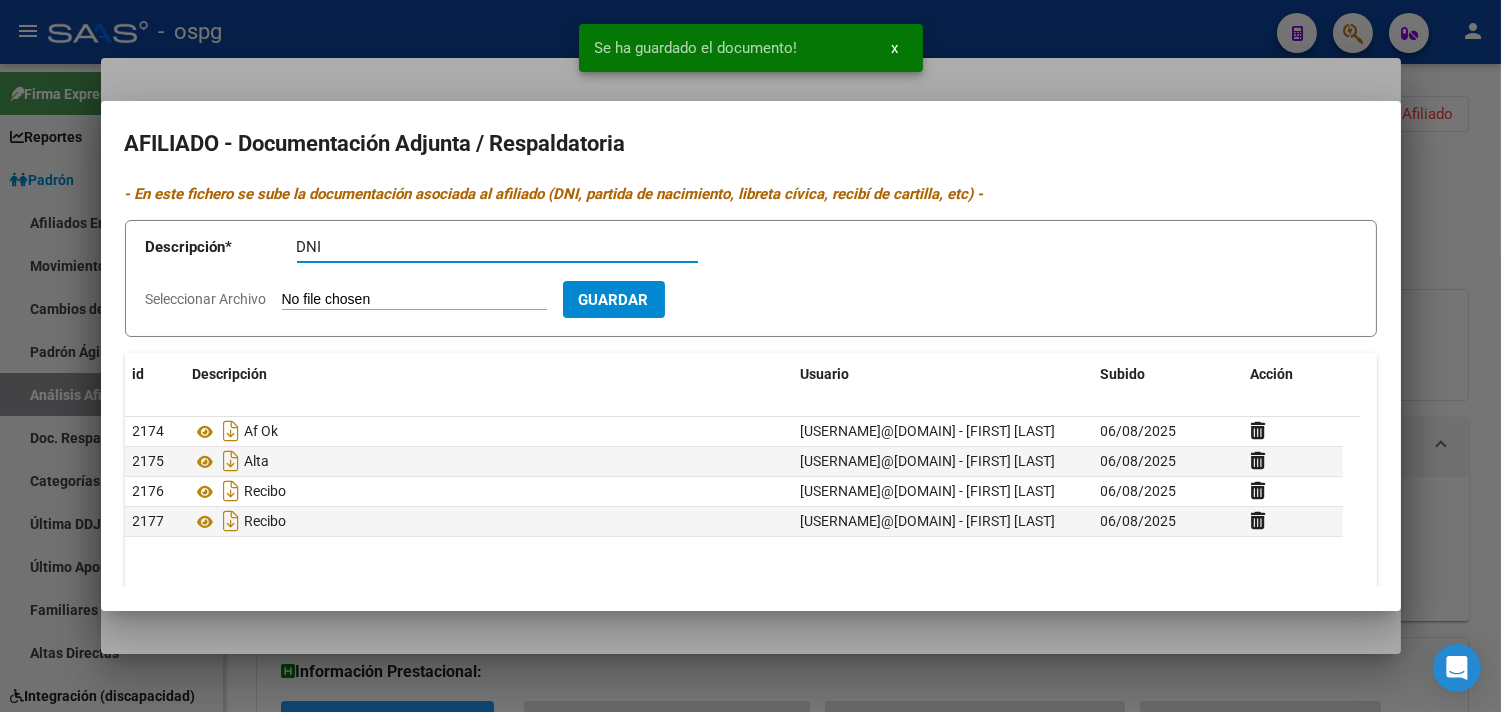 type on "DNI" 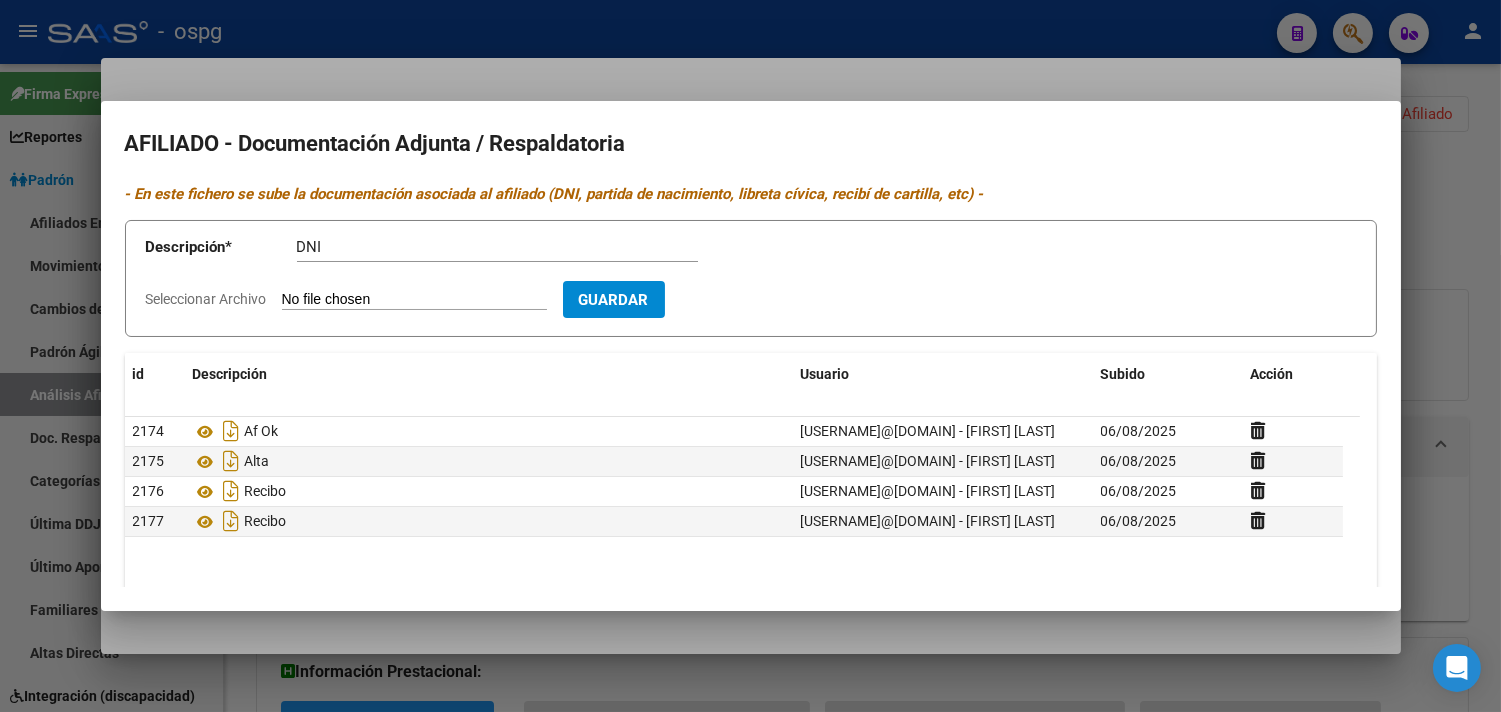 type on "C:\fakepath\[FILENAME].png" 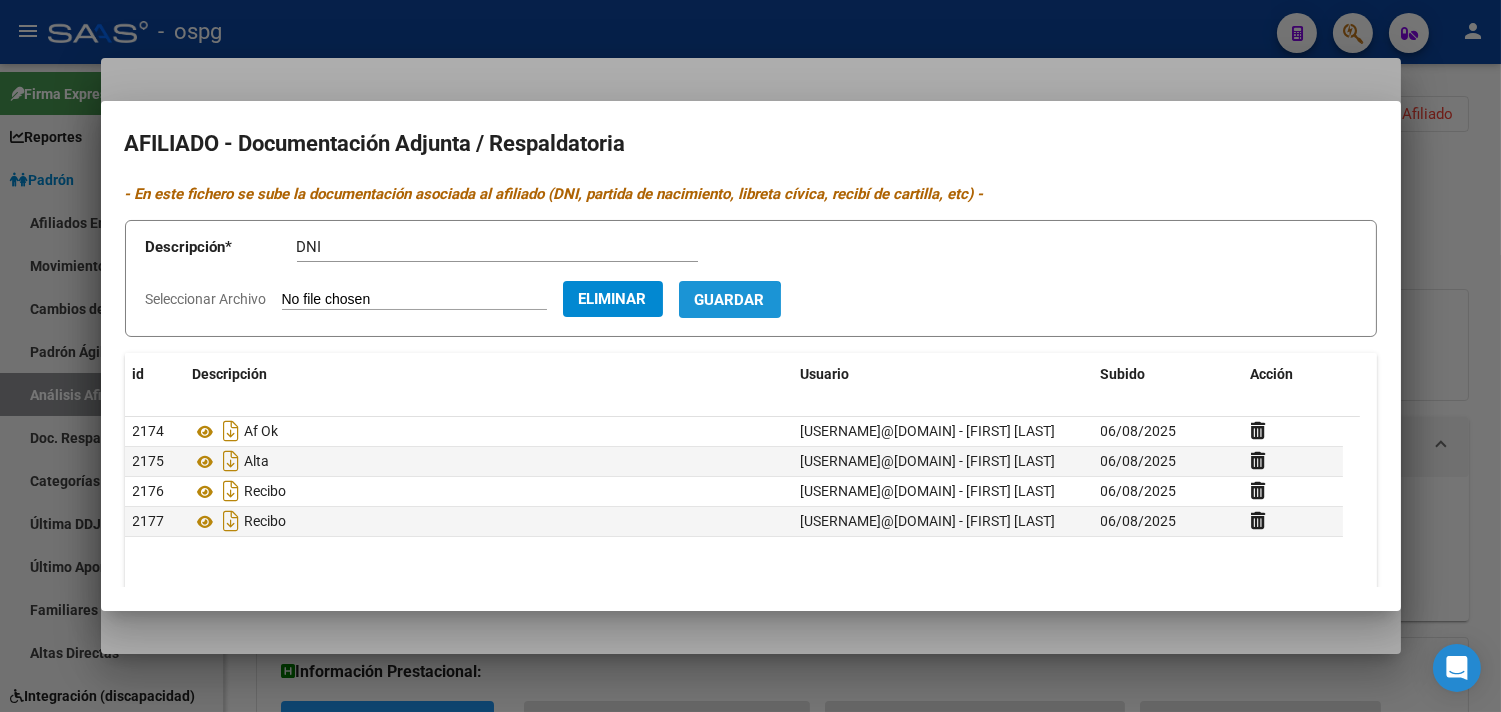 click on "Guardar" at bounding box center [730, 300] 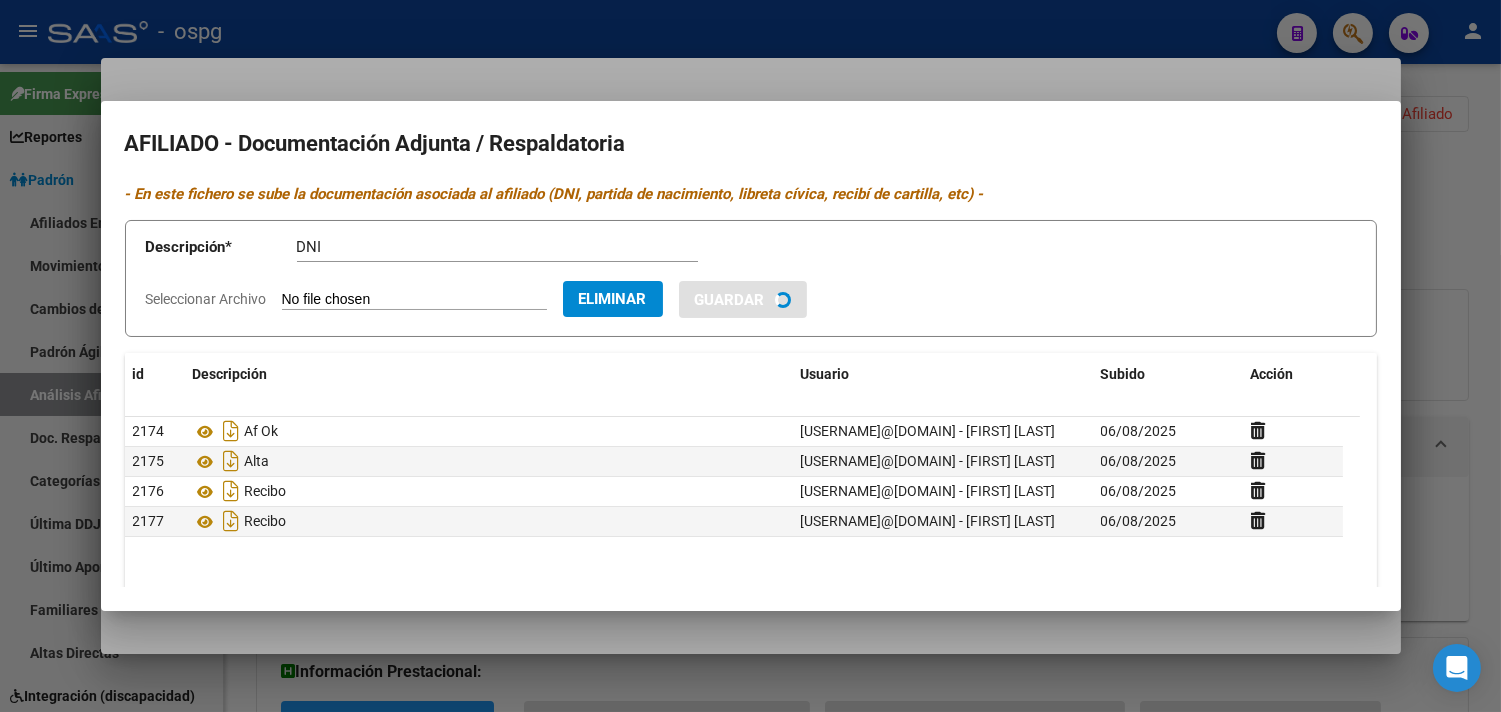type 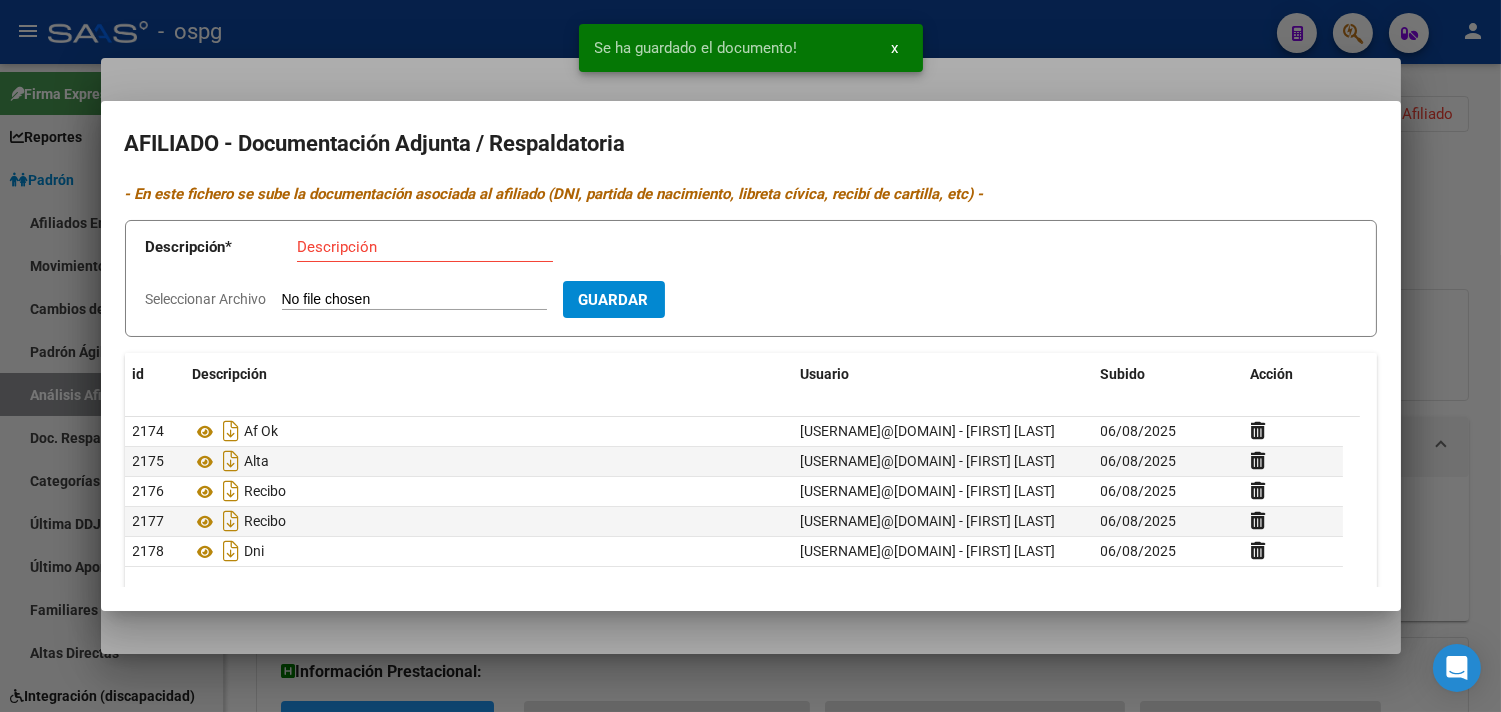 click at bounding box center (750, 356) 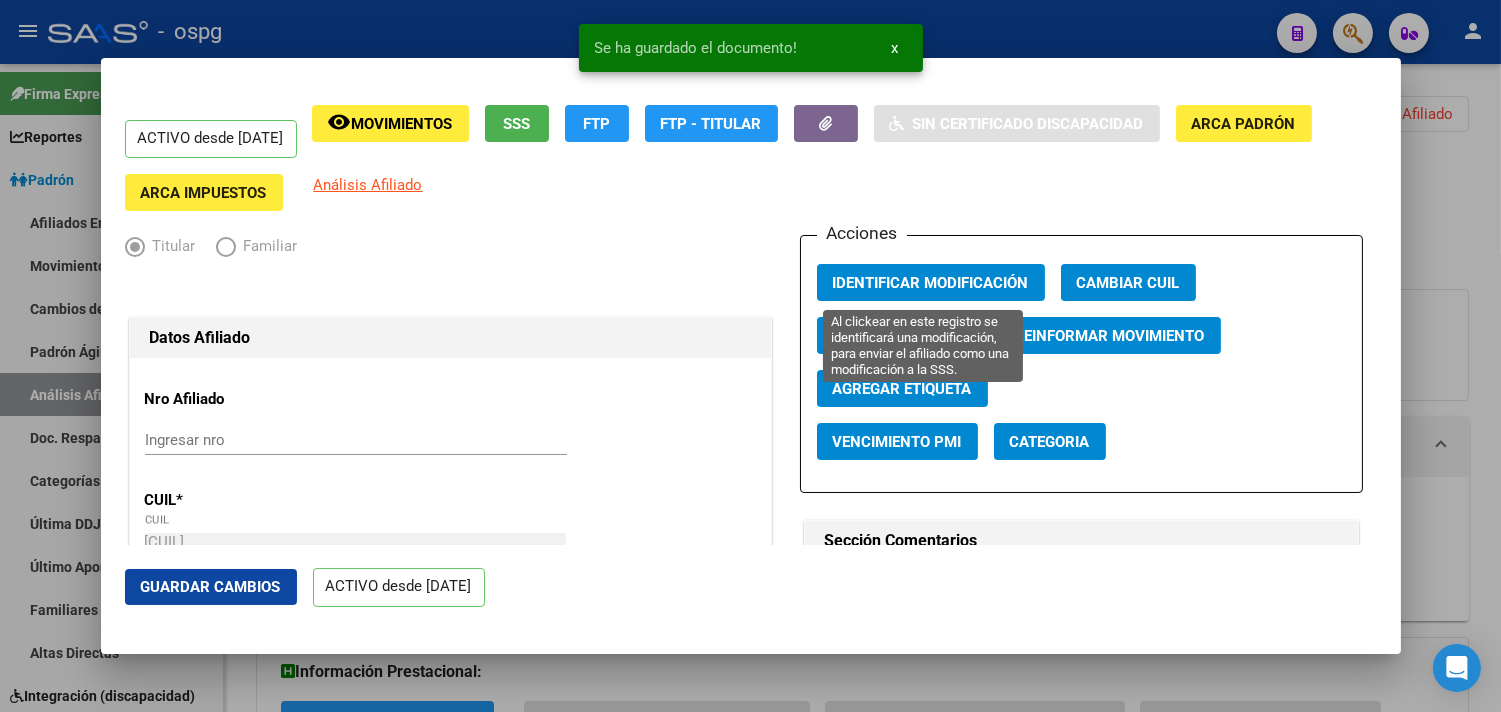 click on "Identificar Modificación" at bounding box center [931, 283] 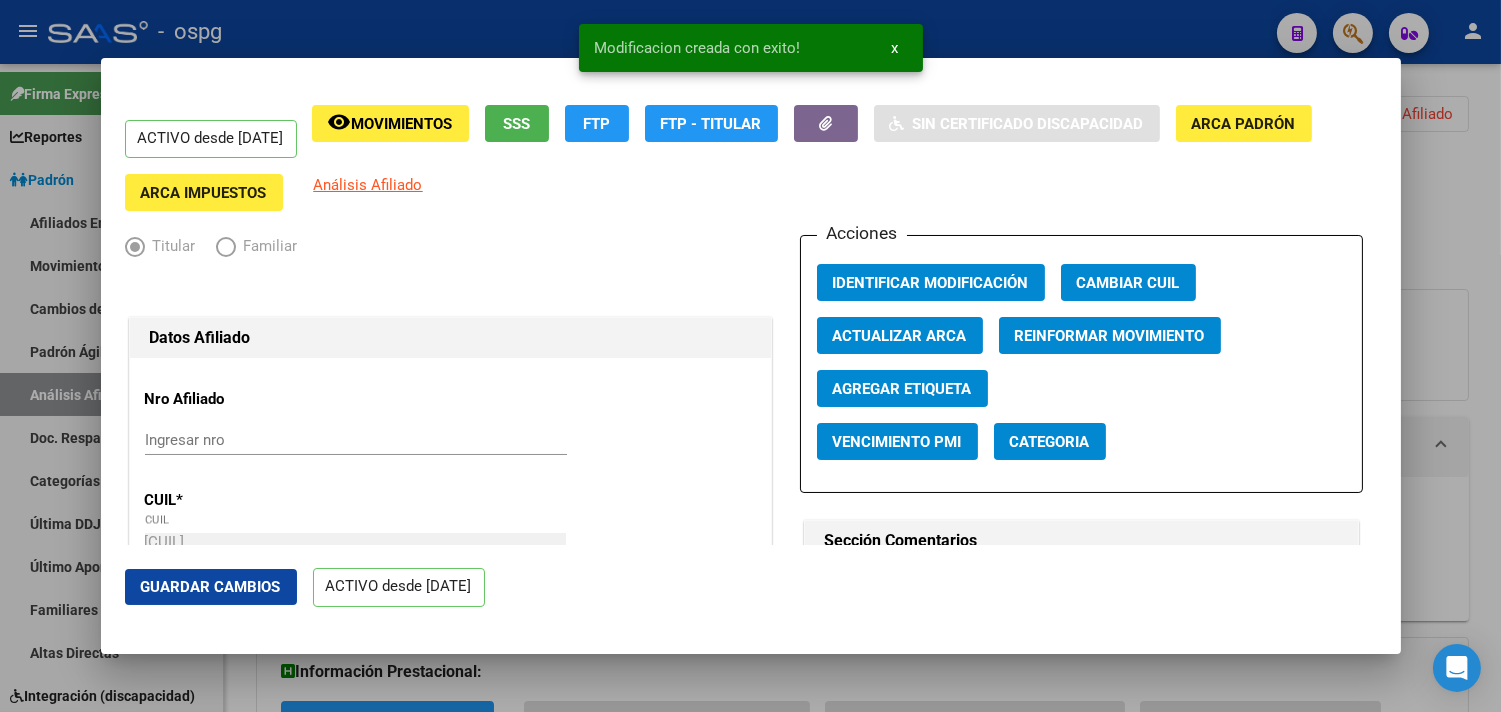 click at bounding box center [750, 356] 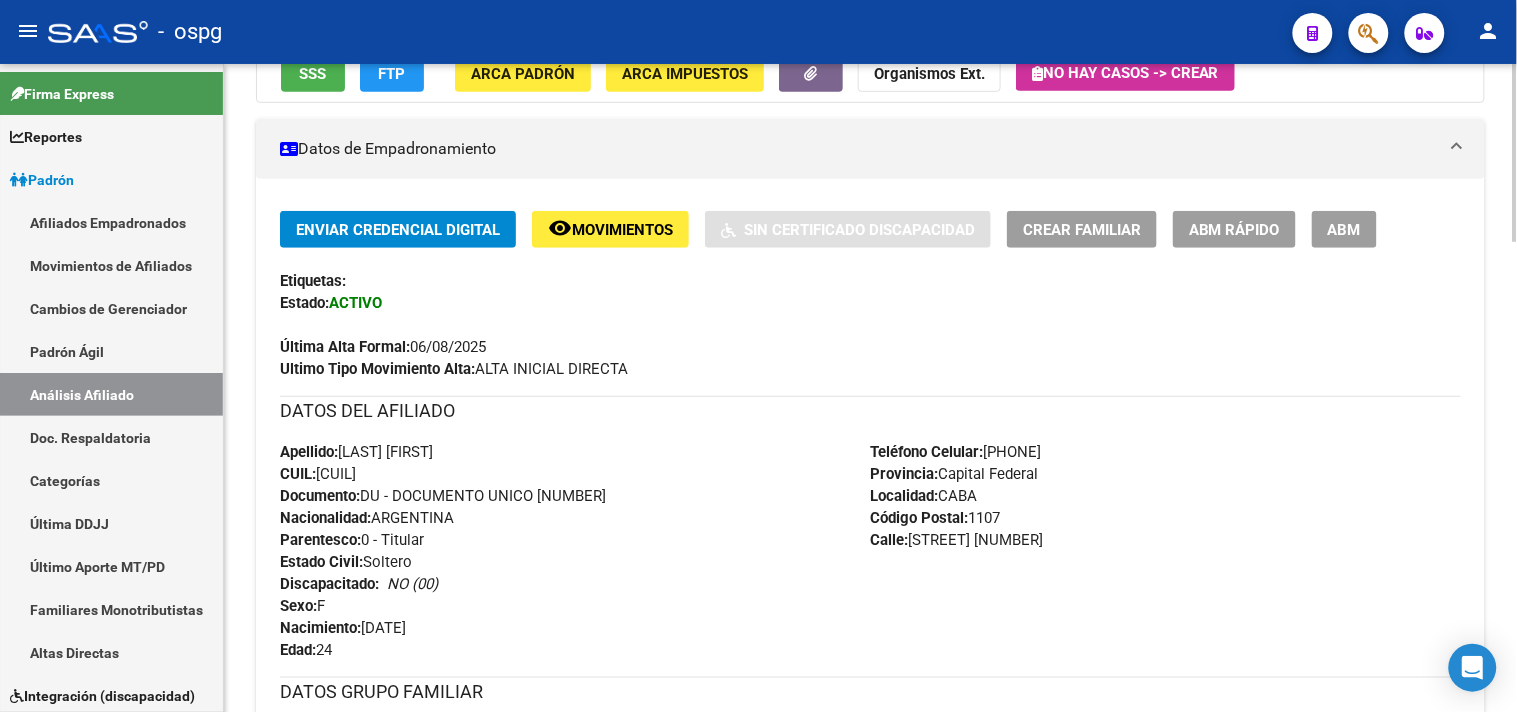 scroll, scrollTop: 333, scrollLeft: 0, axis: vertical 